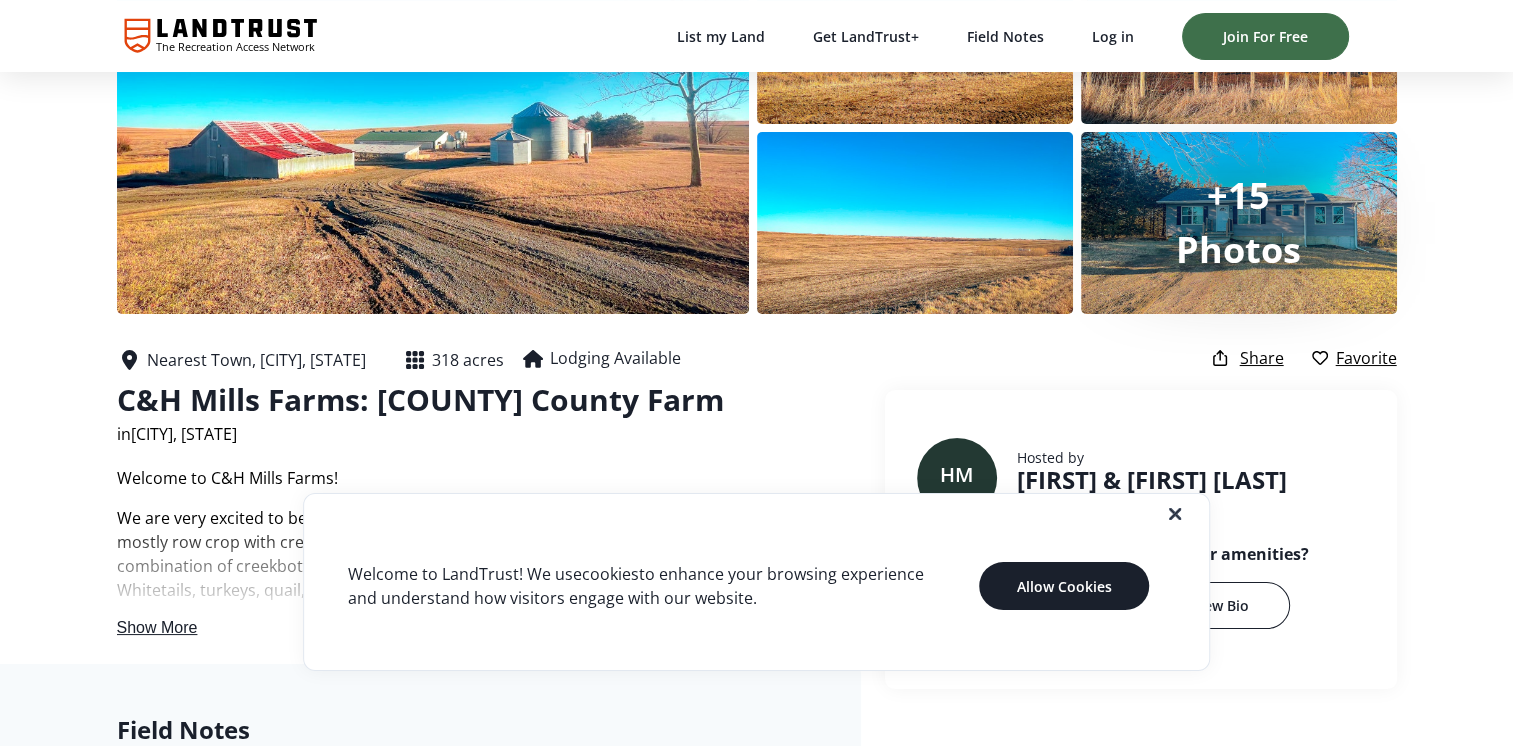 scroll, scrollTop: 200, scrollLeft: 0, axis: vertical 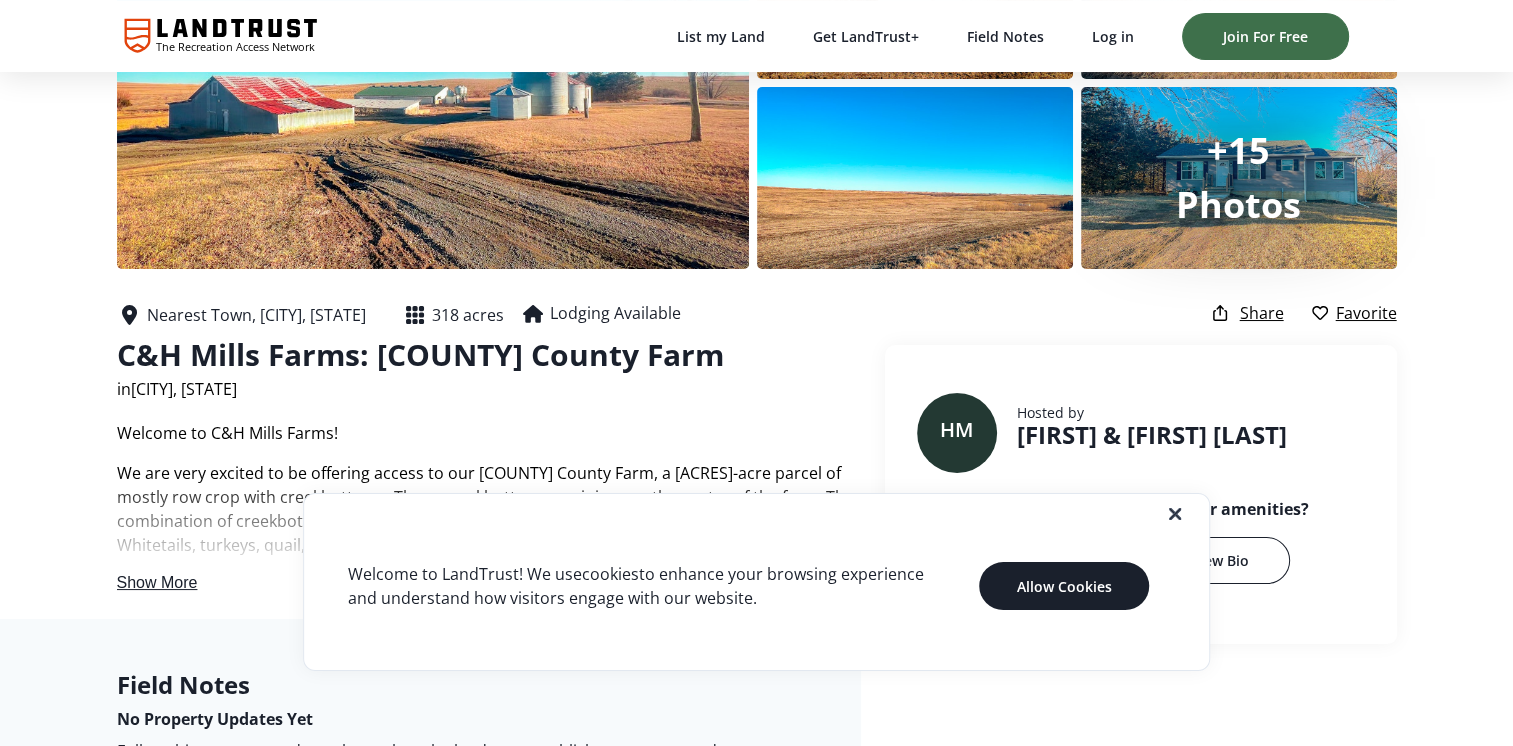 click 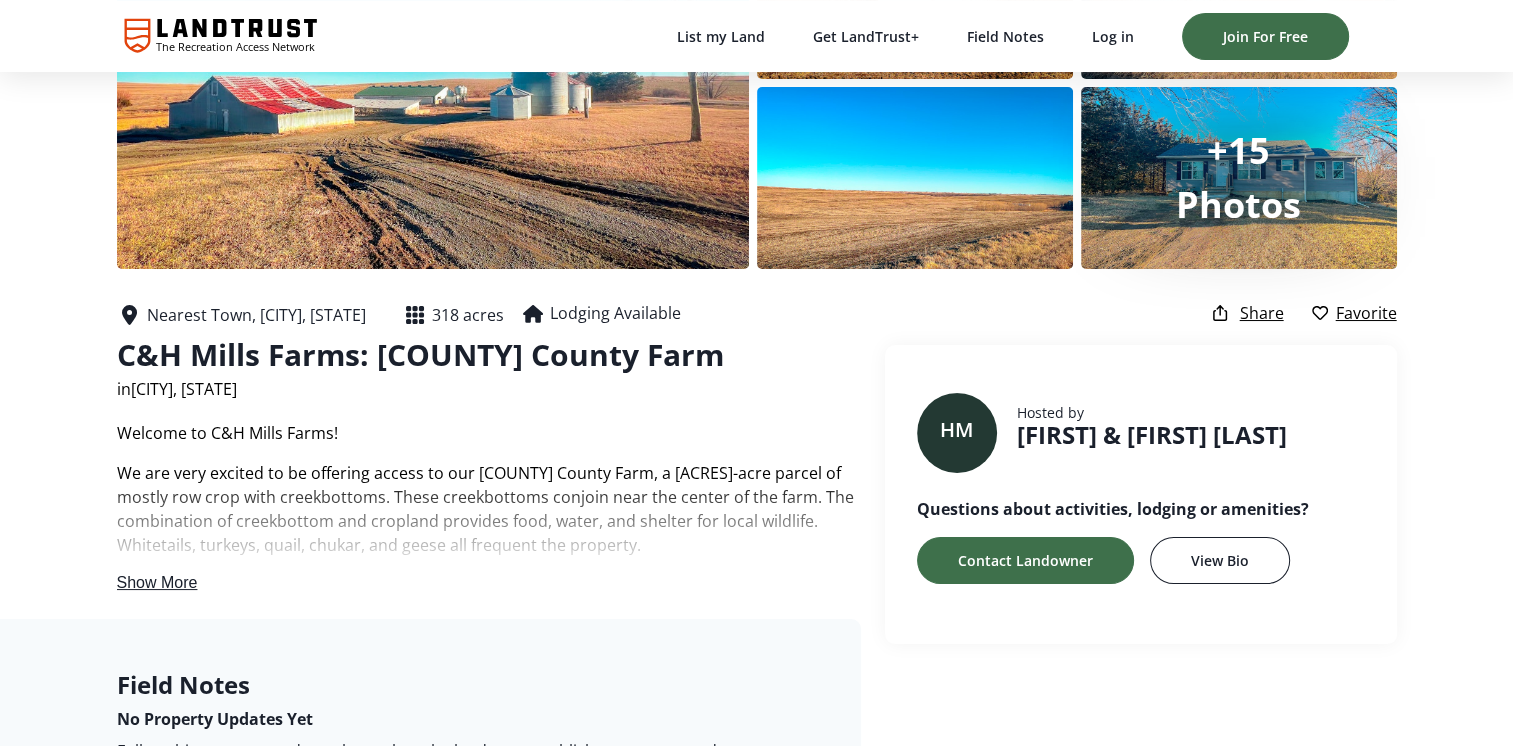 scroll, scrollTop: 300, scrollLeft: 0, axis: vertical 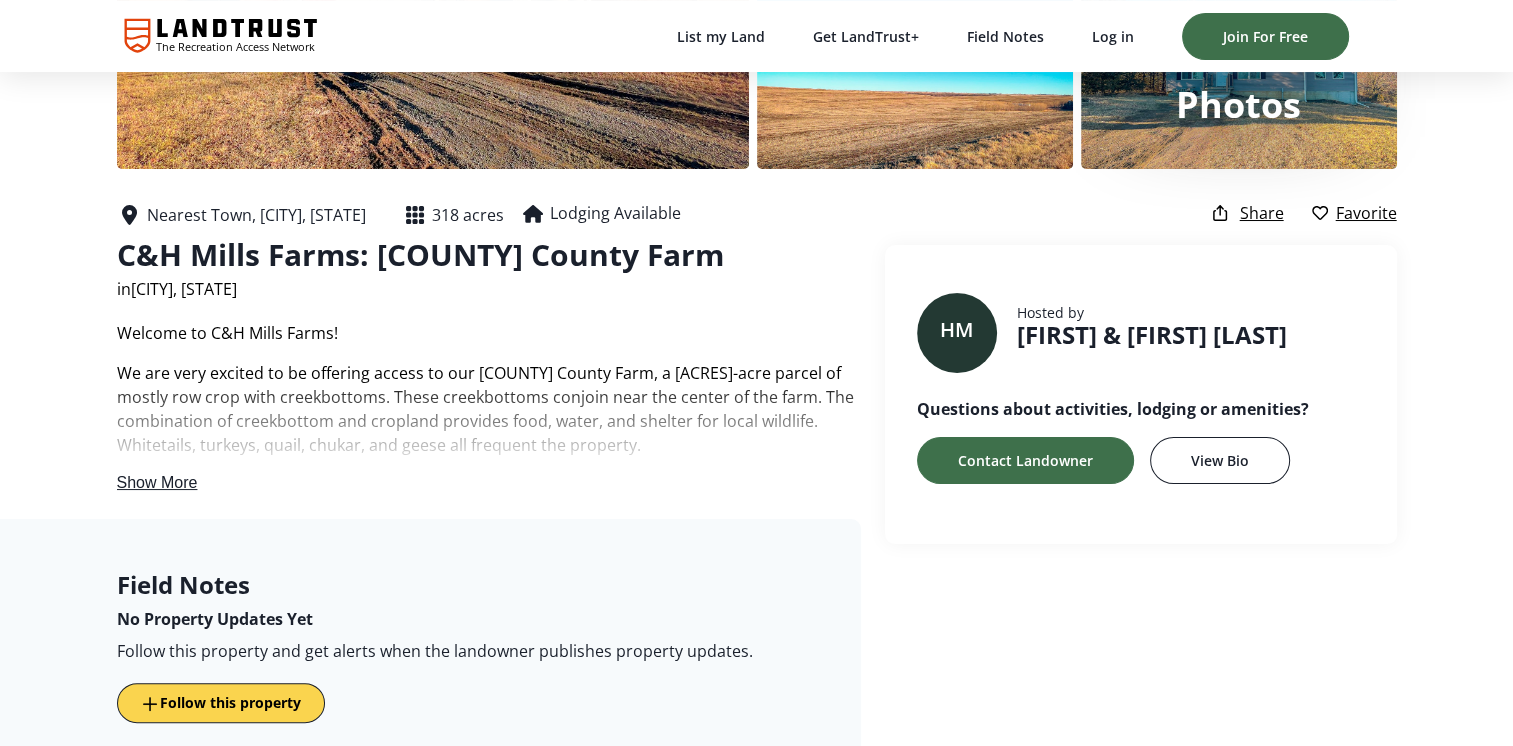 click on "Show More" at bounding box center (157, 482) 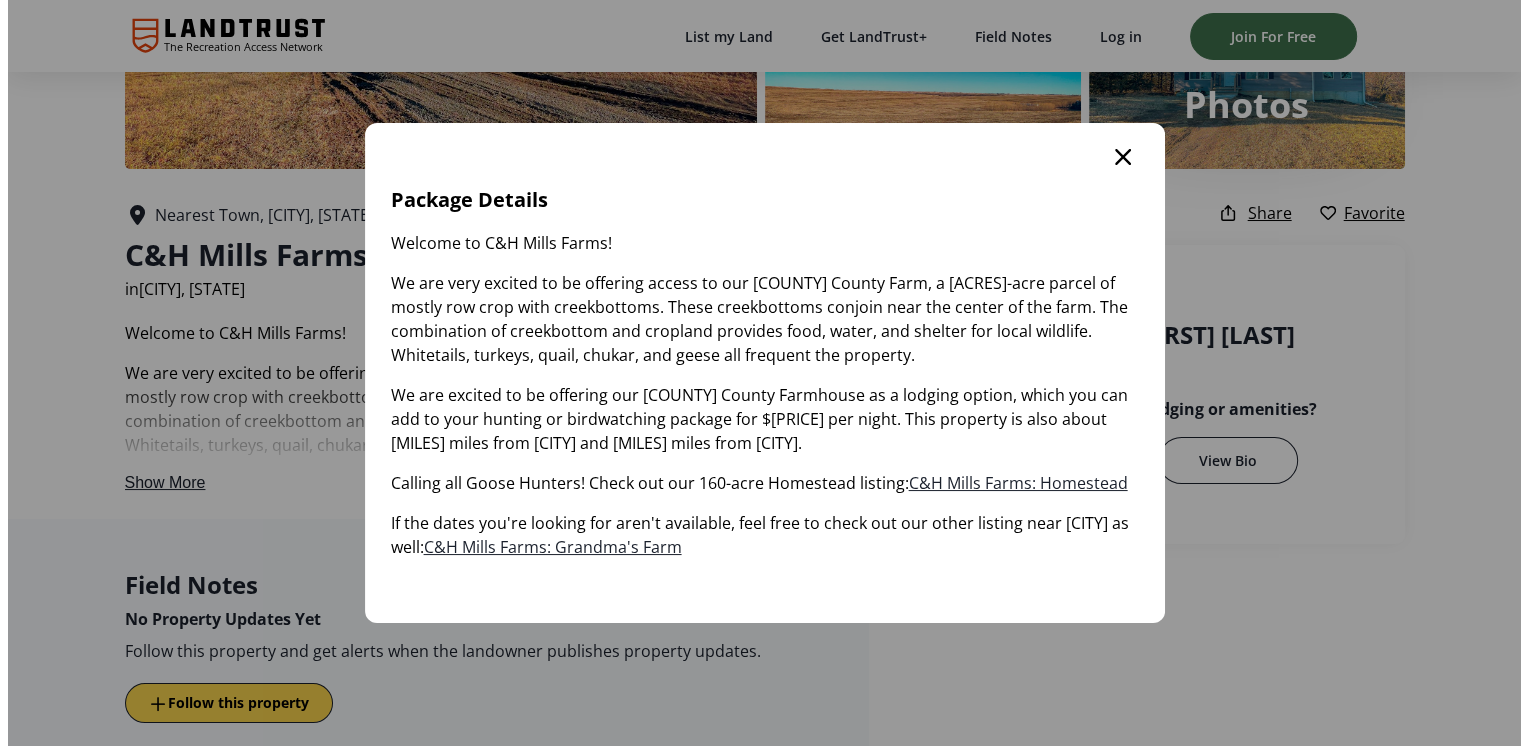 scroll, scrollTop: 0, scrollLeft: 0, axis: both 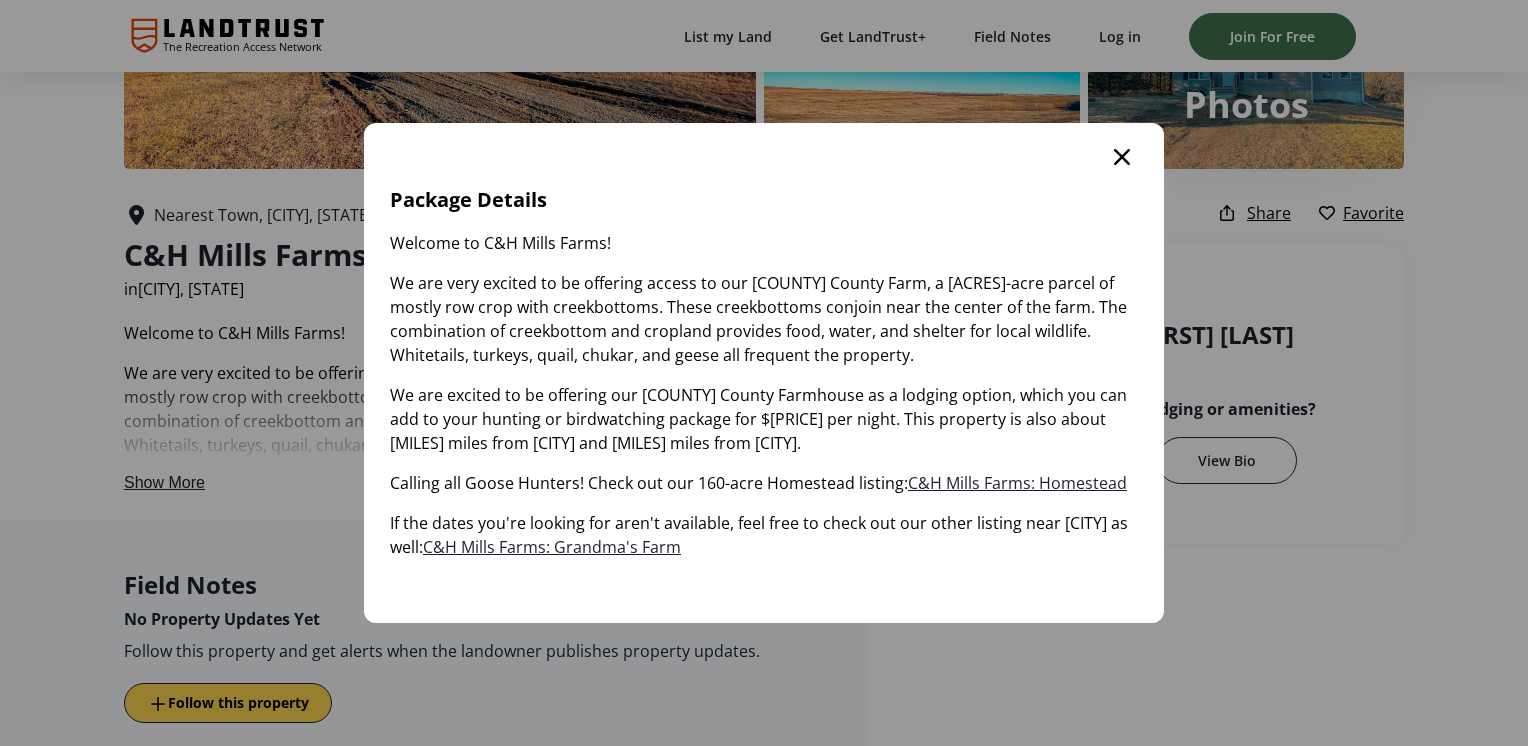 click 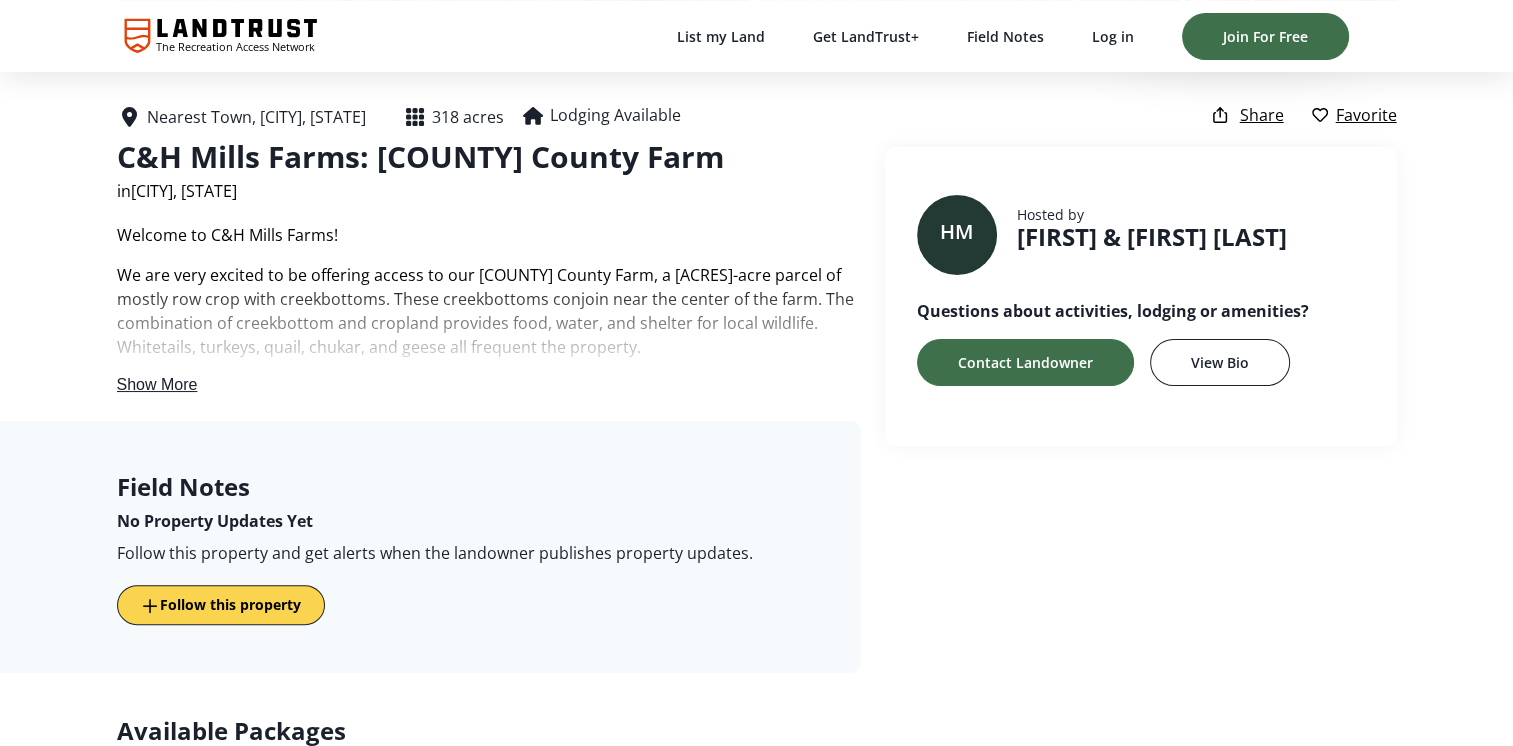 scroll, scrollTop: 0, scrollLeft: 0, axis: both 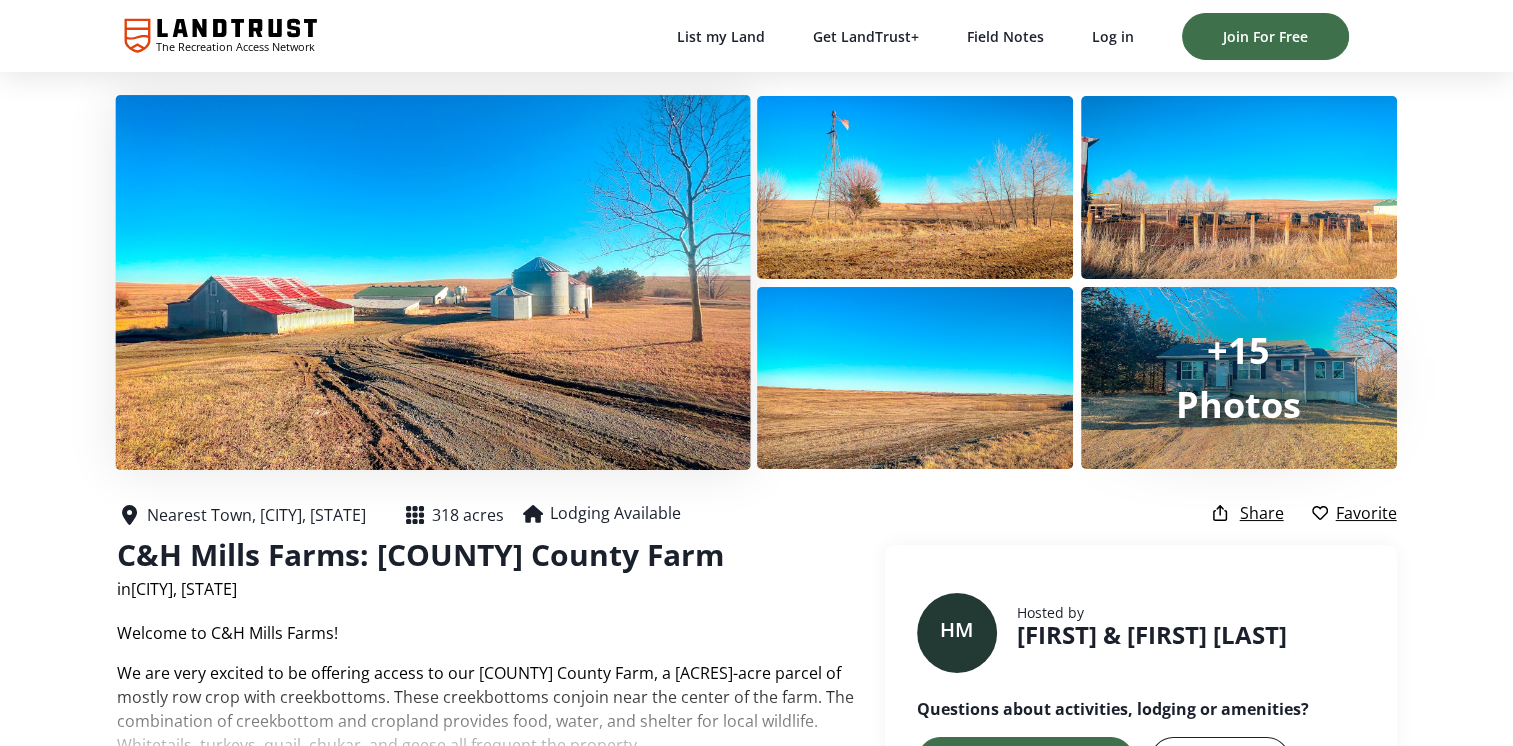 click at bounding box center [432, 282] 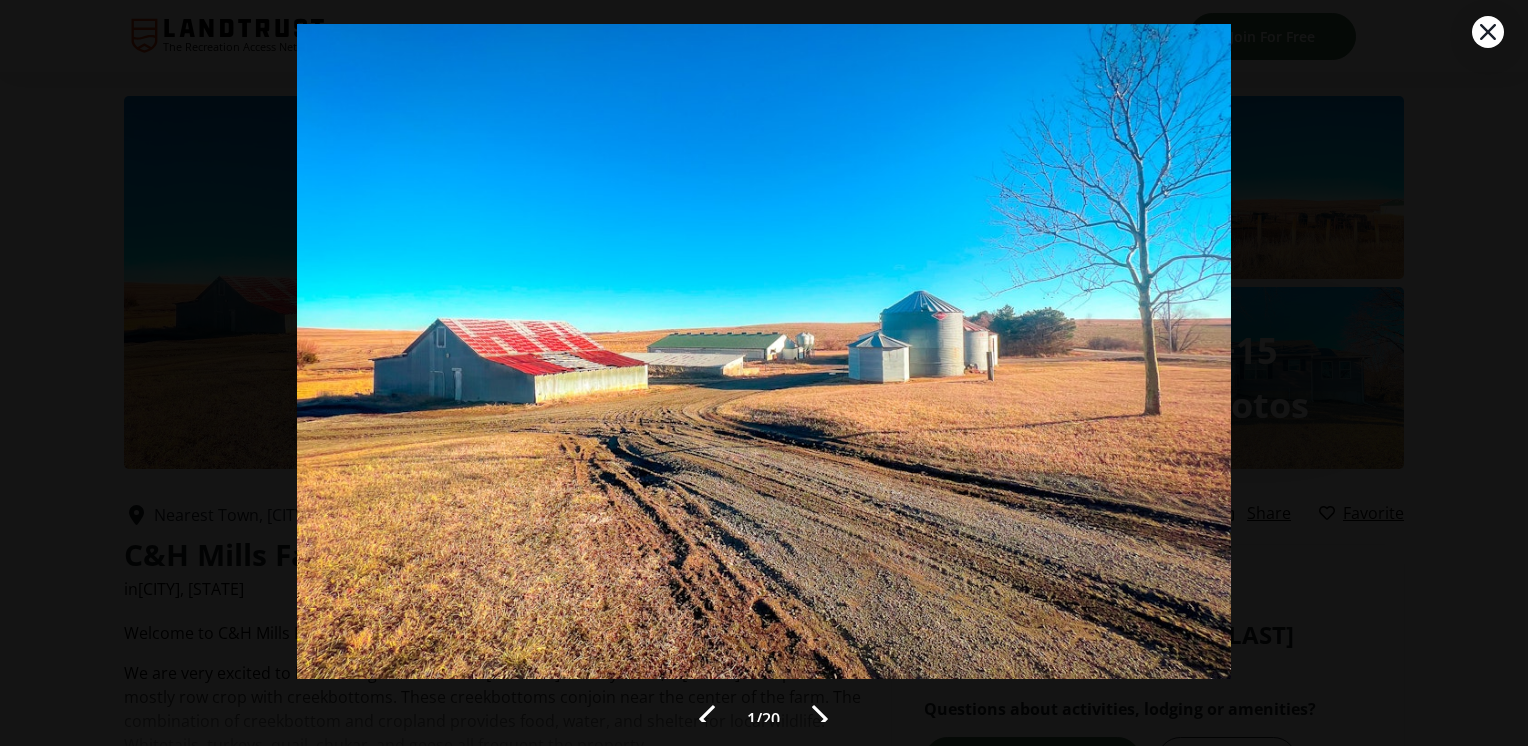 click at bounding box center [820, 719] 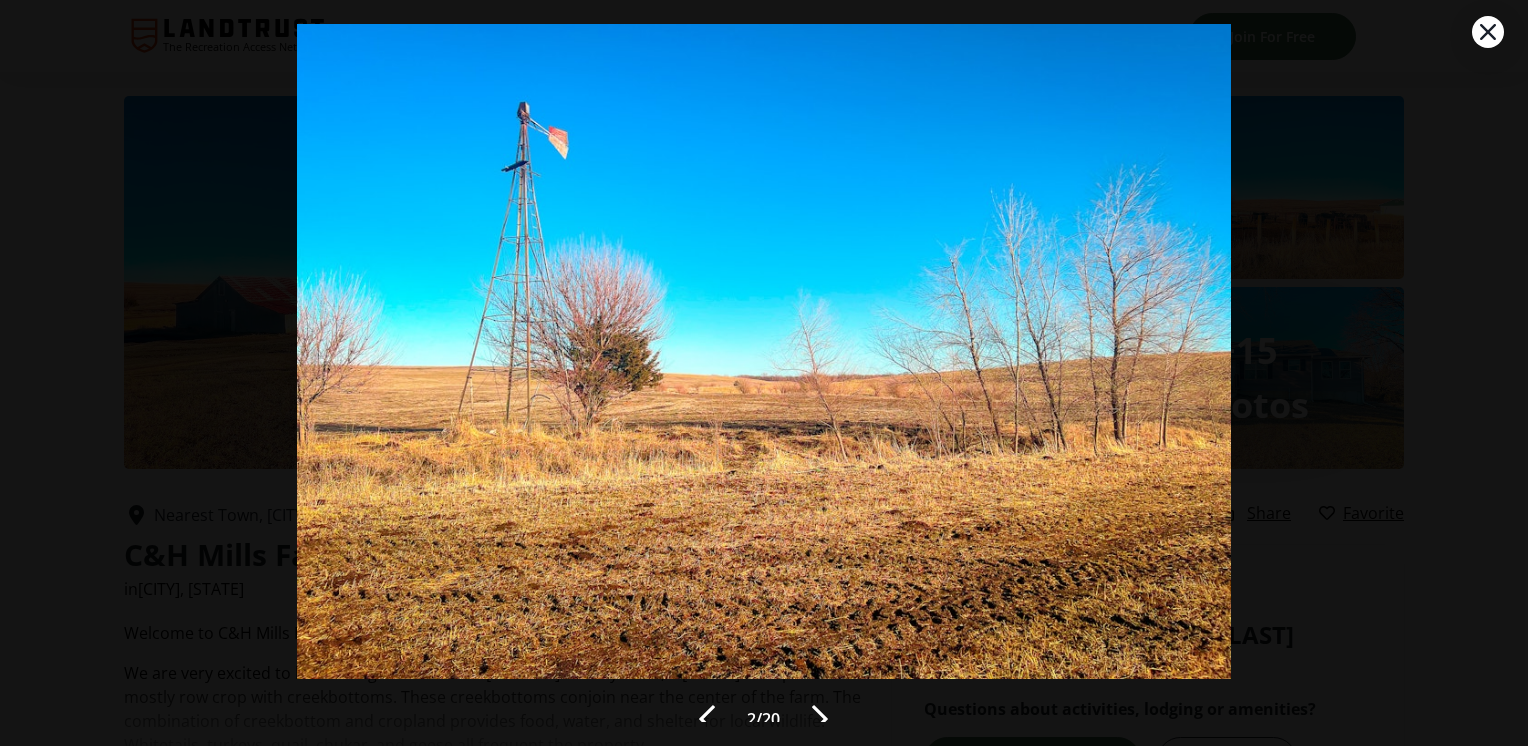 click at bounding box center (820, 719) 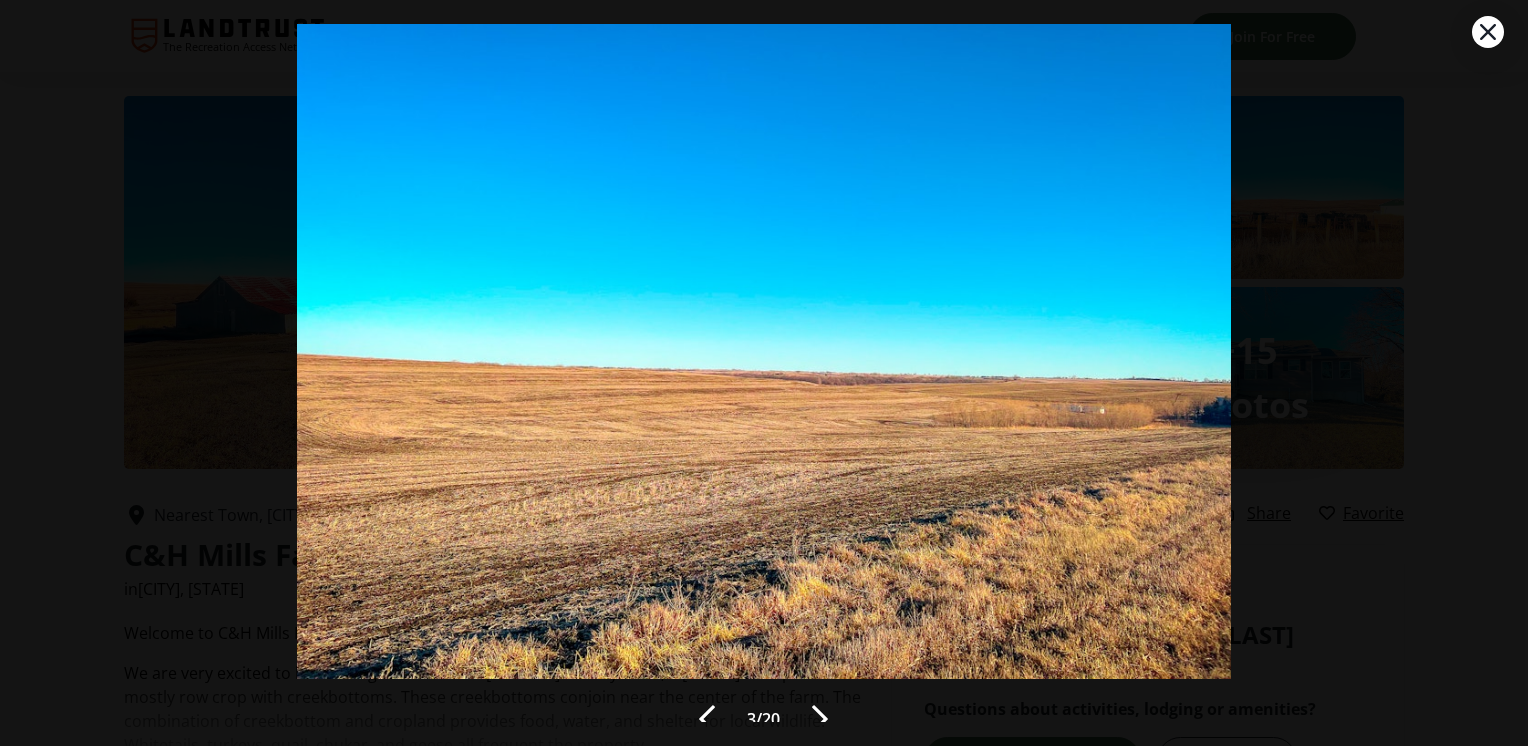 click at bounding box center (820, 719) 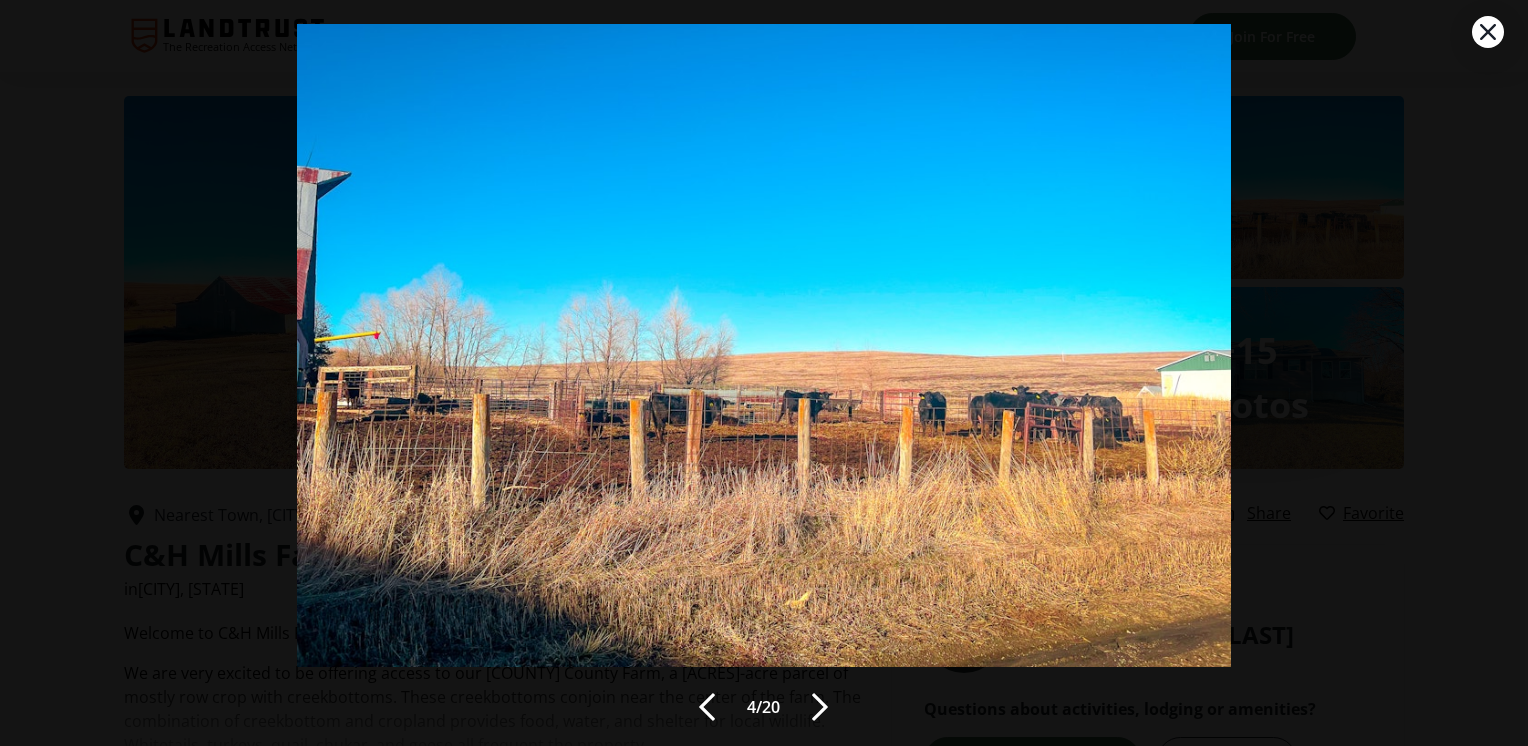 click at bounding box center (820, 707) 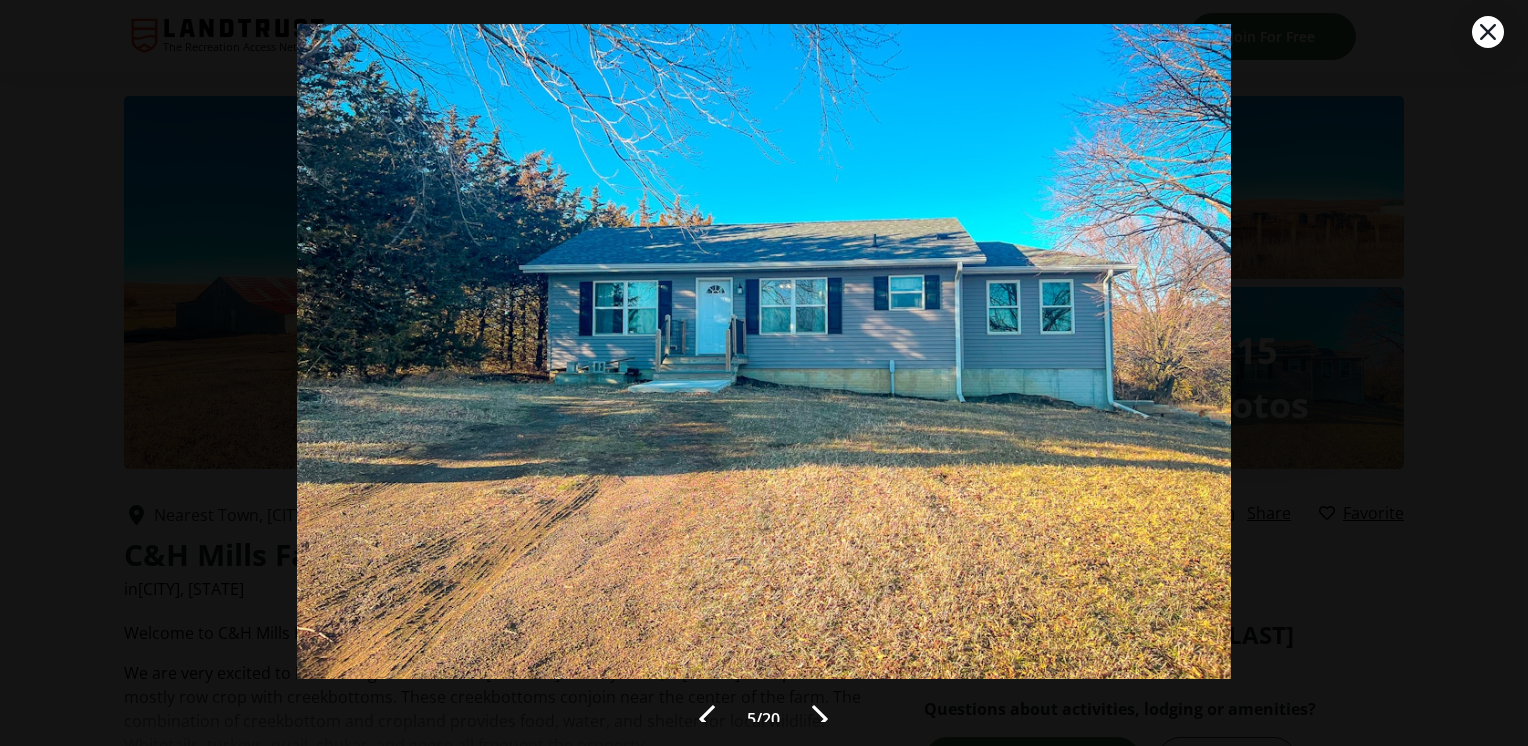 click at bounding box center [820, 719] 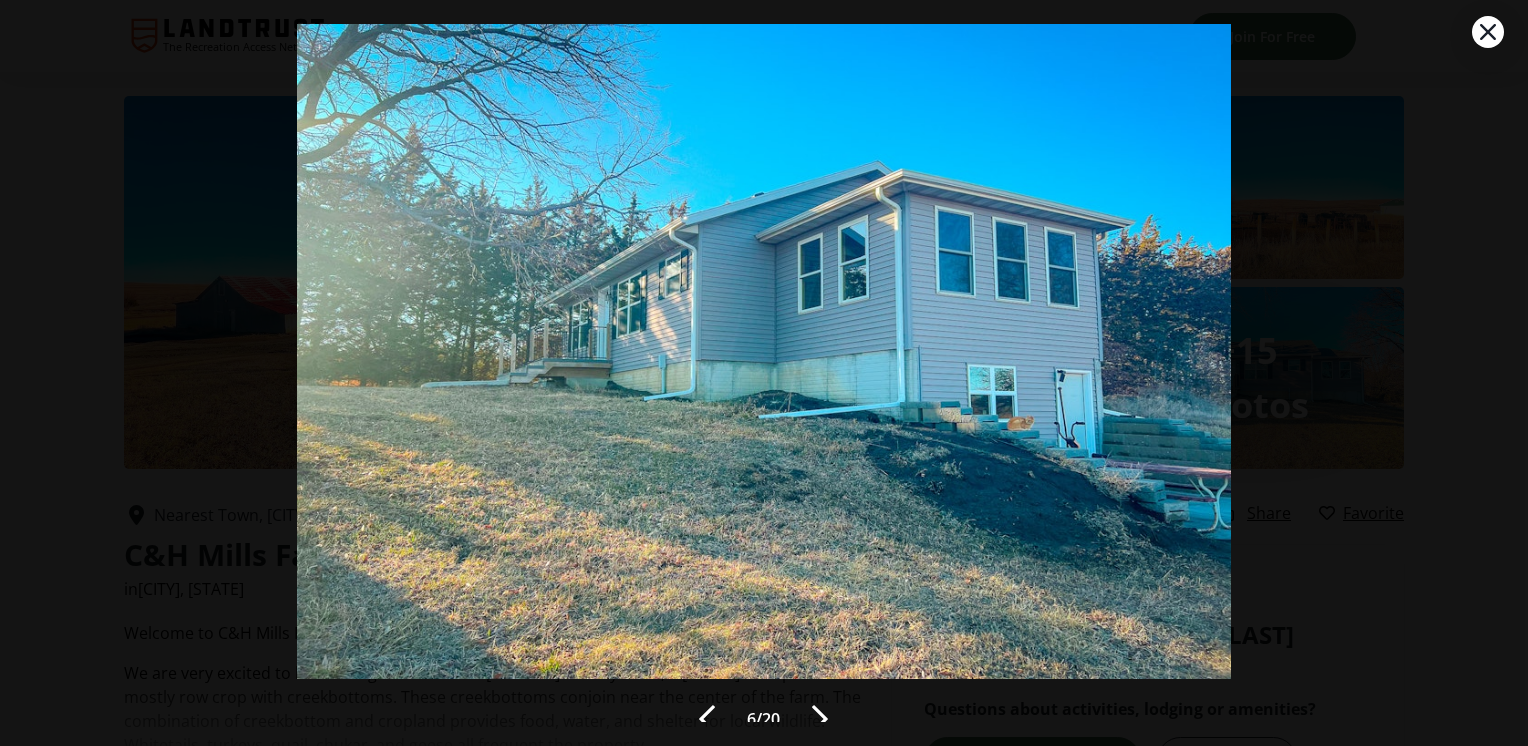 click at bounding box center [820, 719] 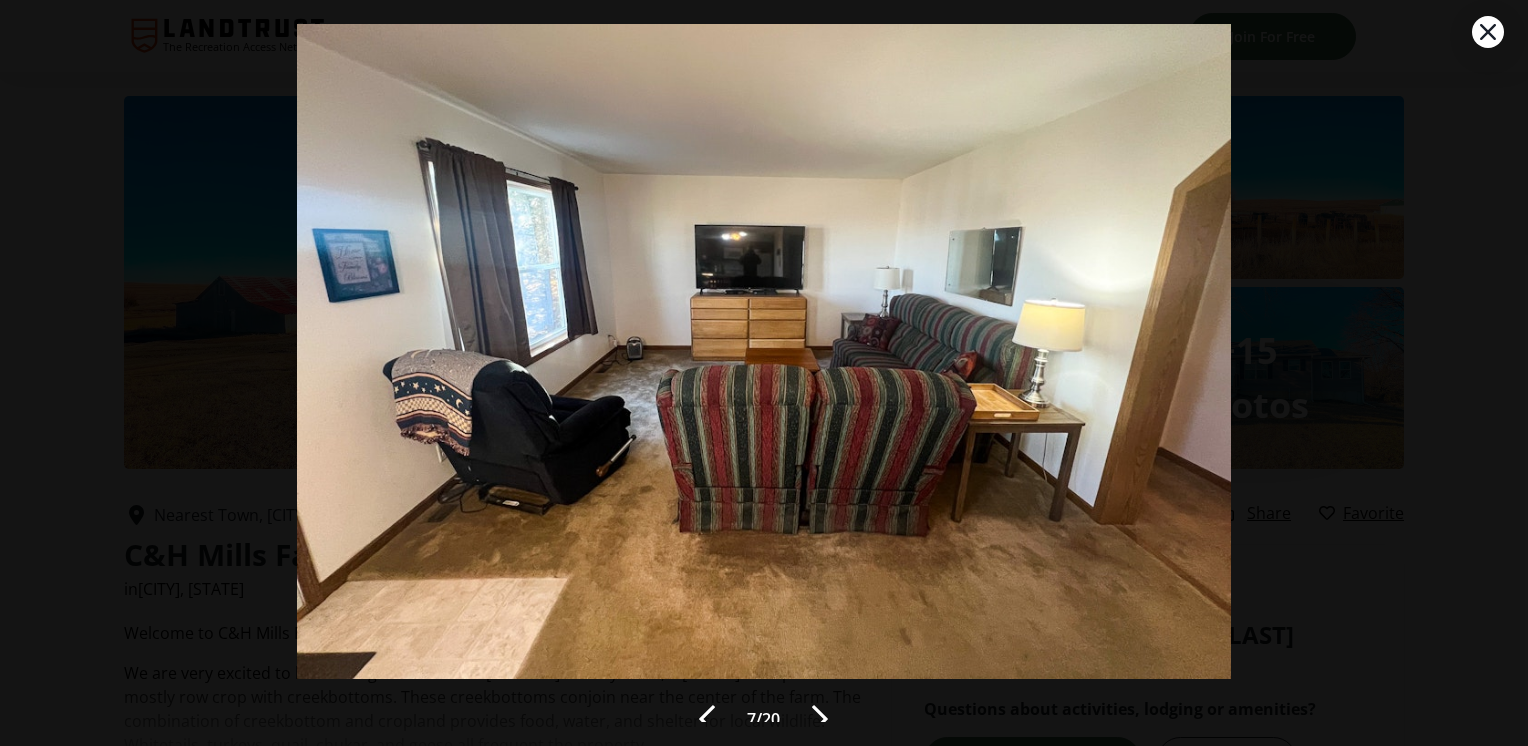 click at bounding box center (820, 719) 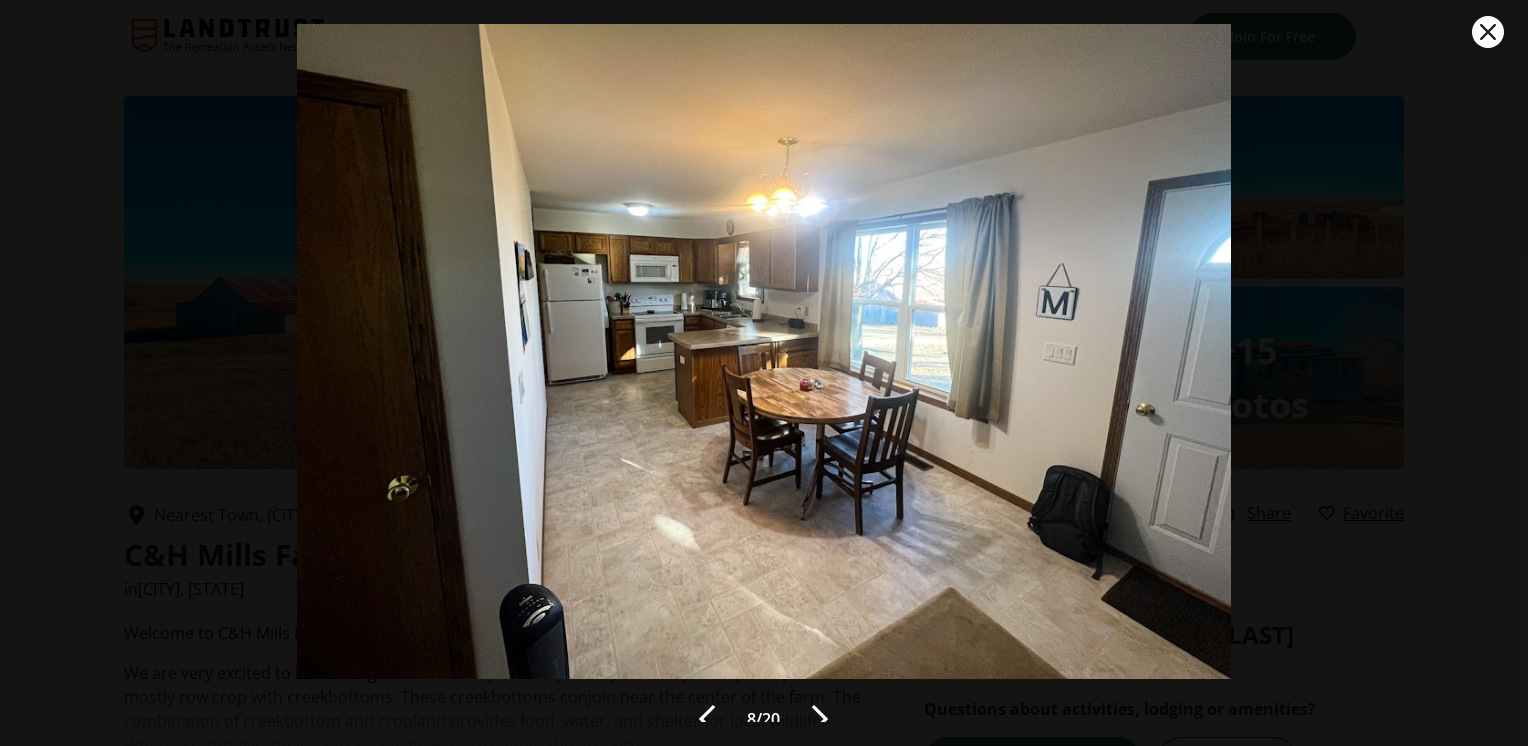 click at bounding box center (820, 719) 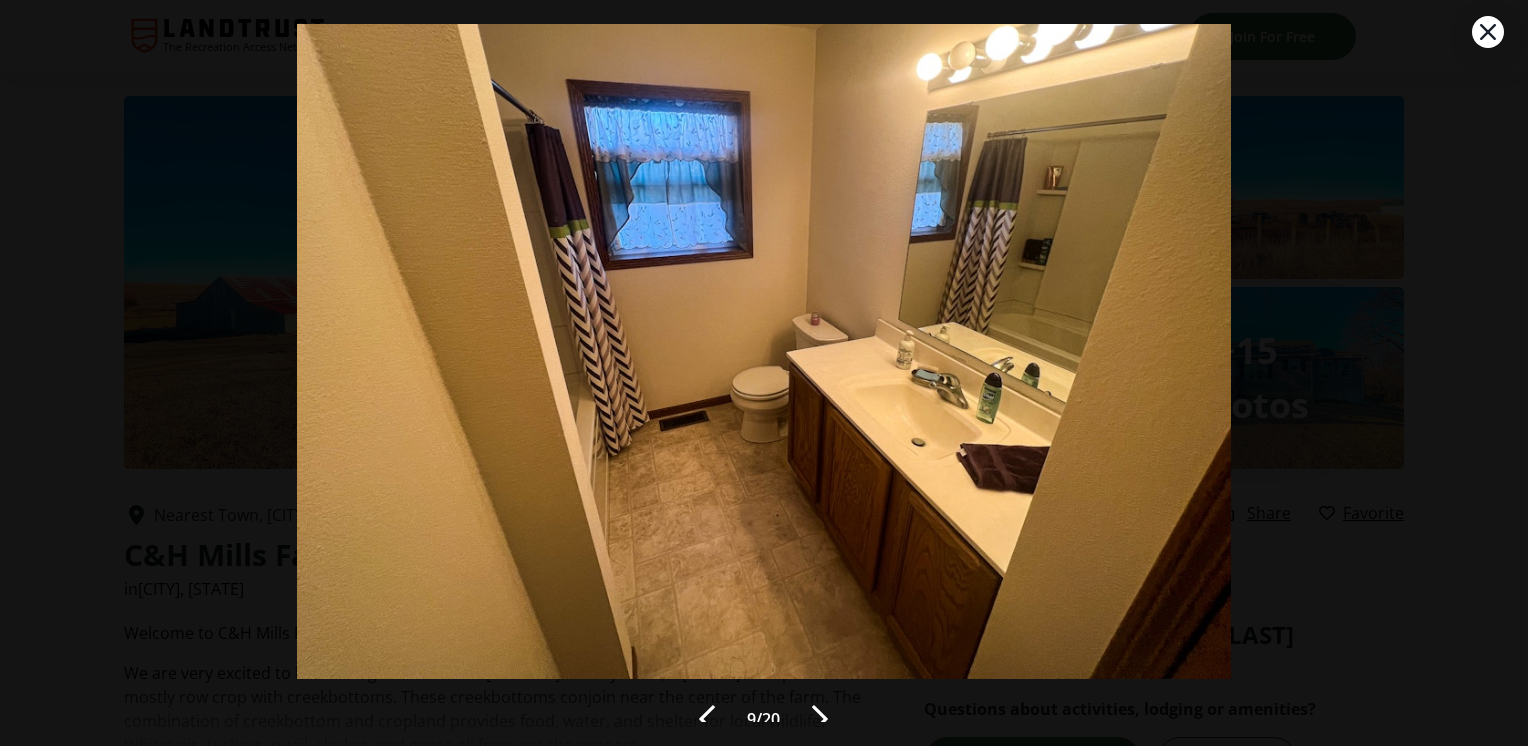 click at bounding box center [820, 719] 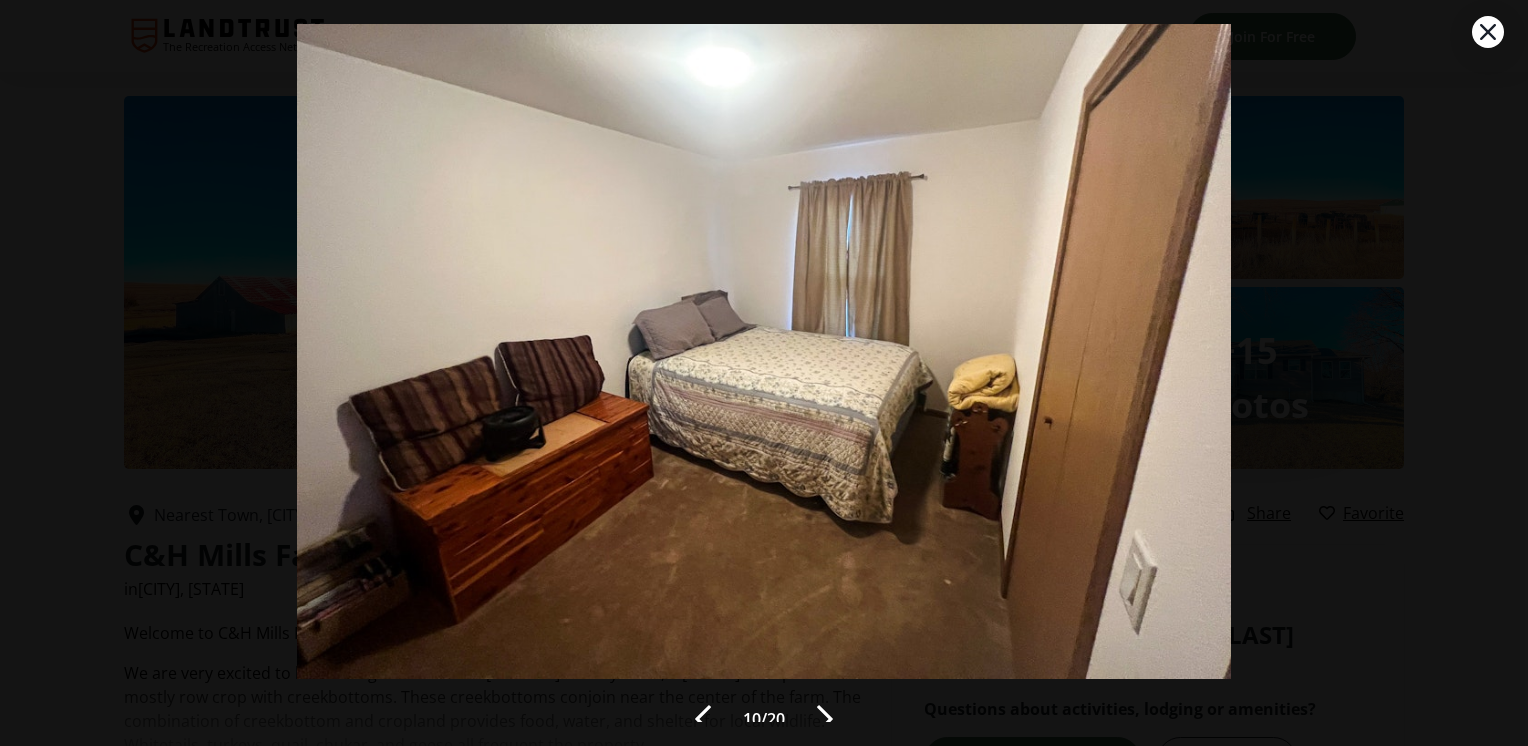 click at bounding box center (825, 719) 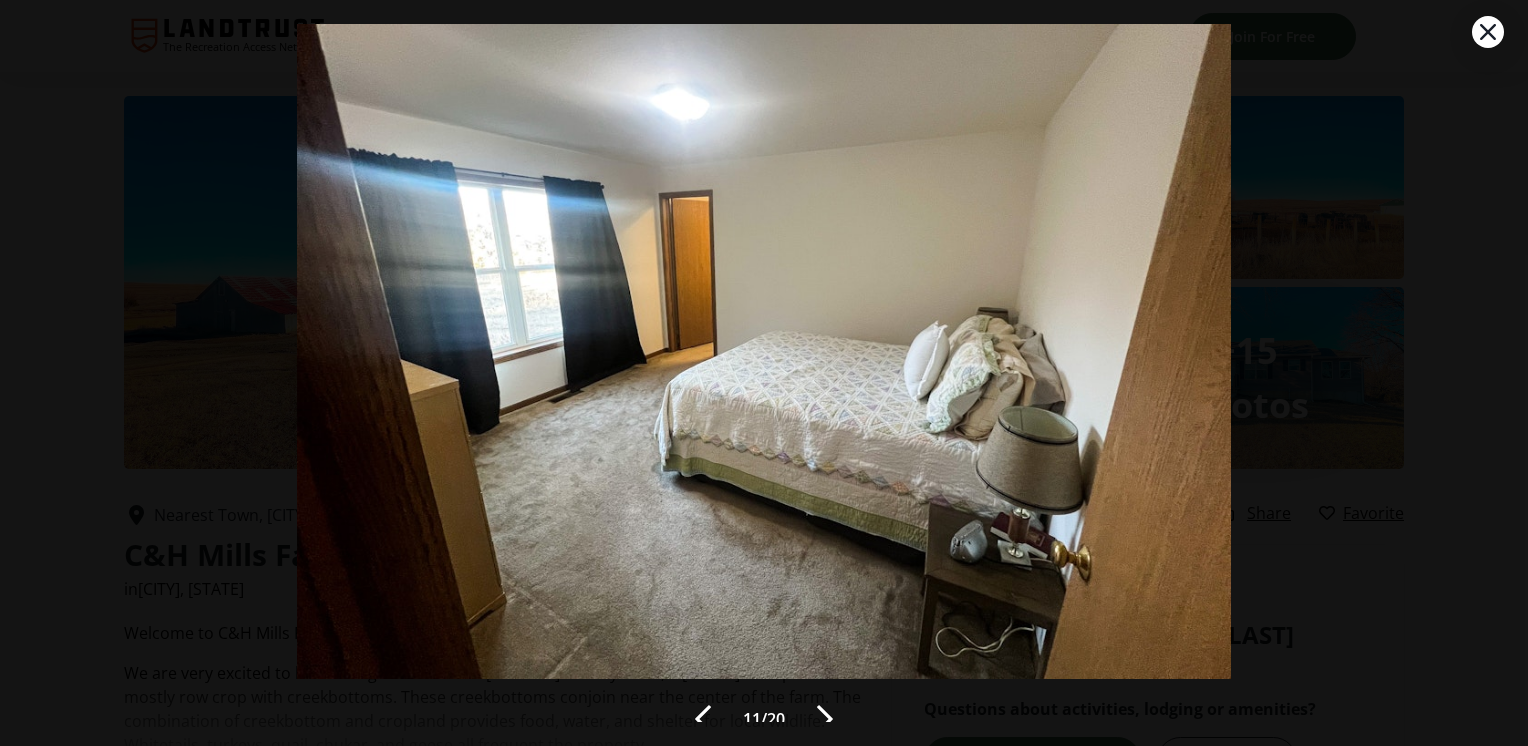 click at bounding box center [825, 719] 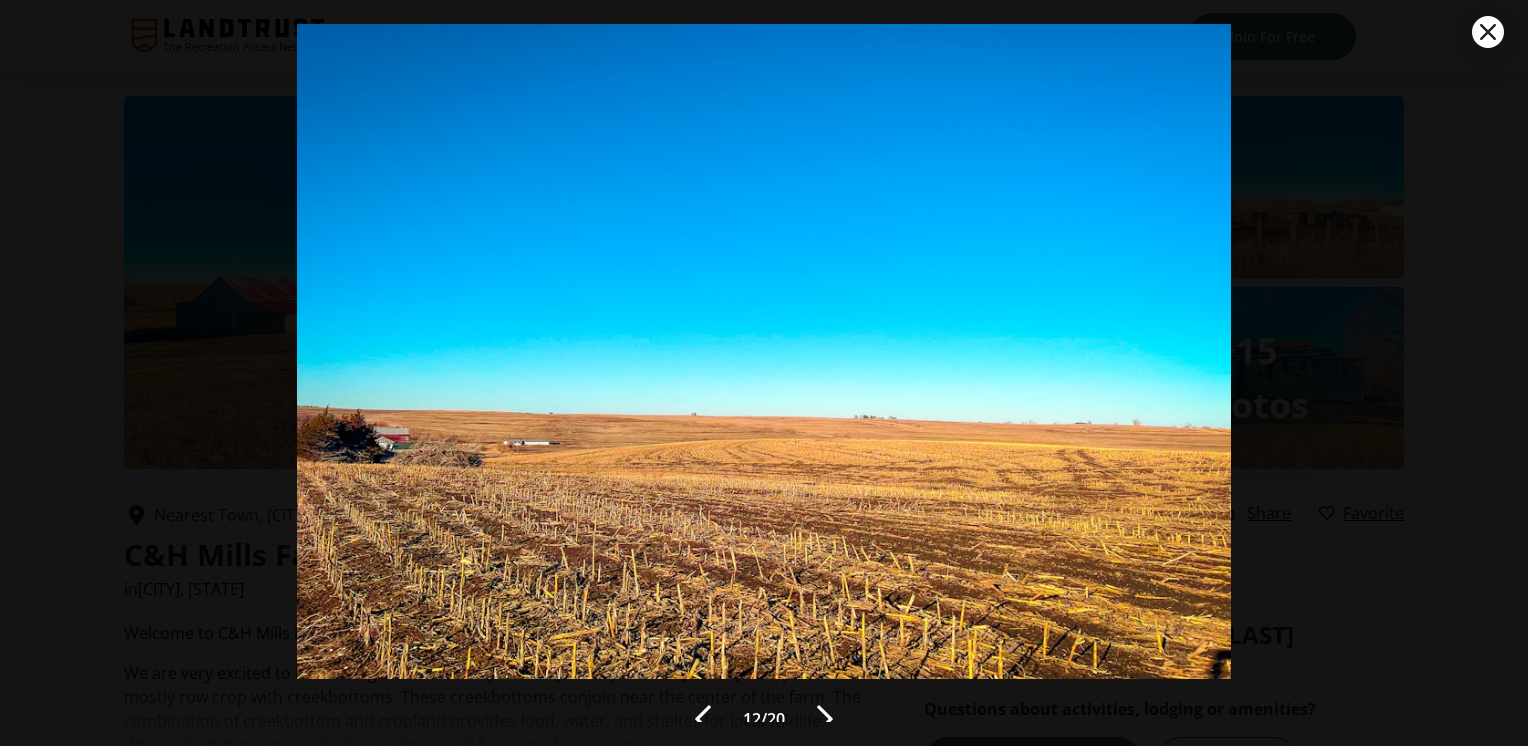 click at bounding box center (825, 719) 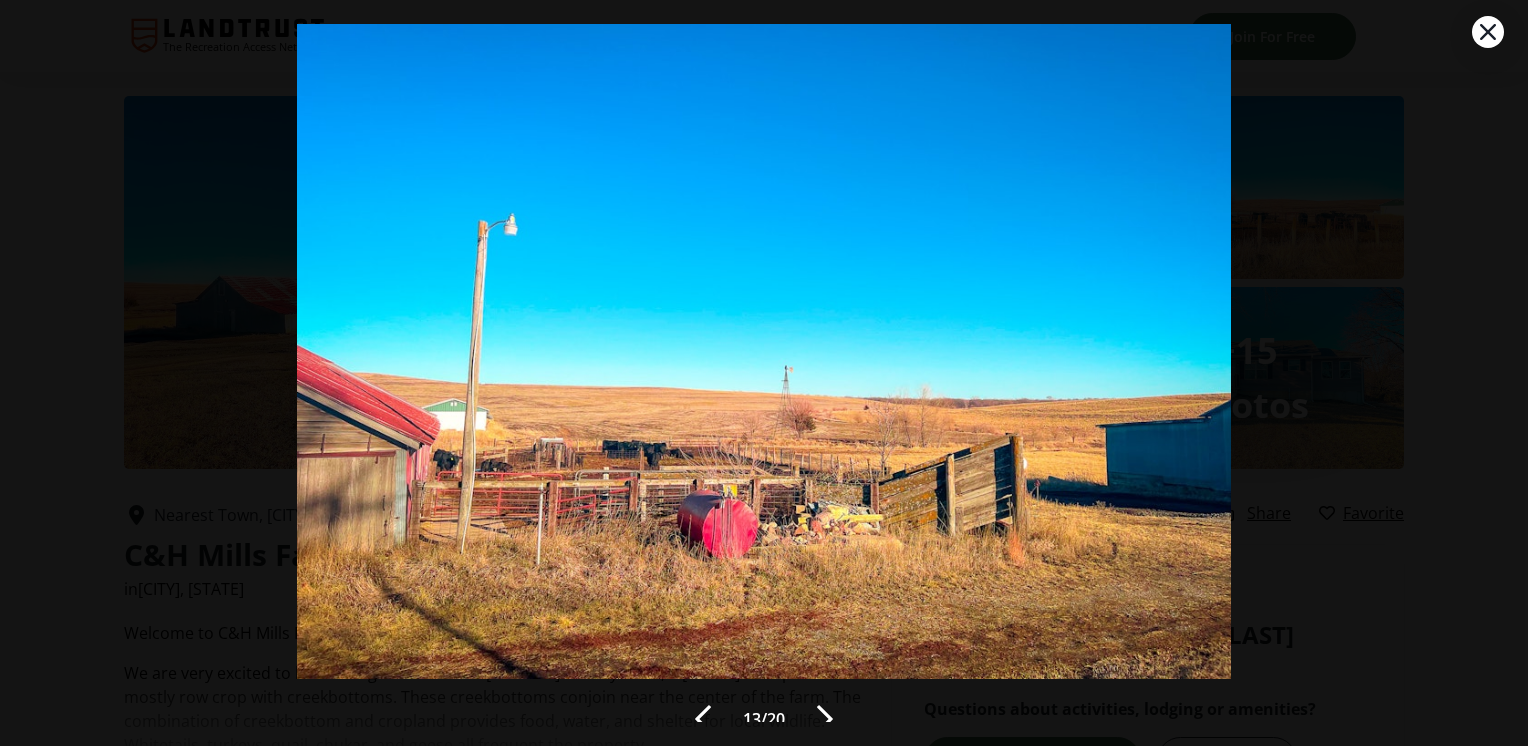 click at bounding box center (825, 719) 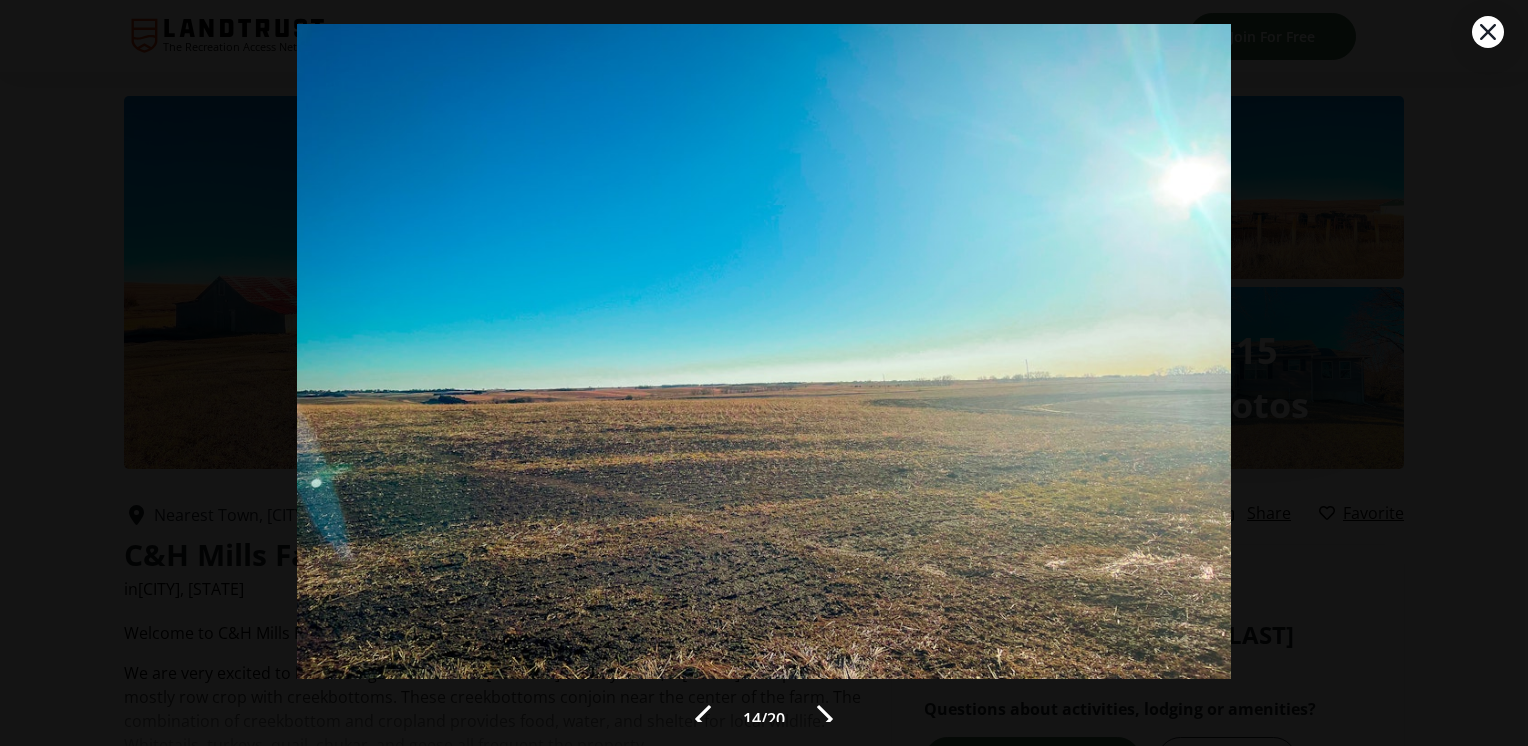 click at bounding box center [825, 719] 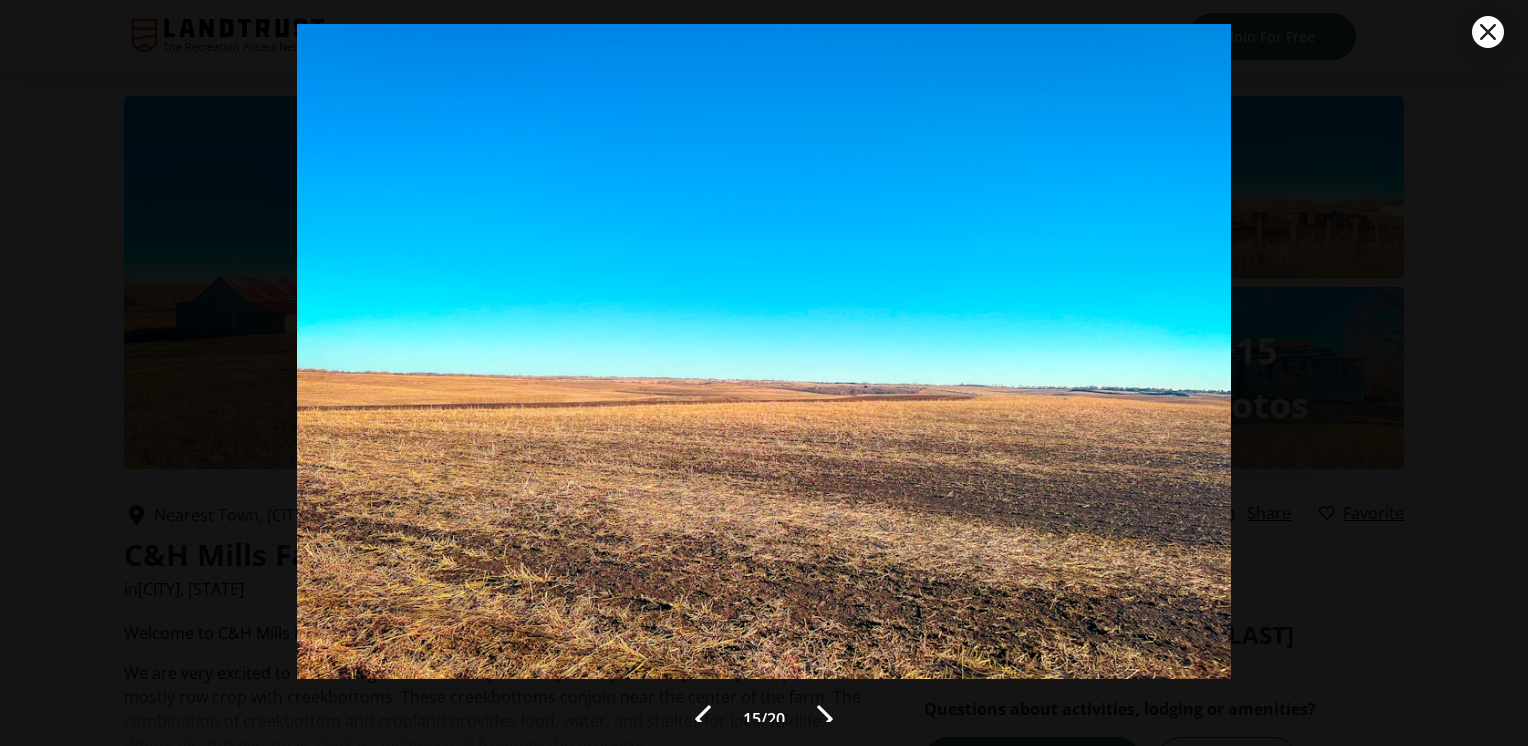 click at bounding box center [825, 719] 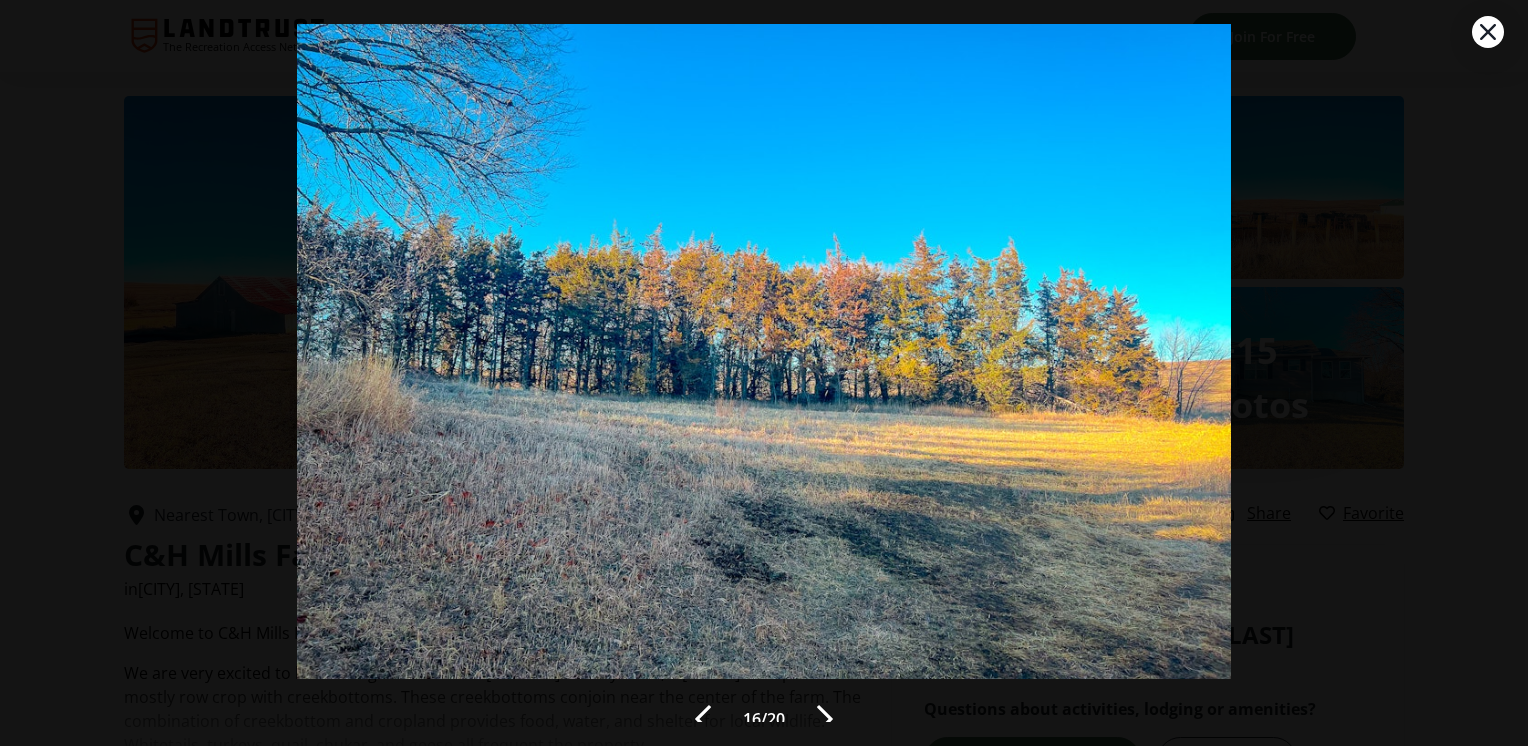 click at bounding box center (825, 719) 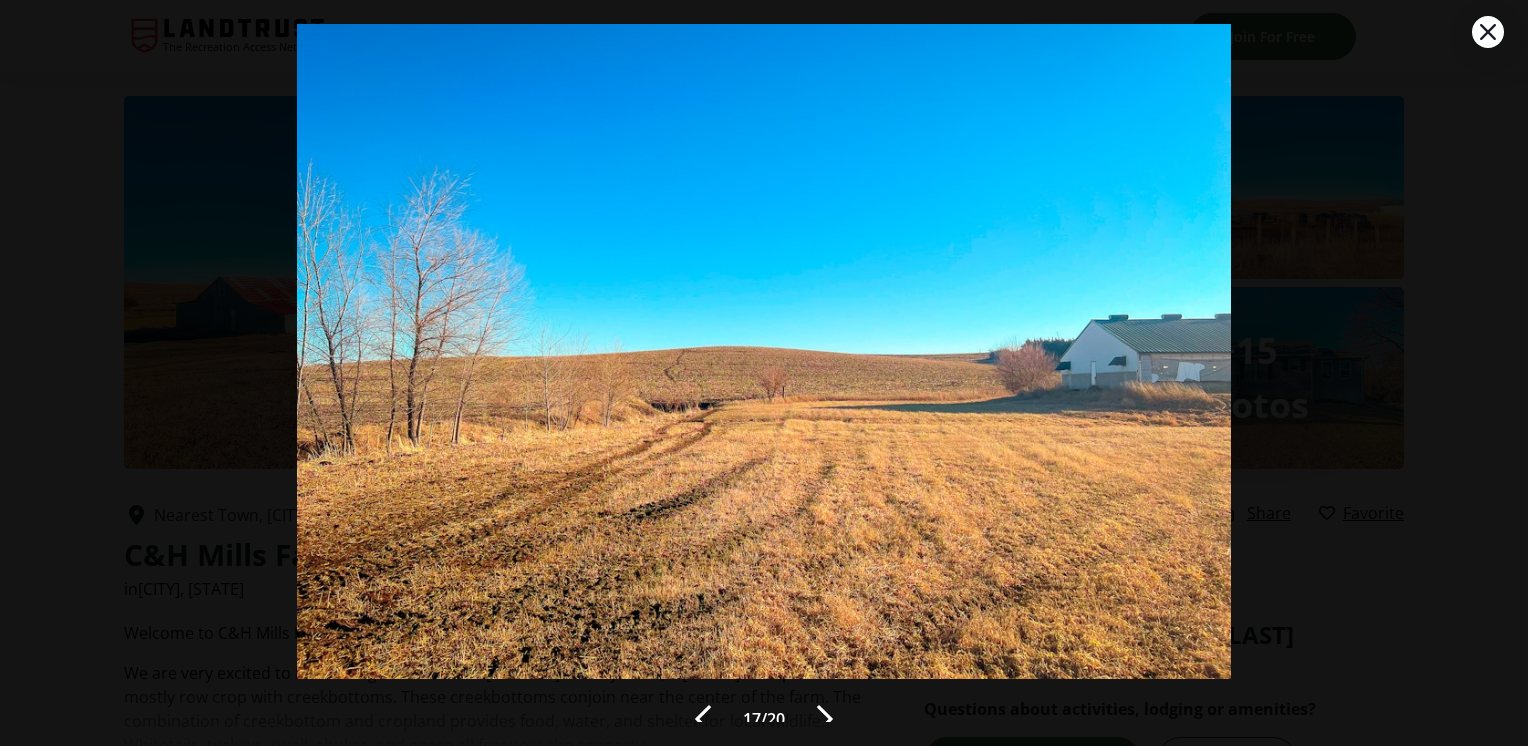 click at bounding box center [825, 719] 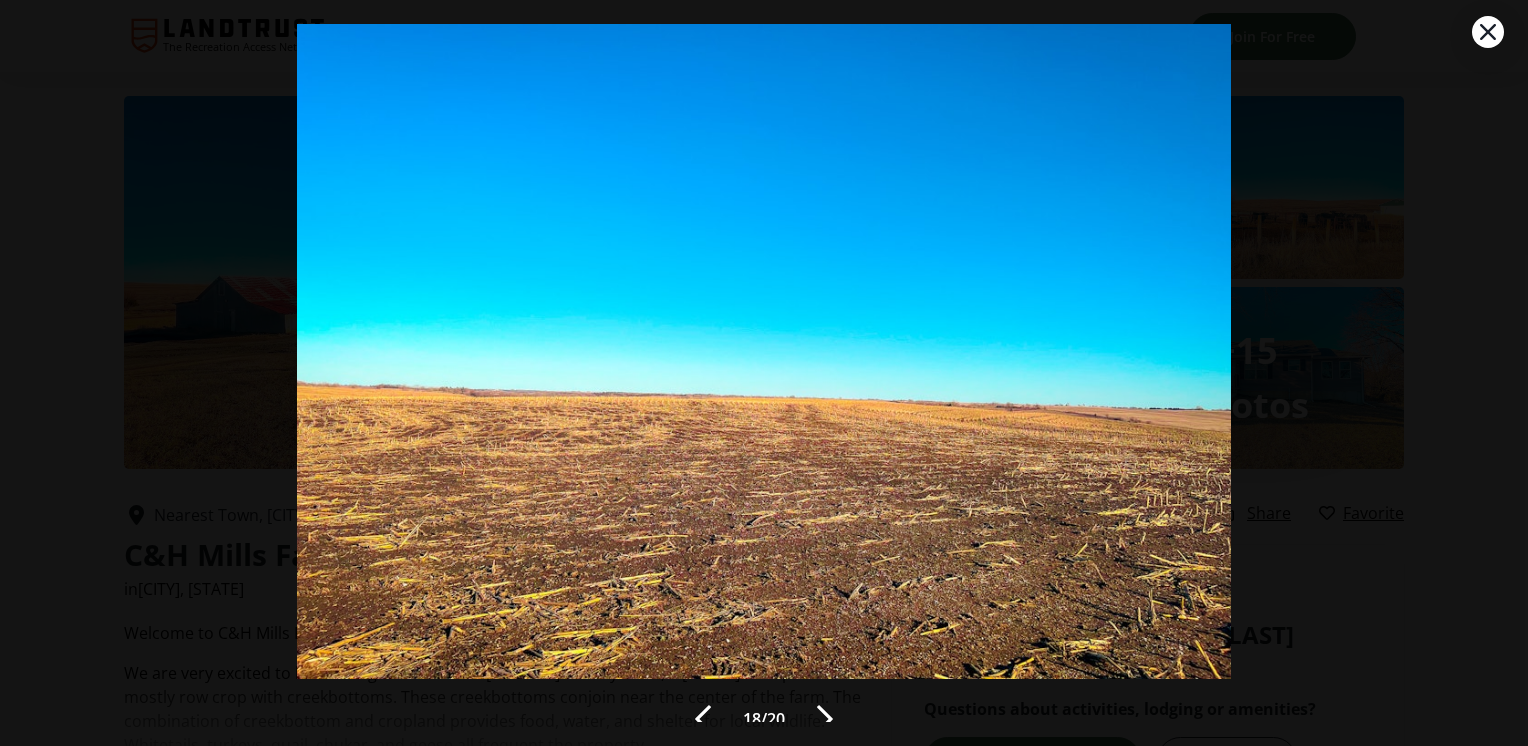 click at bounding box center [825, 719] 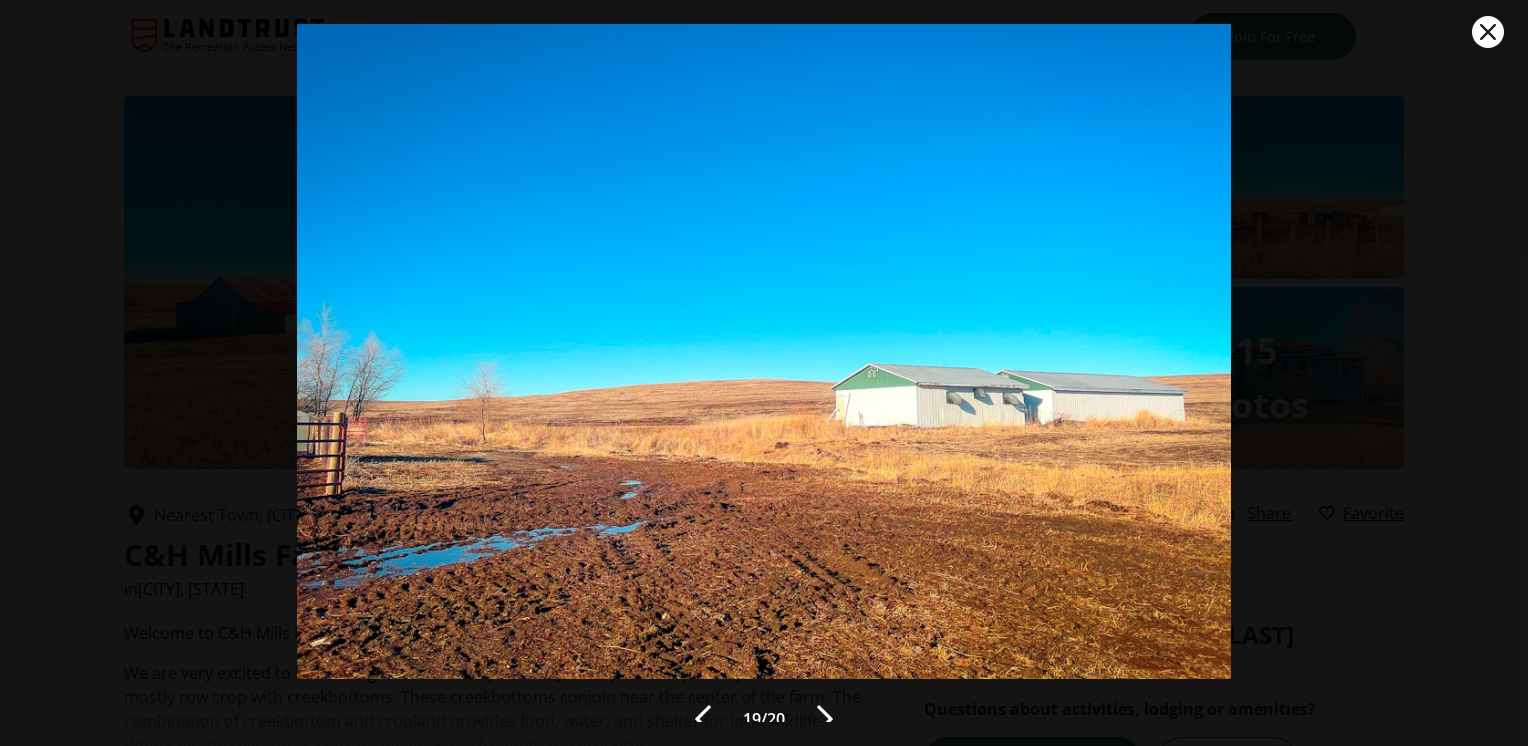 click at bounding box center [825, 719] 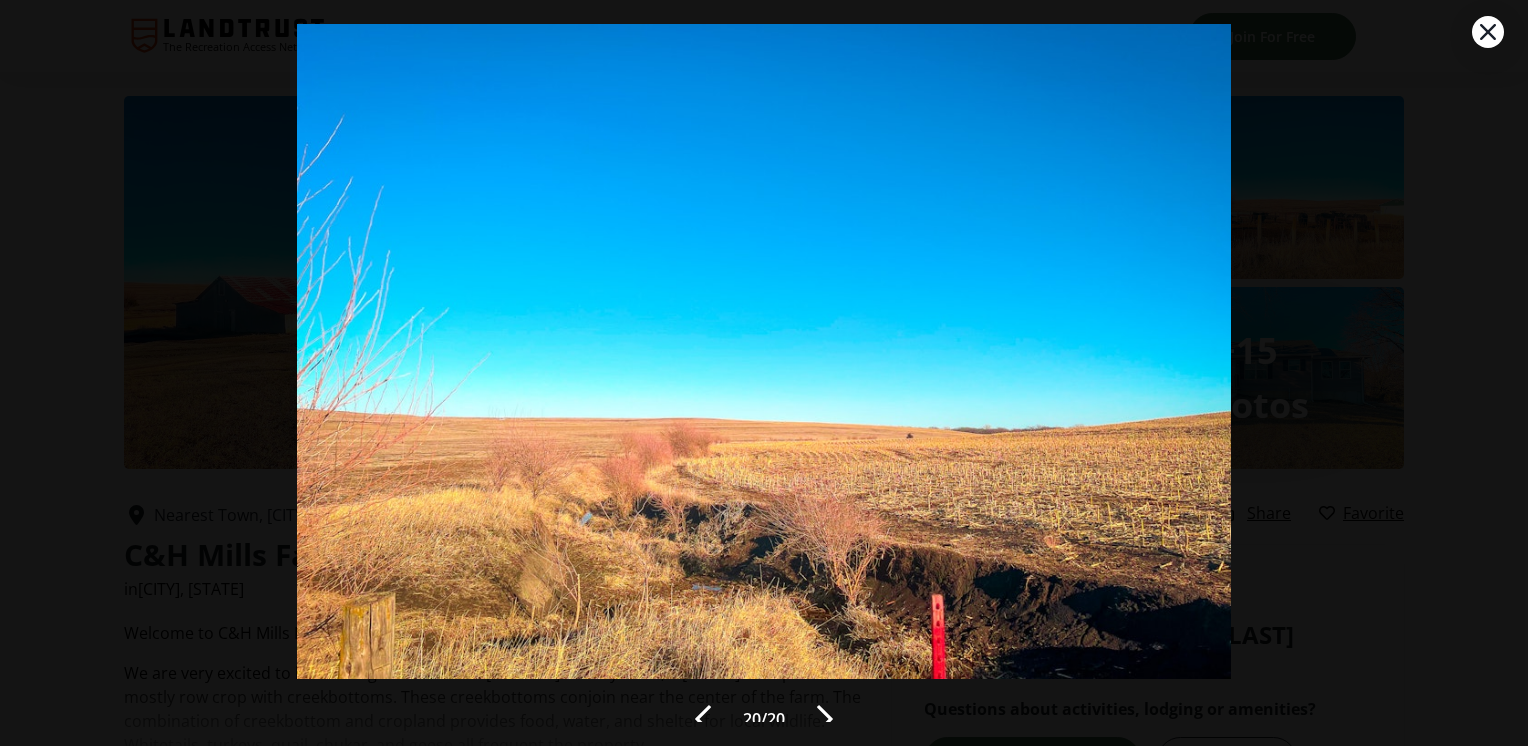 click 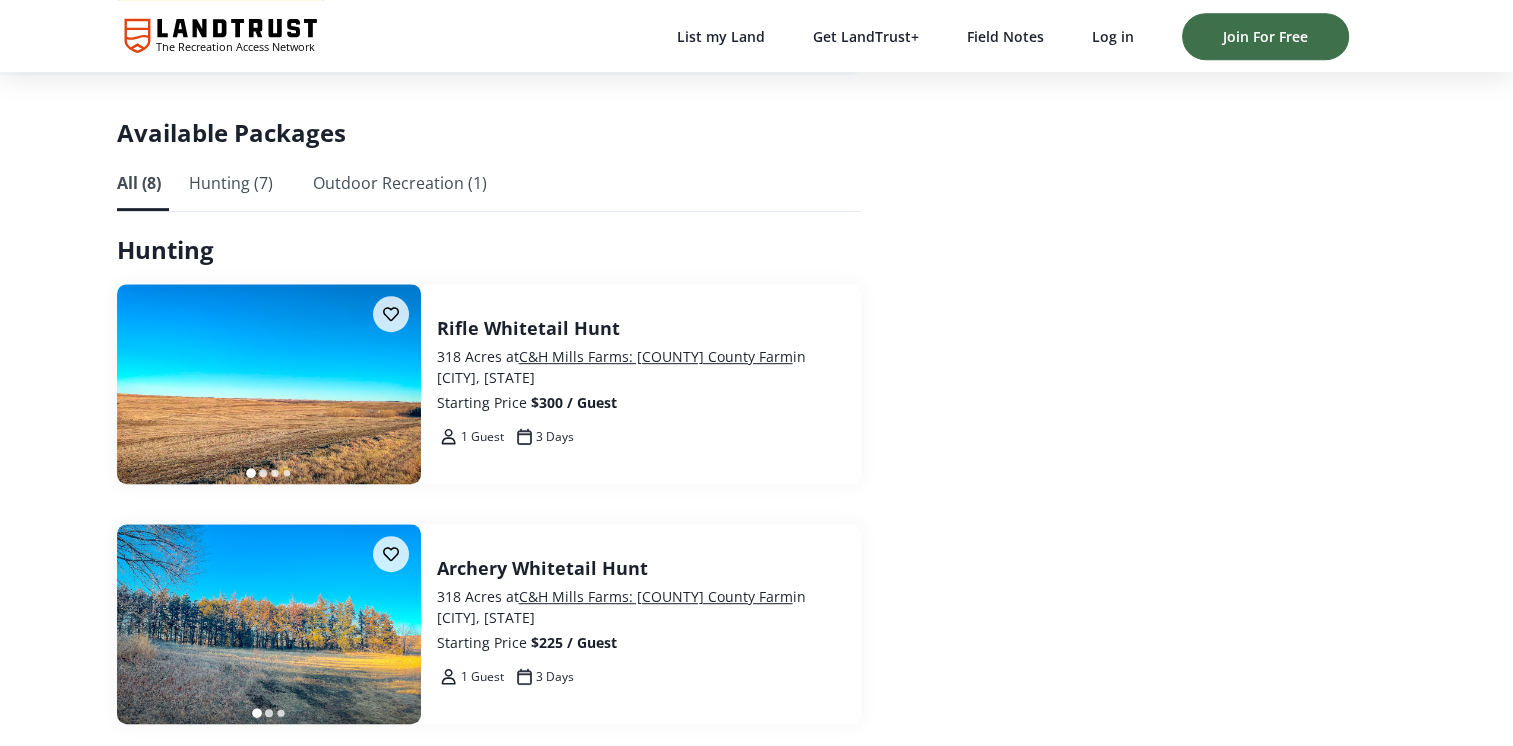 scroll, scrollTop: 1000, scrollLeft: 0, axis: vertical 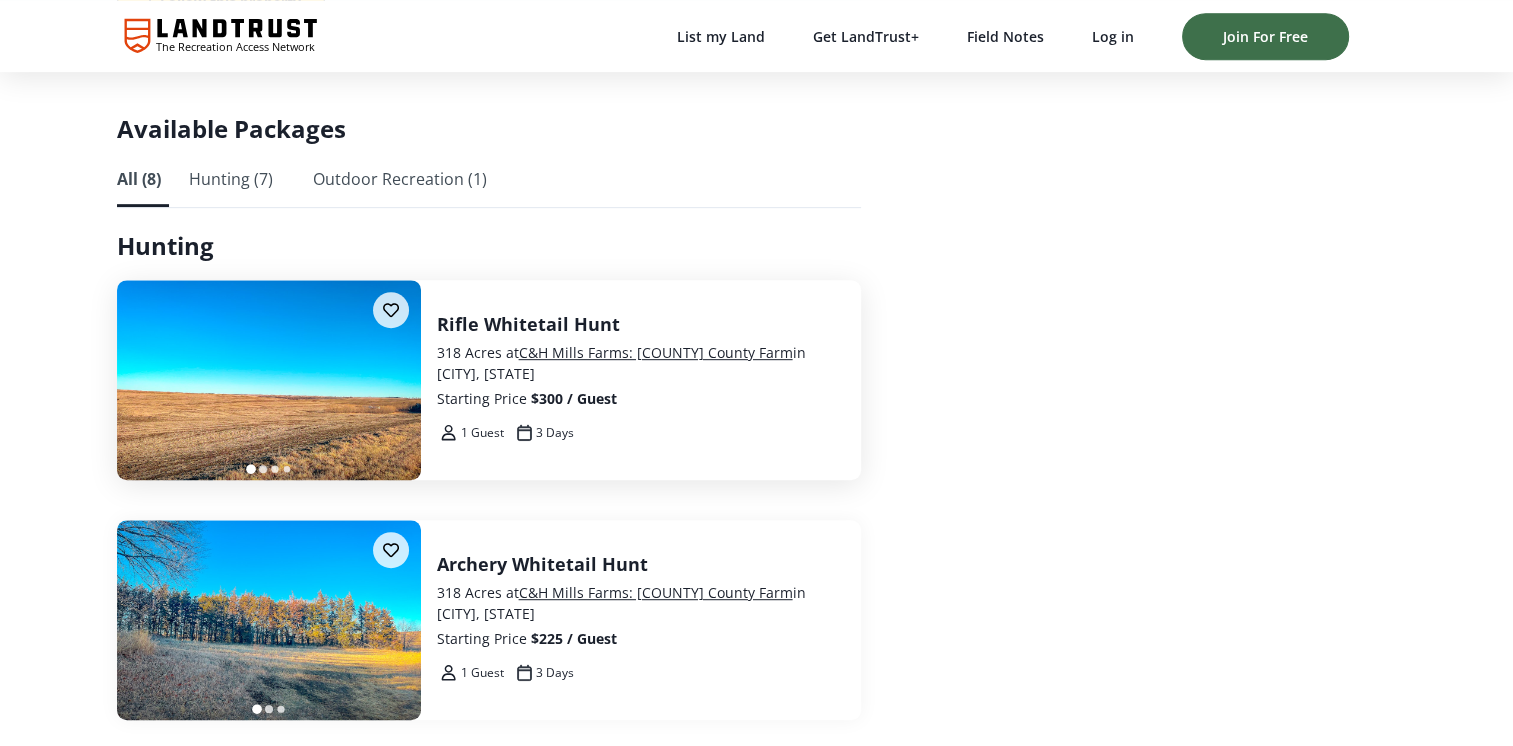 click on "318 Acres at  C&H Mills Farms: Johnston County Farm  in Crab Orchard, NE" at bounding box center (641, 363) 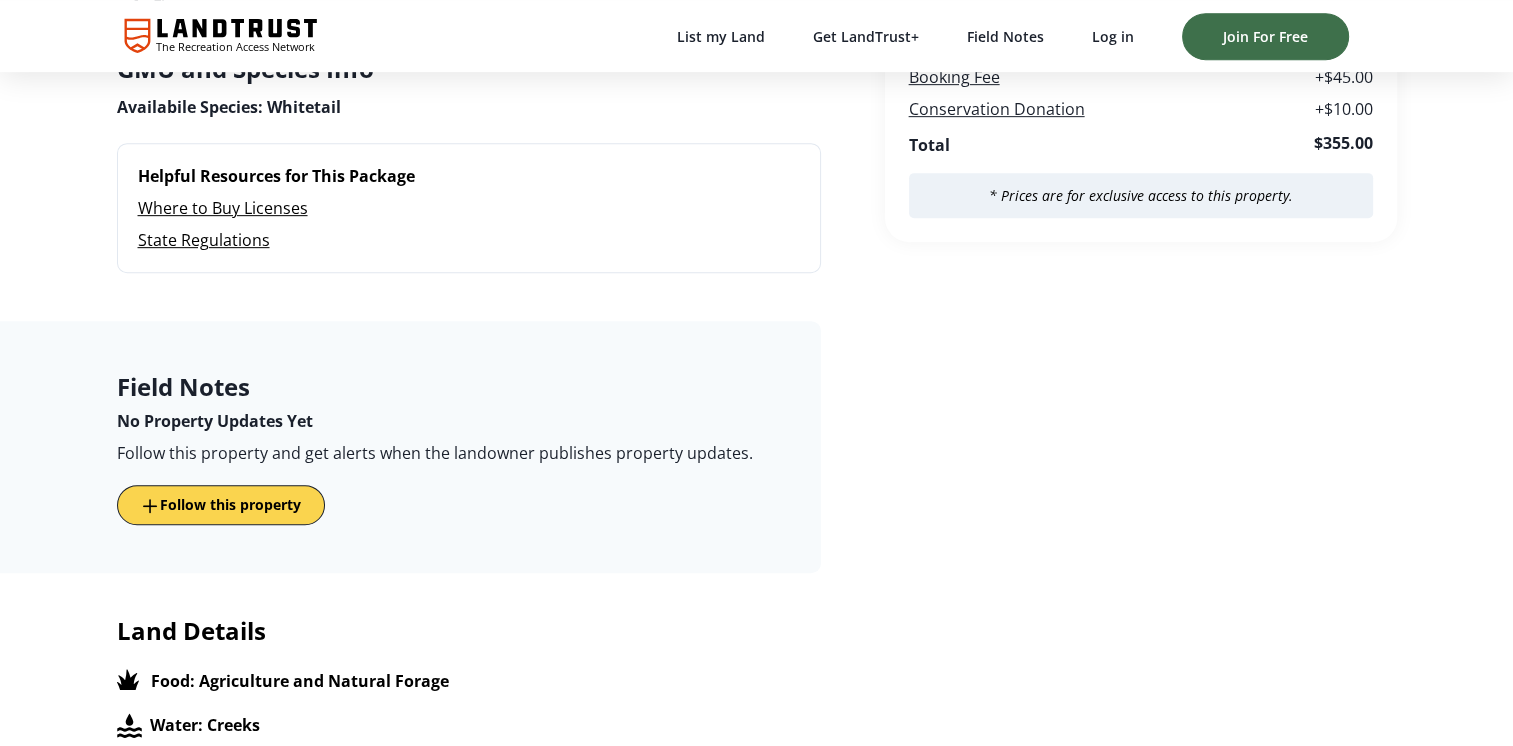 scroll, scrollTop: 0, scrollLeft: 0, axis: both 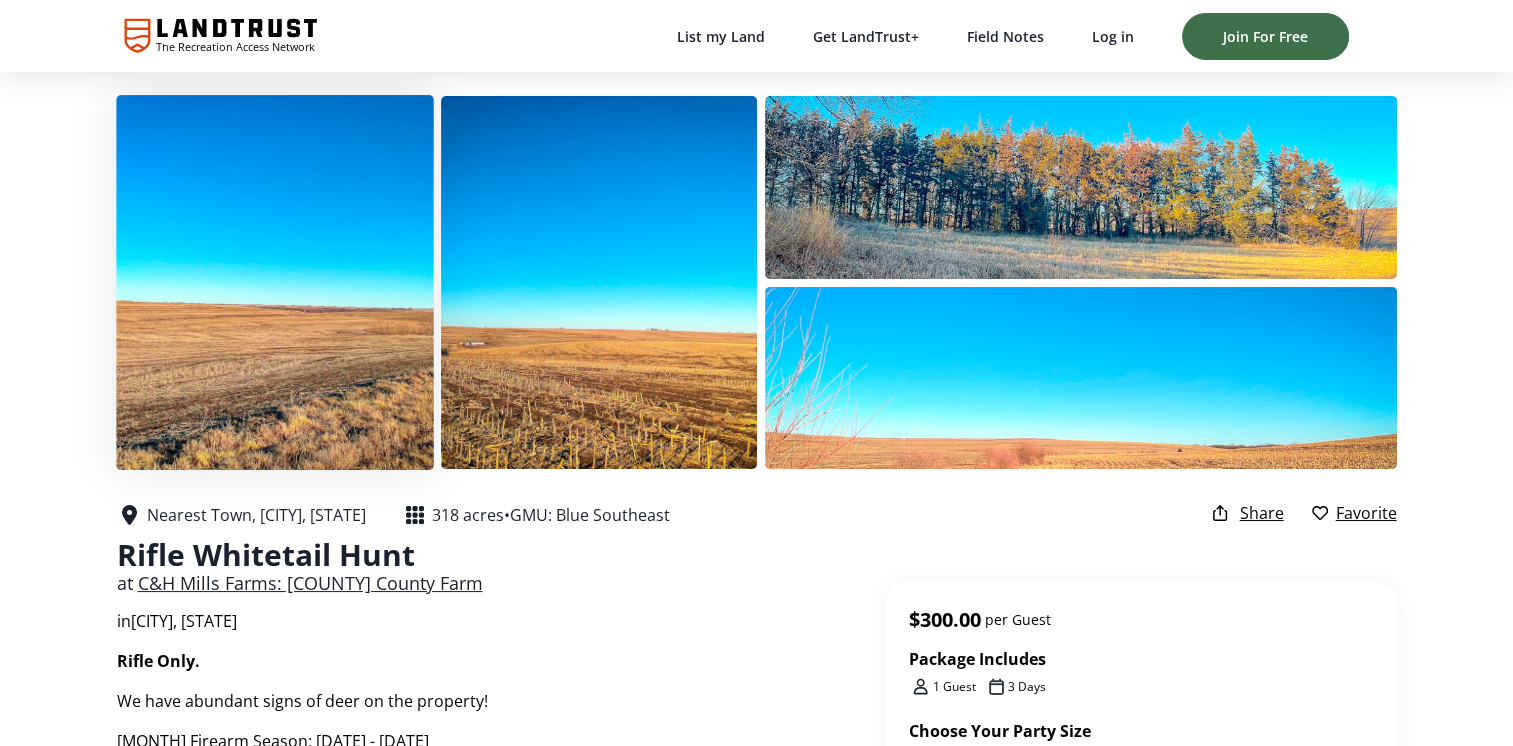 click at bounding box center [275, 282] 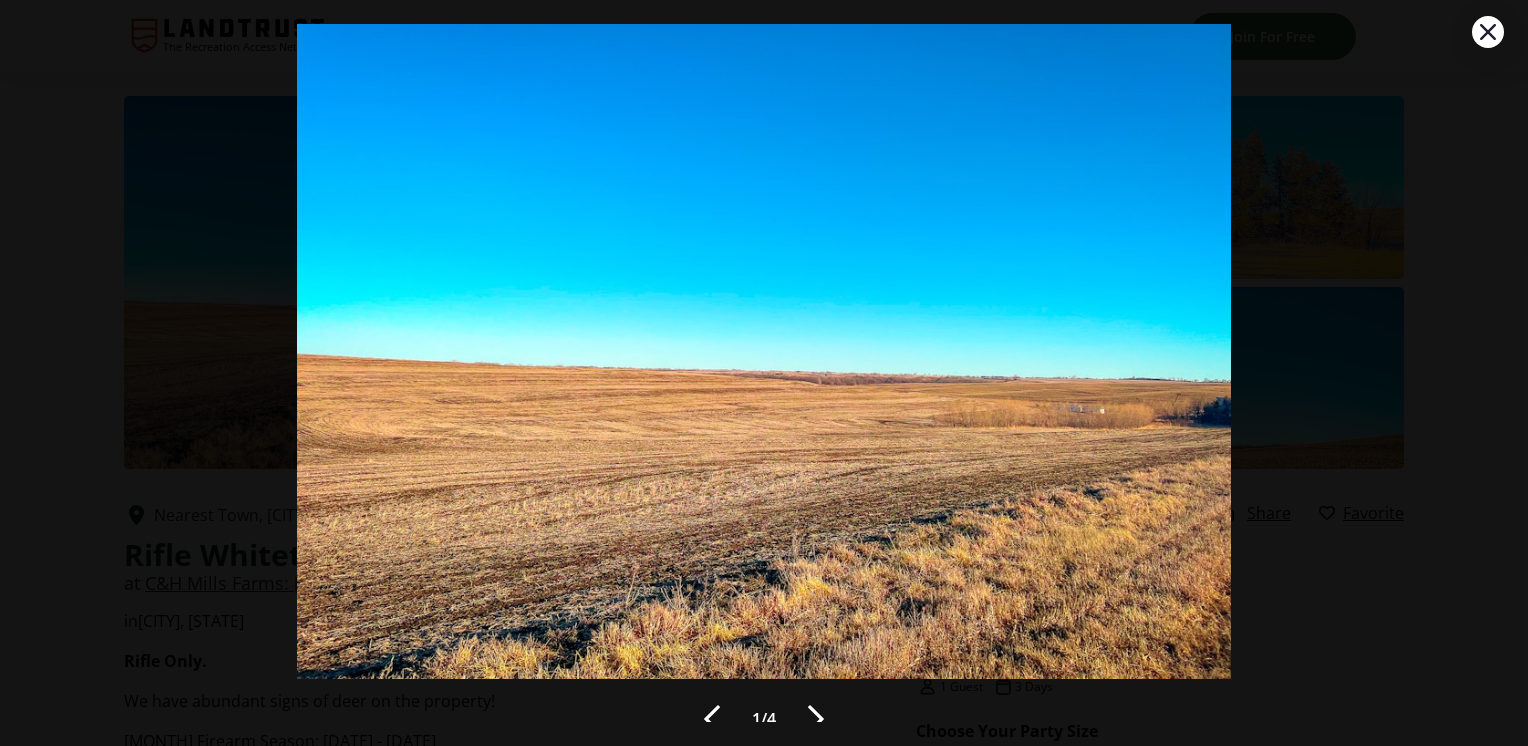 click at bounding box center (816, 719) 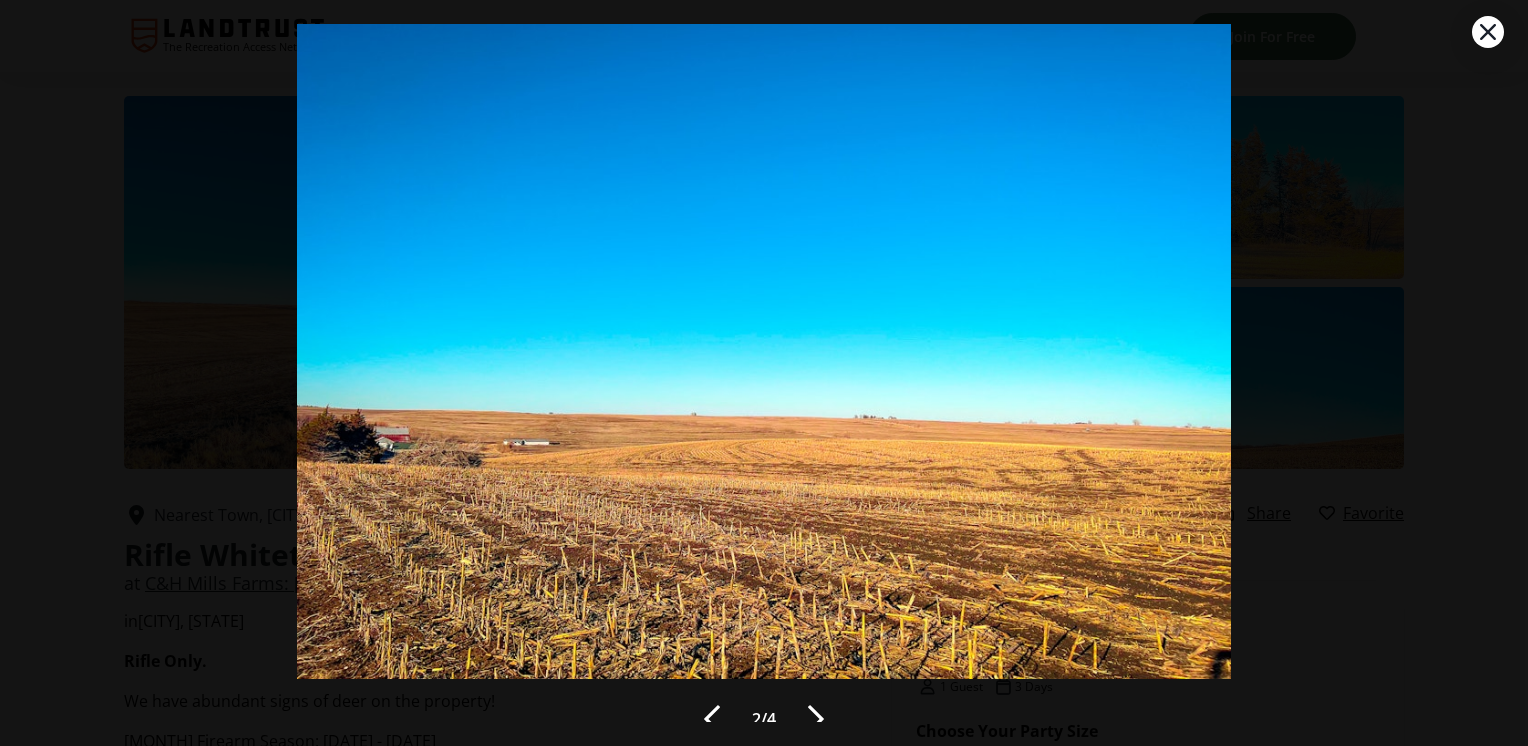 click at bounding box center (816, 719) 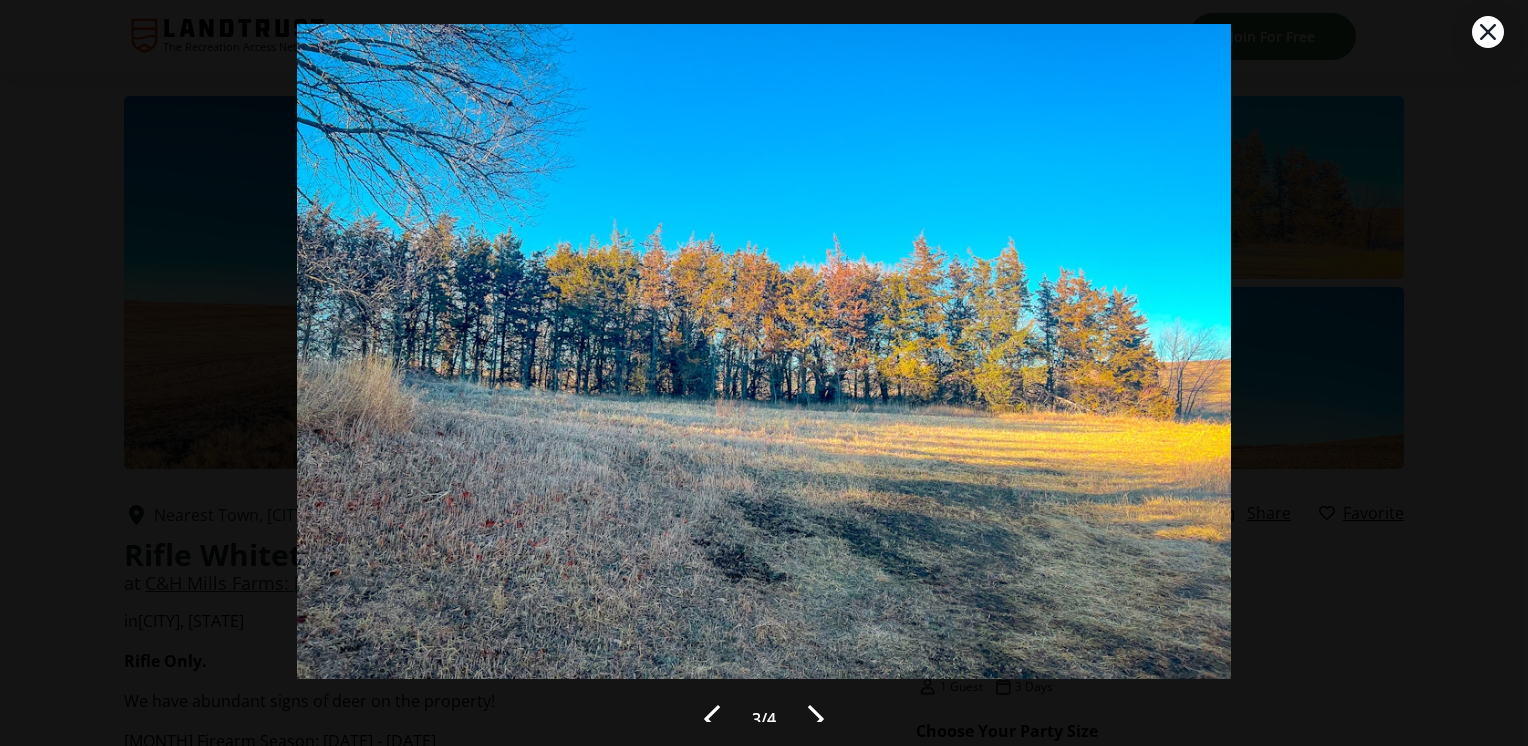 click at bounding box center [816, 719] 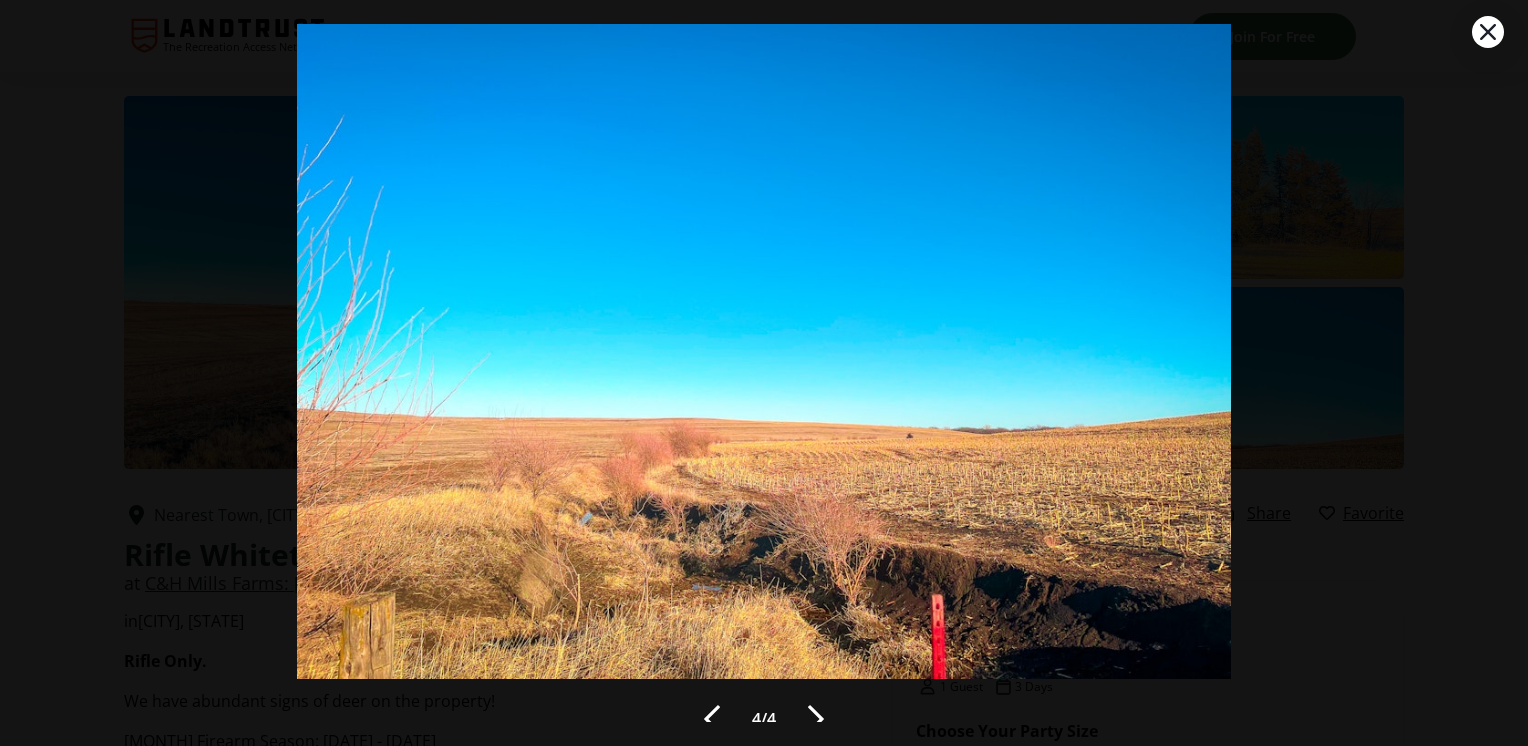 click 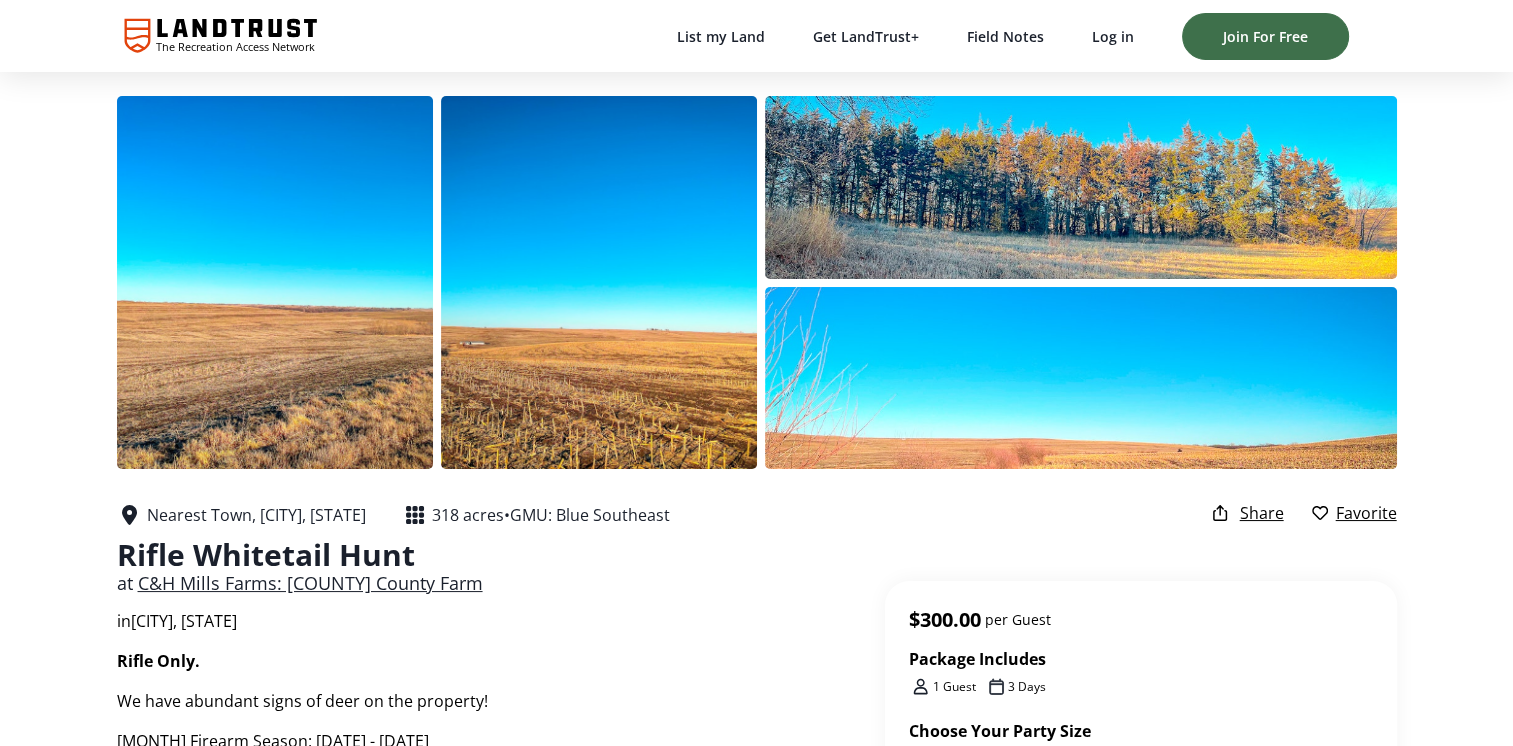 click on "C&H Mills Farms: Johnston County Farm" at bounding box center (310, 583) 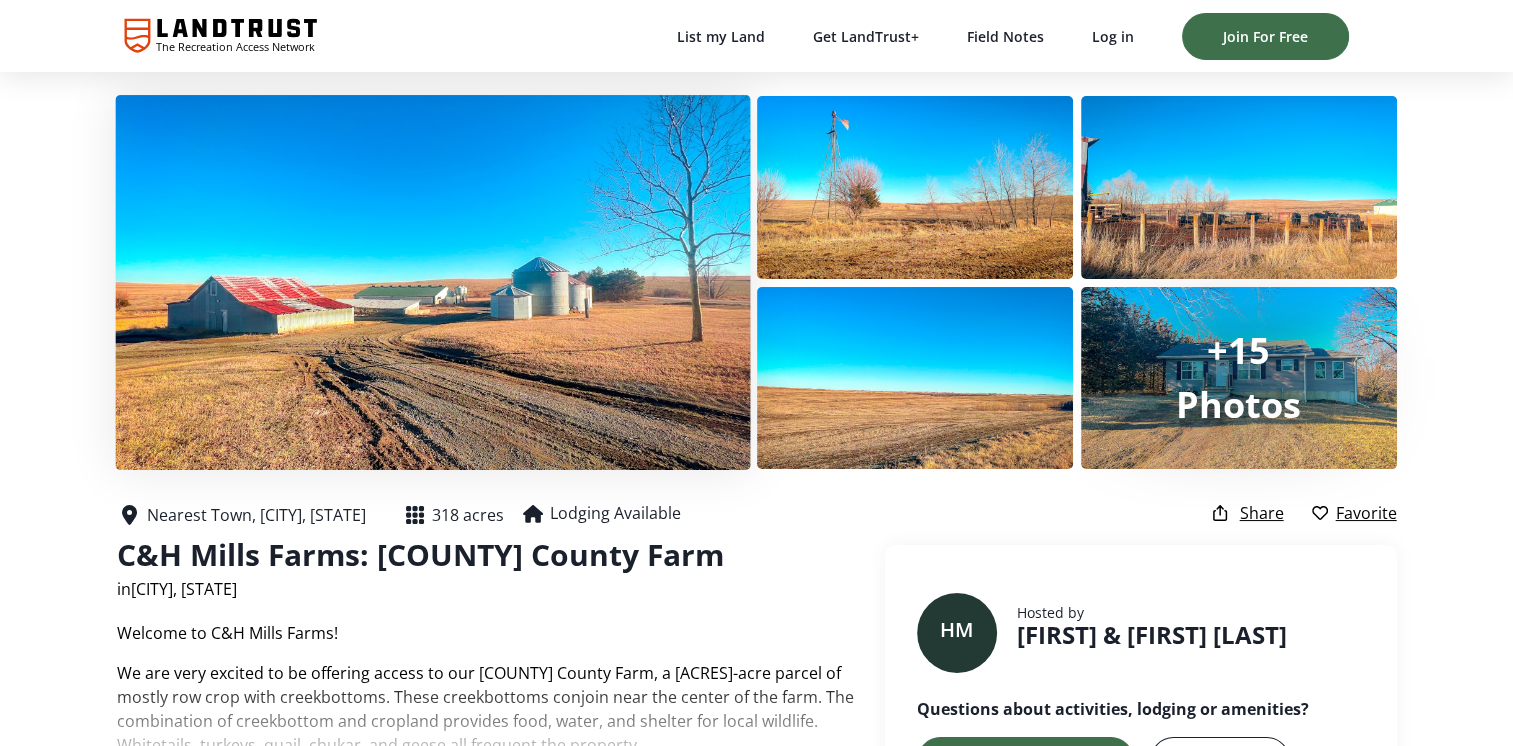 click at bounding box center (432, 282) 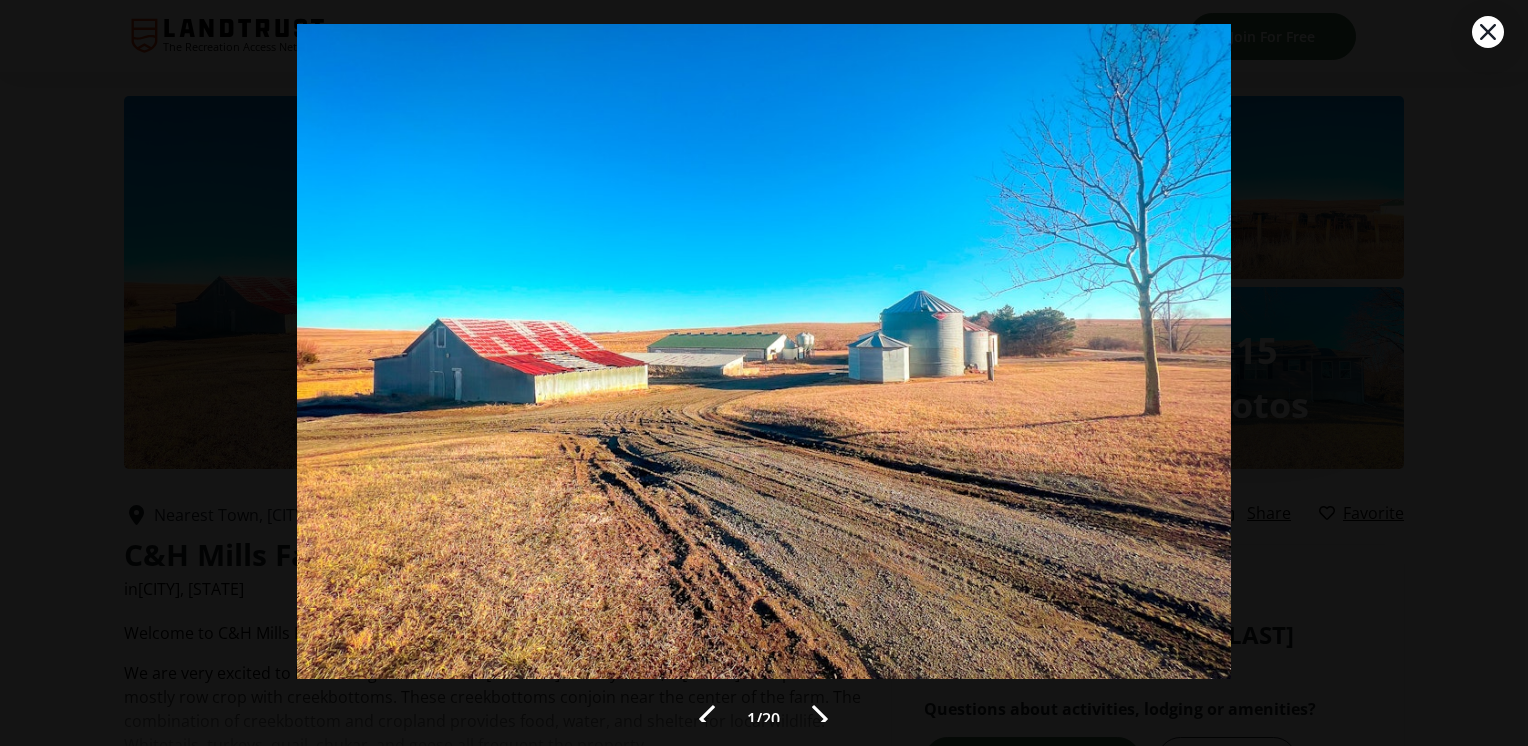 click at bounding box center [820, 719] 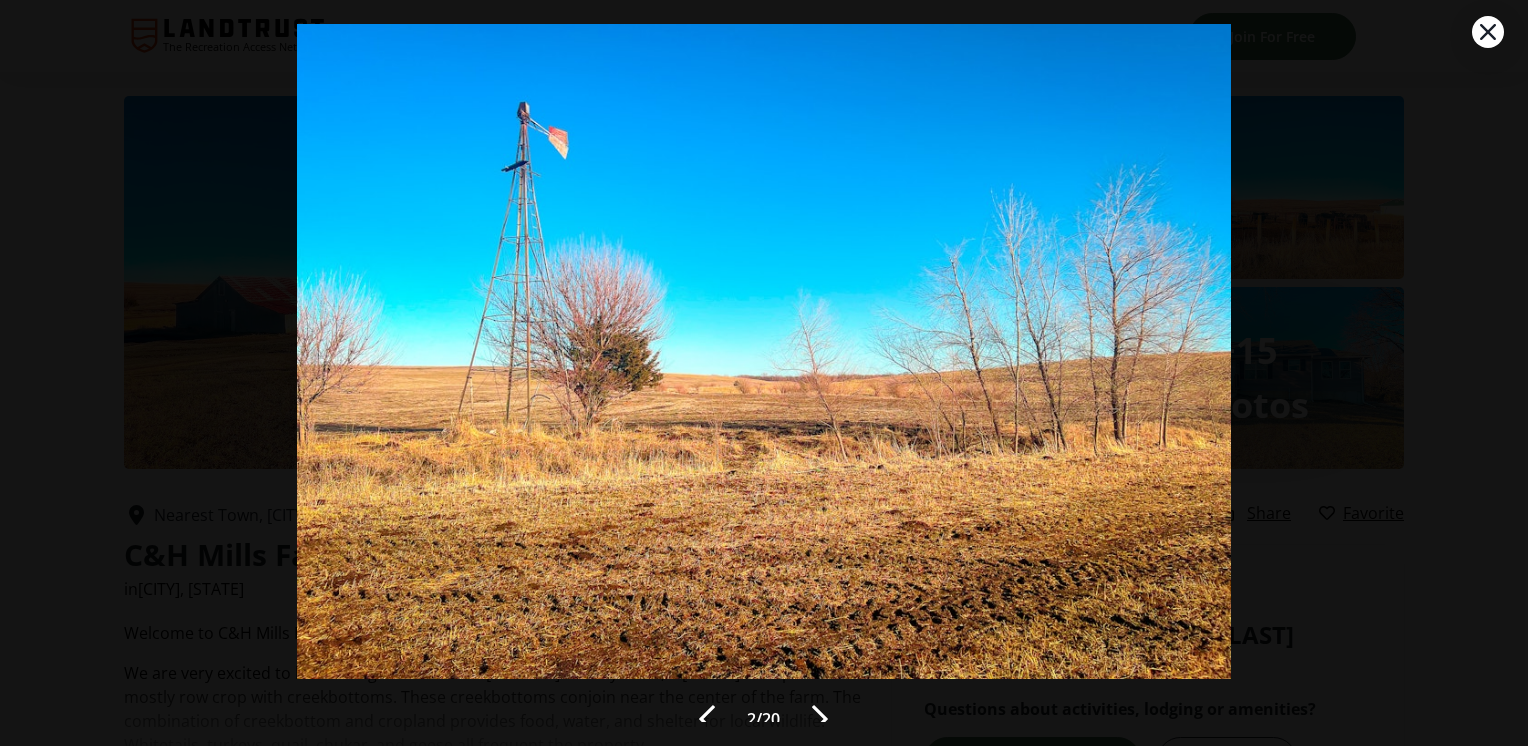 click at bounding box center (820, 719) 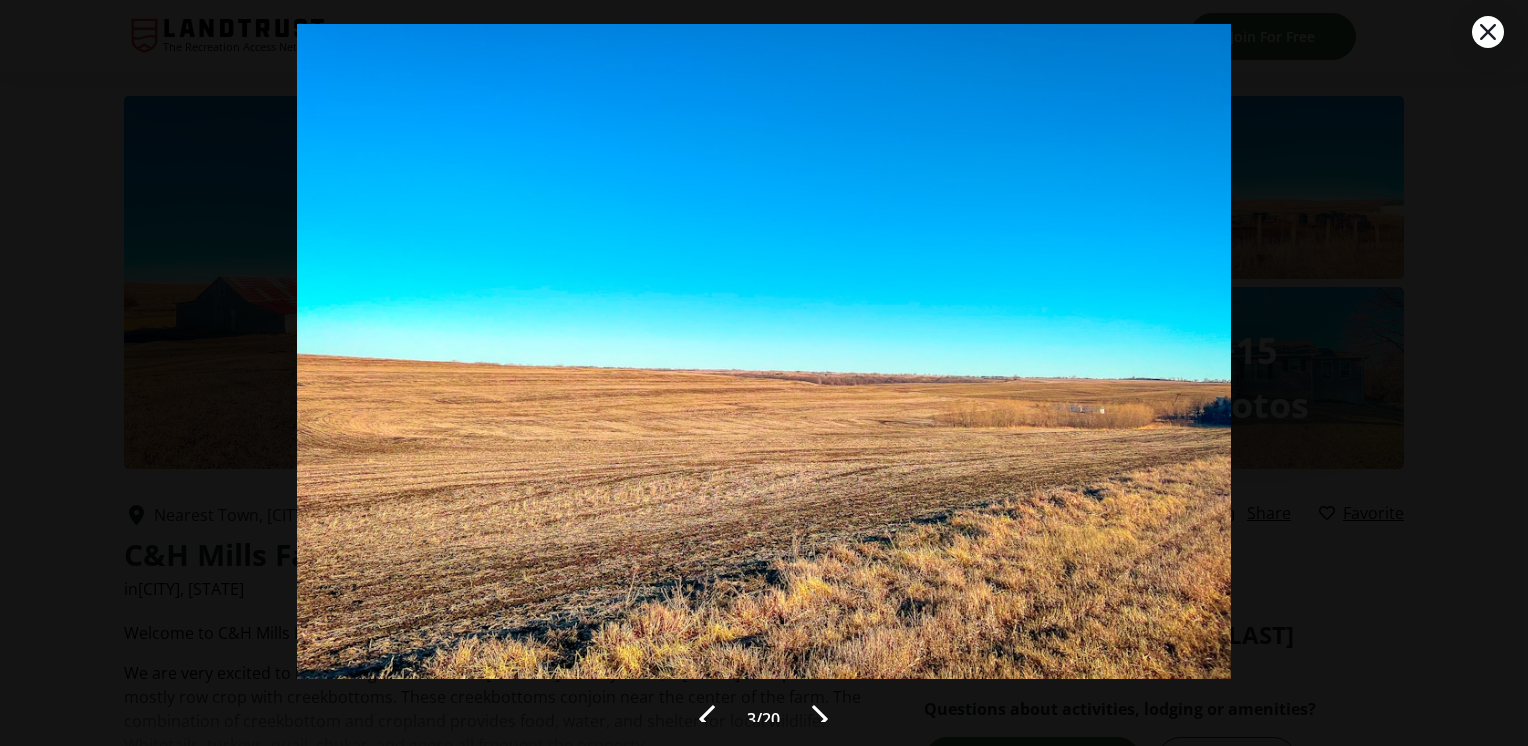 click at bounding box center [820, 719] 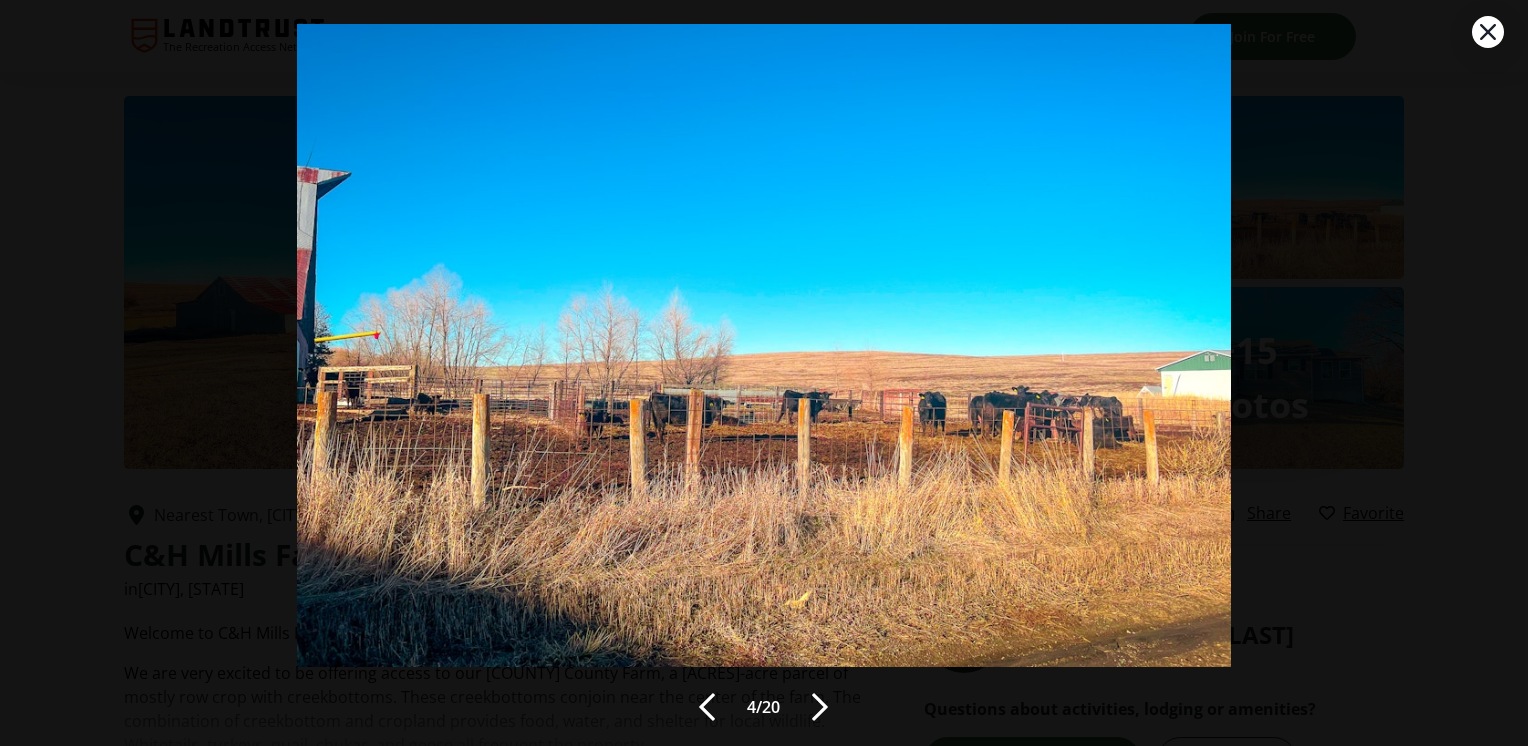click at bounding box center [820, 707] 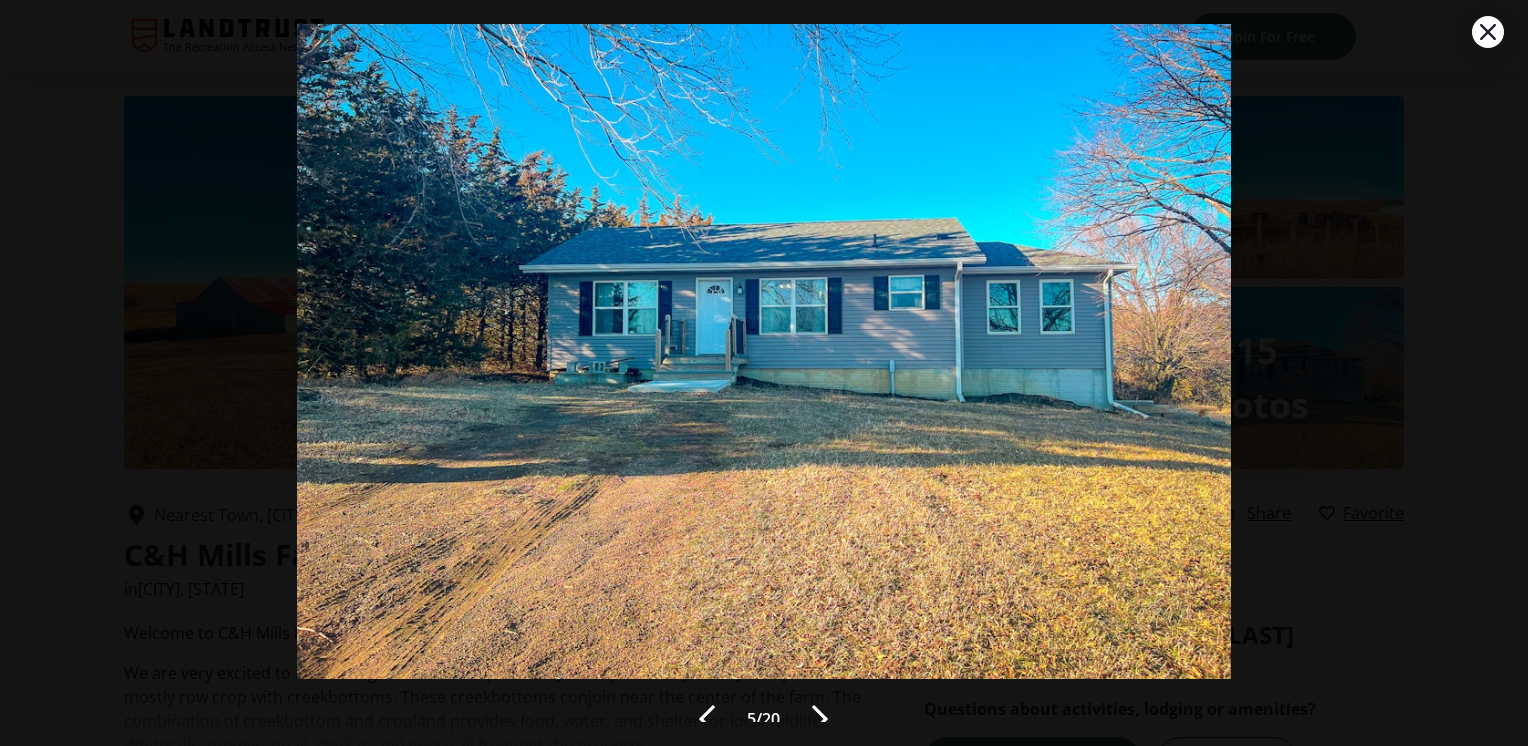 click at bounding box center (820, 719) 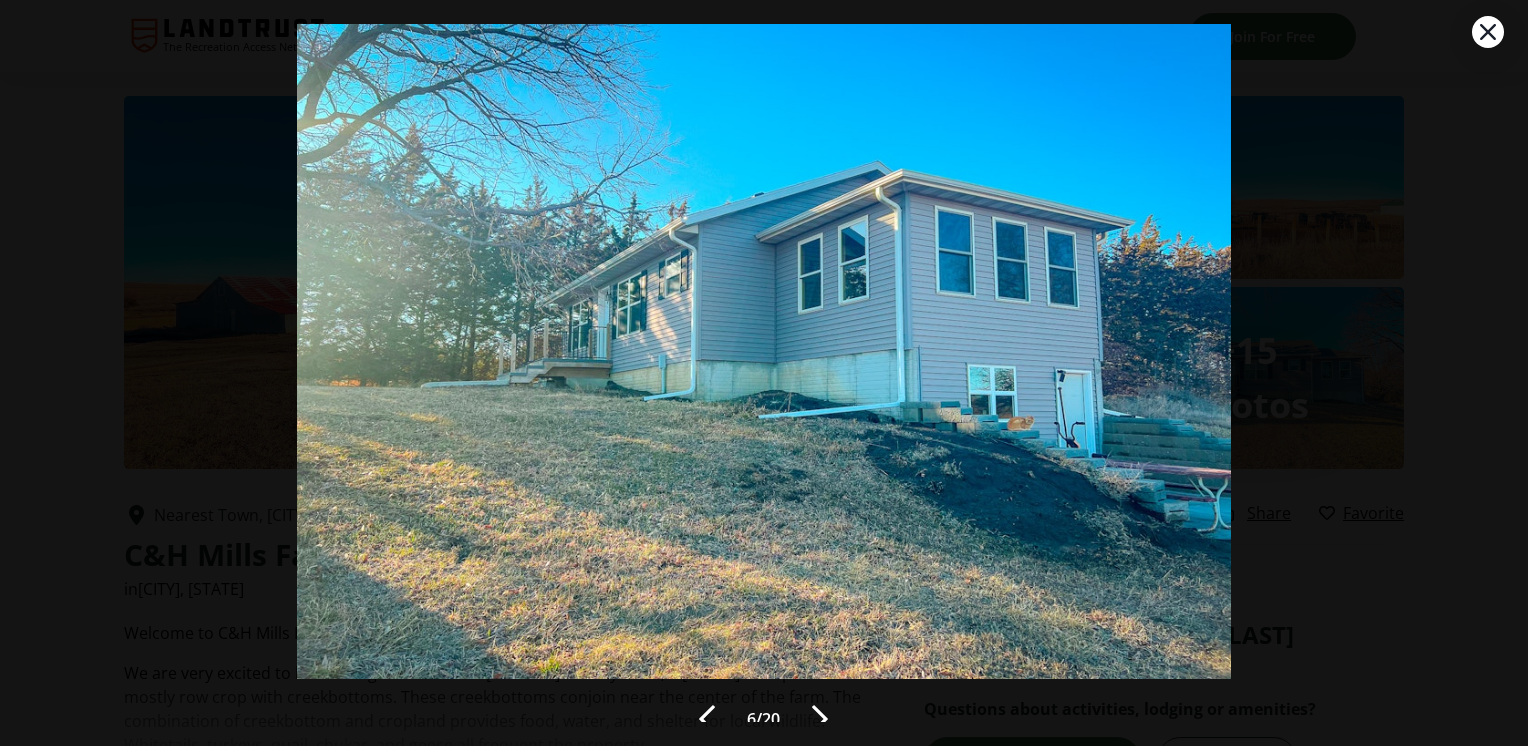 click at bounding box center [820, 719] 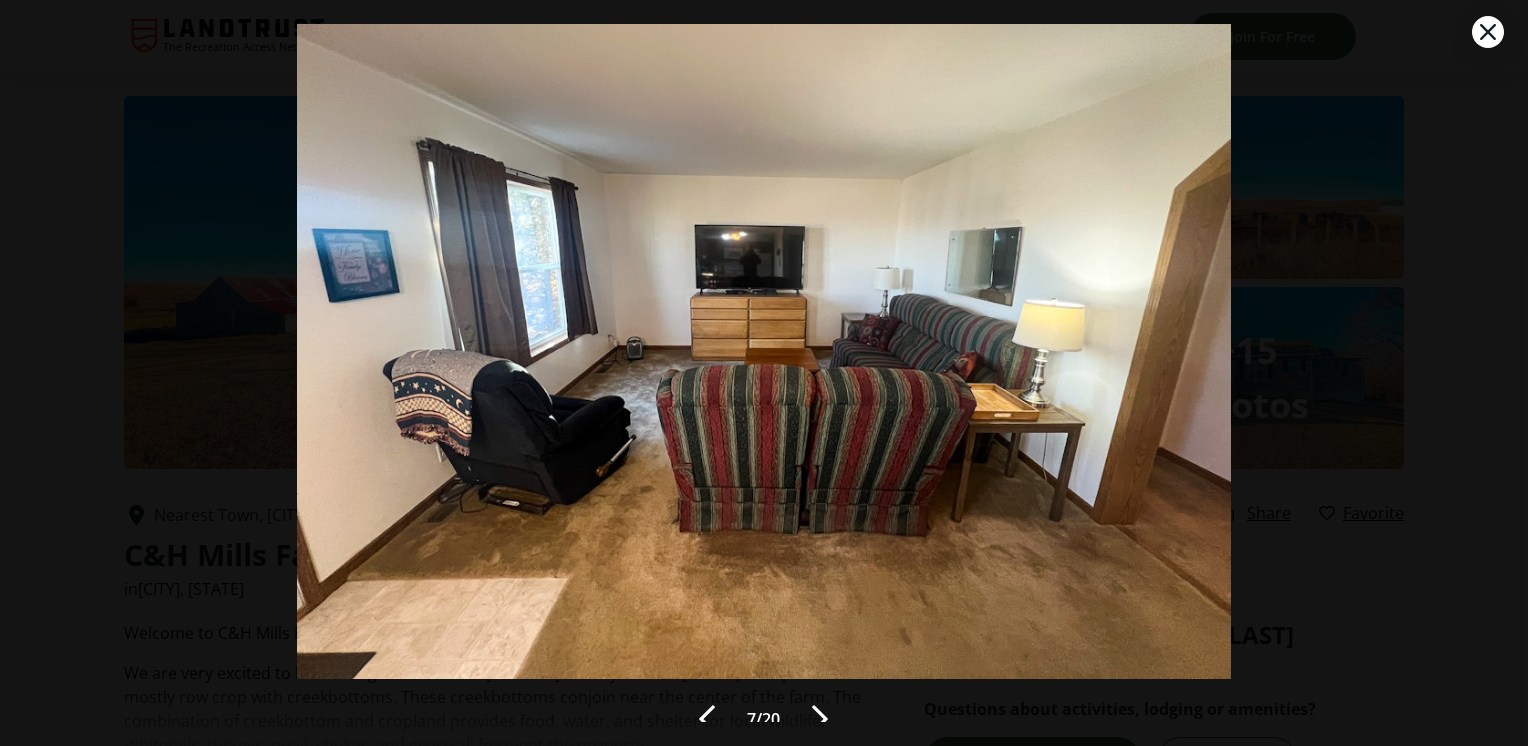 click at bounding box center [820, 719] 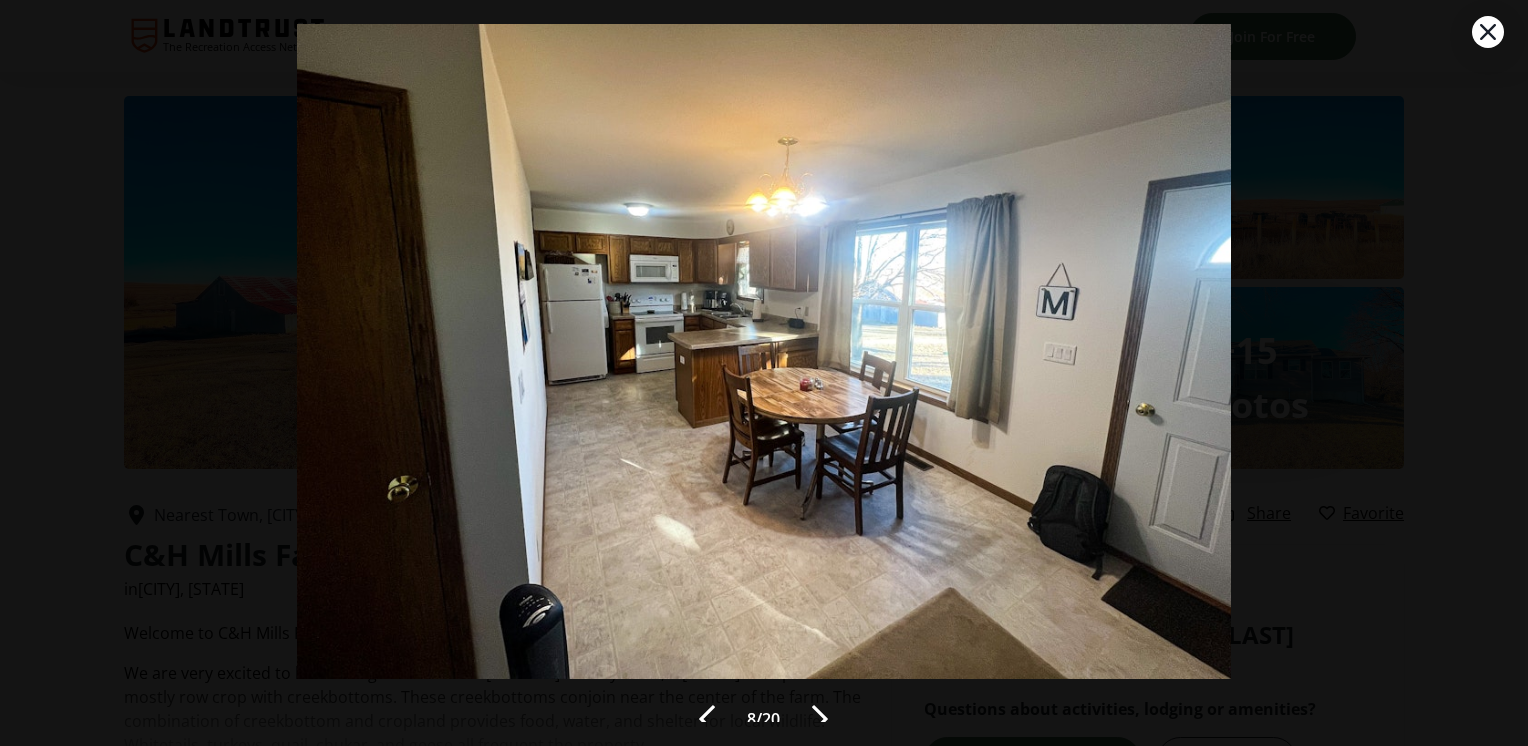 click at bounding box center [820, 719] 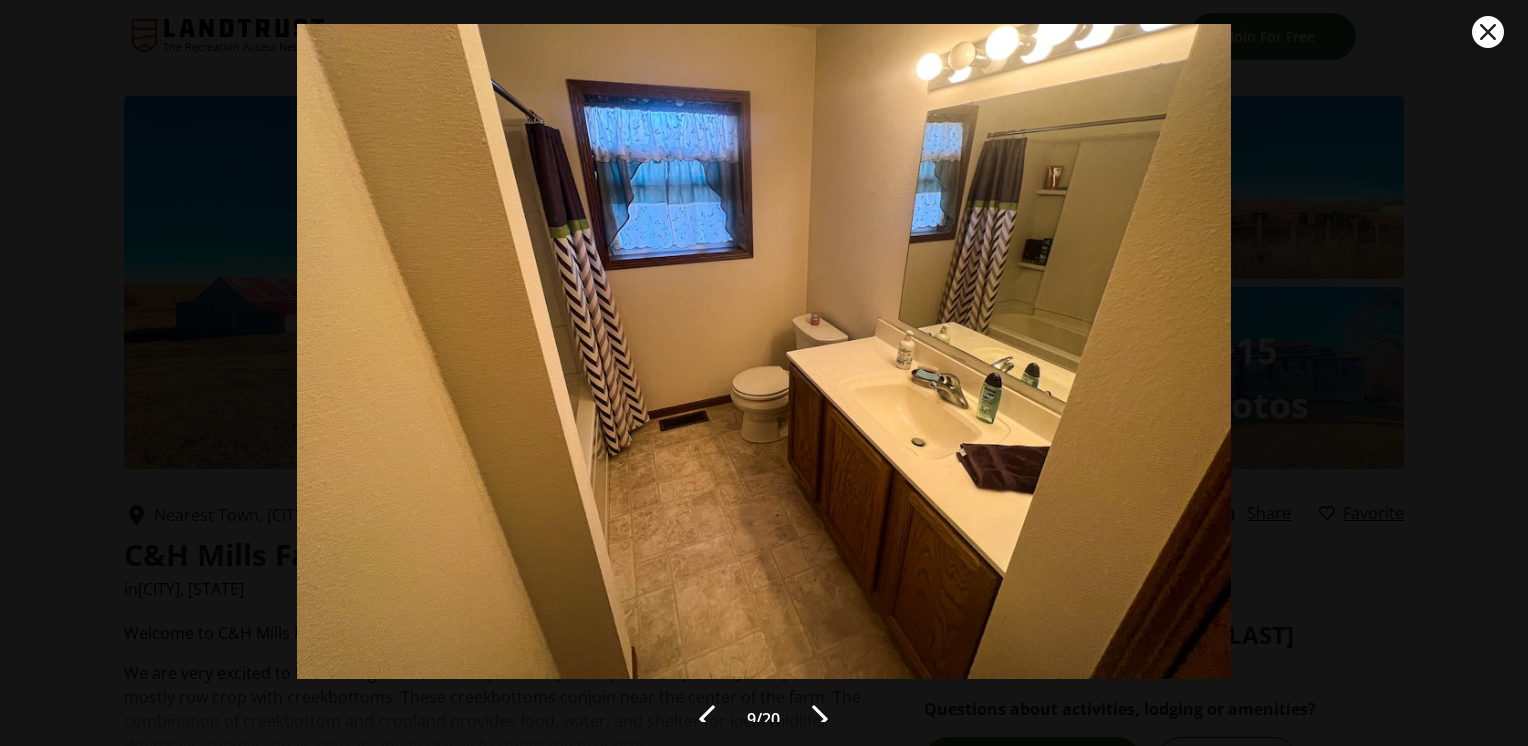 click at bounding box center [820, 719] 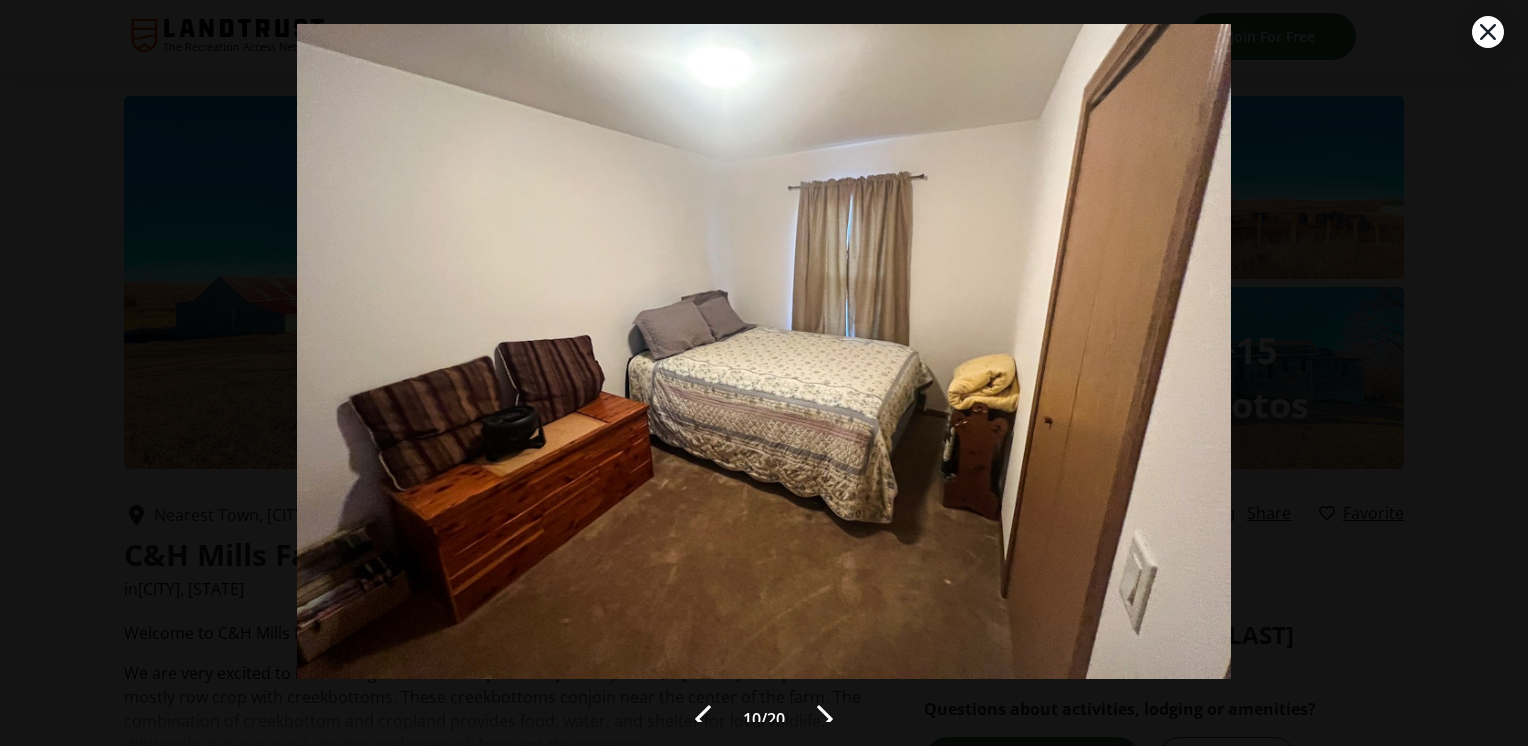 click at bounding box center (825, 719) 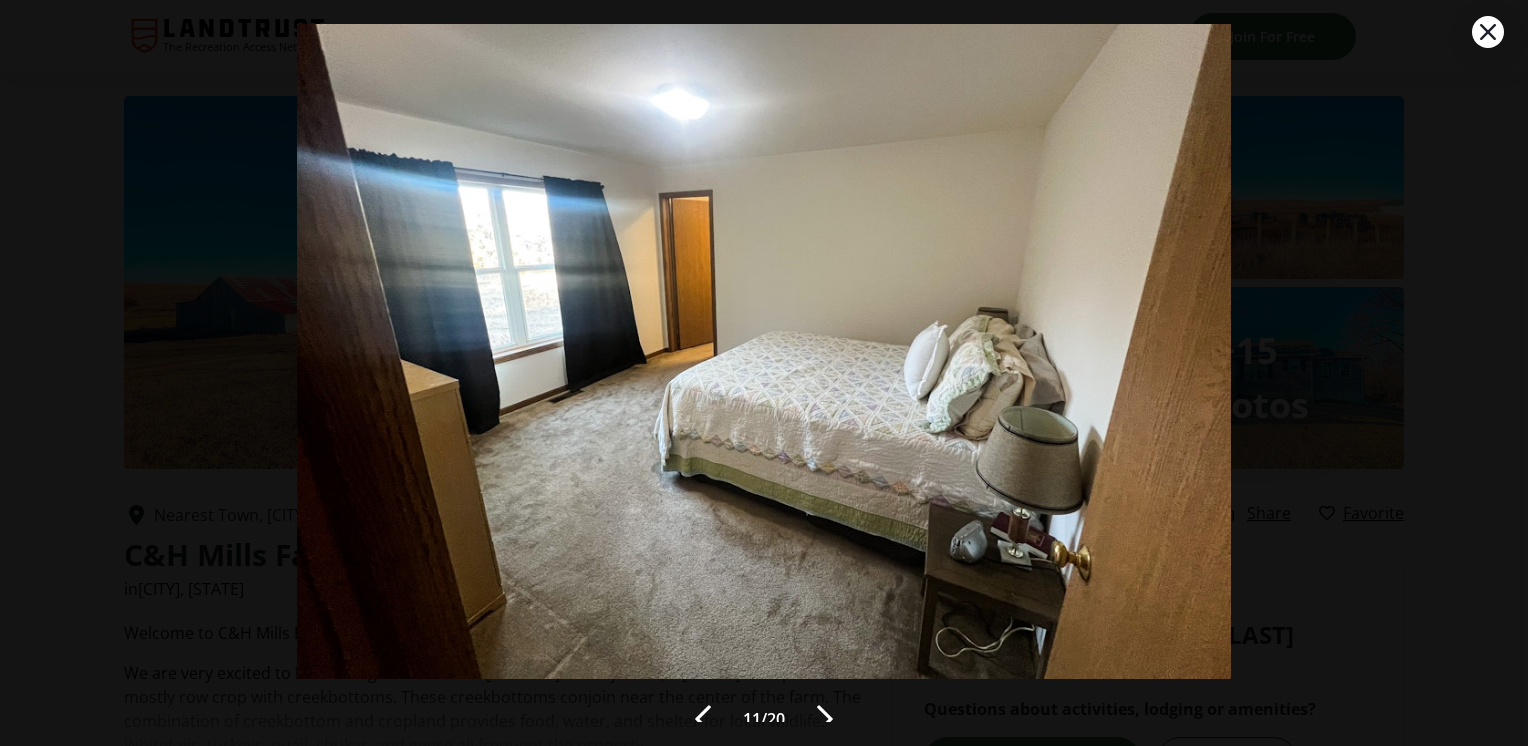 click at bounding box center (825, 719) 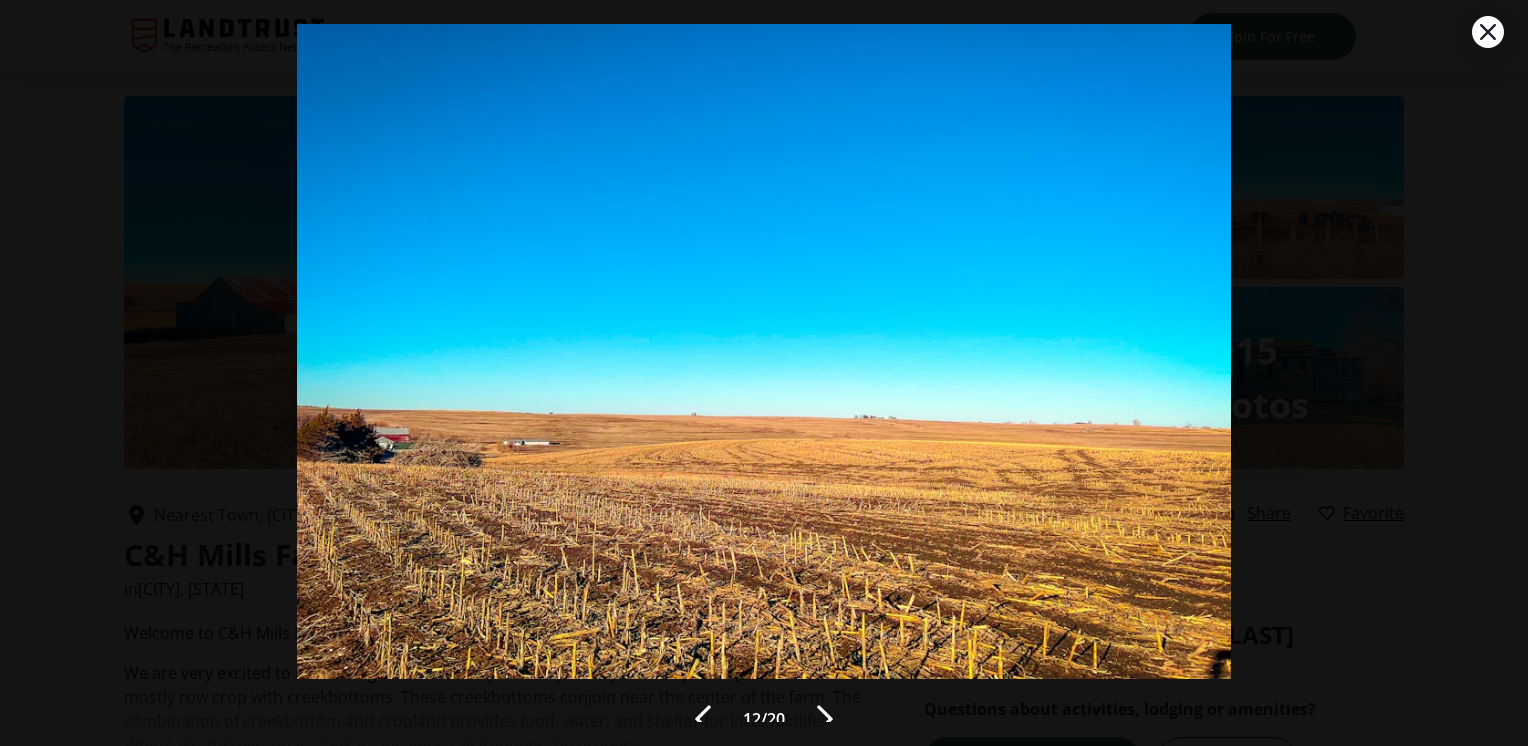click at bounding box center [825, 719] 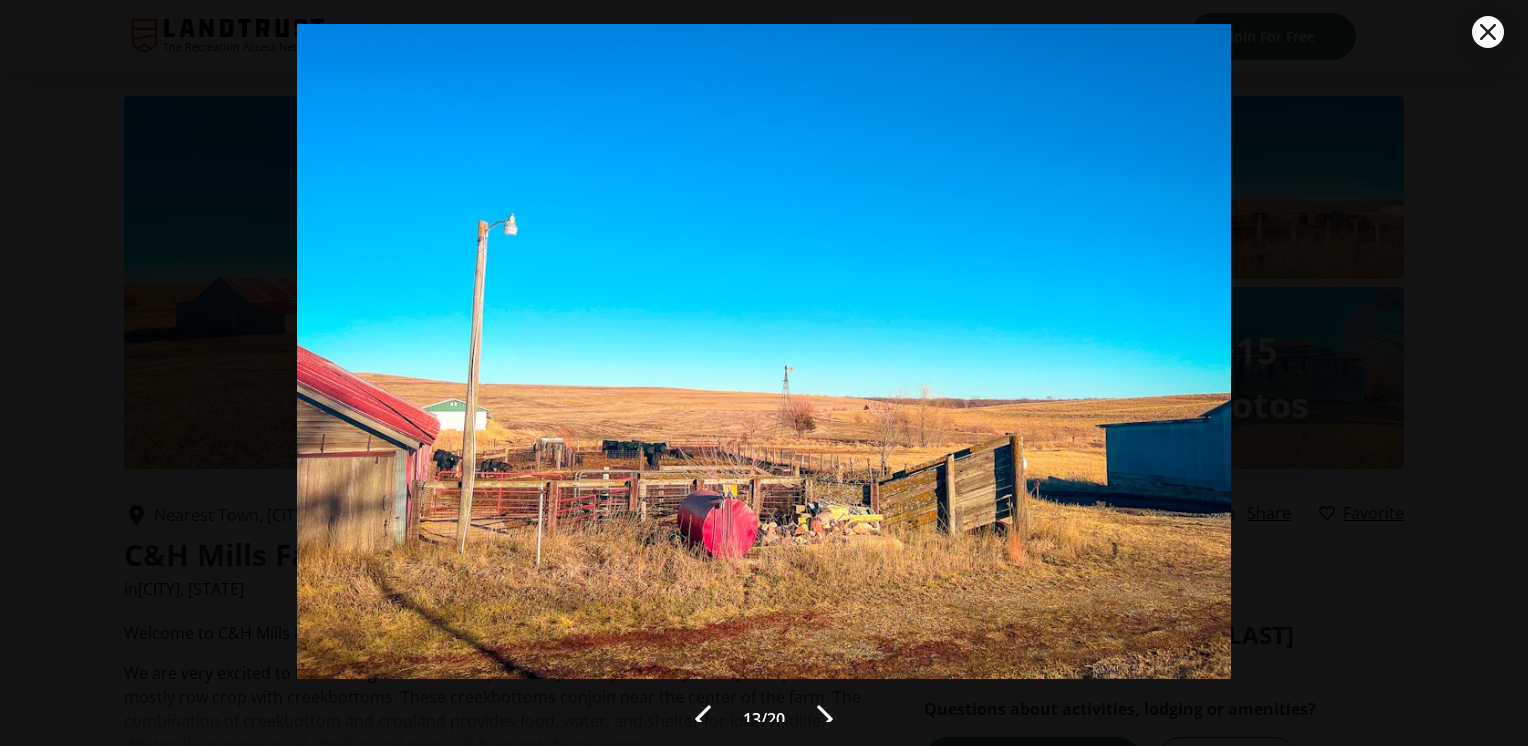 click at bounding box center (825, 719) 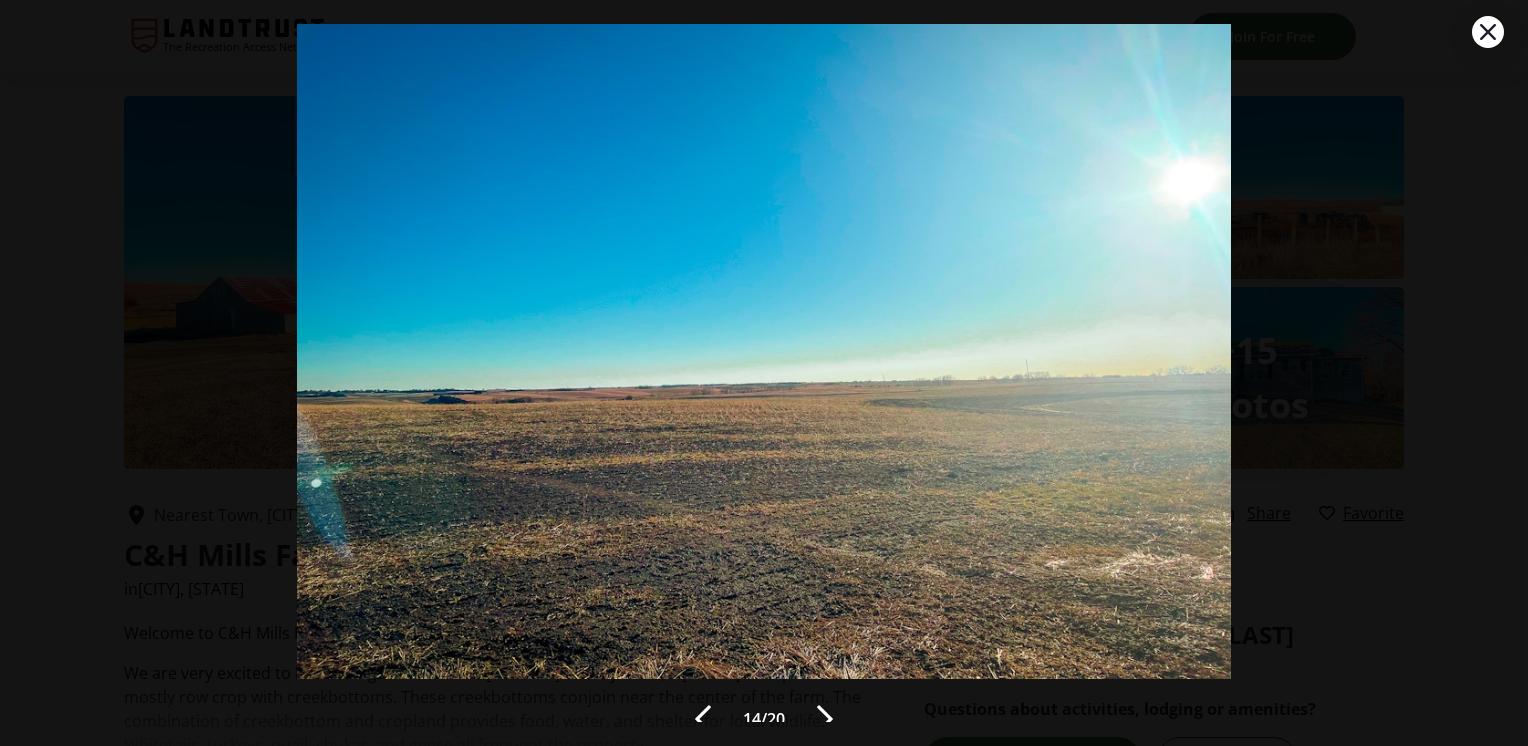 click at bounding box center (825, 719) 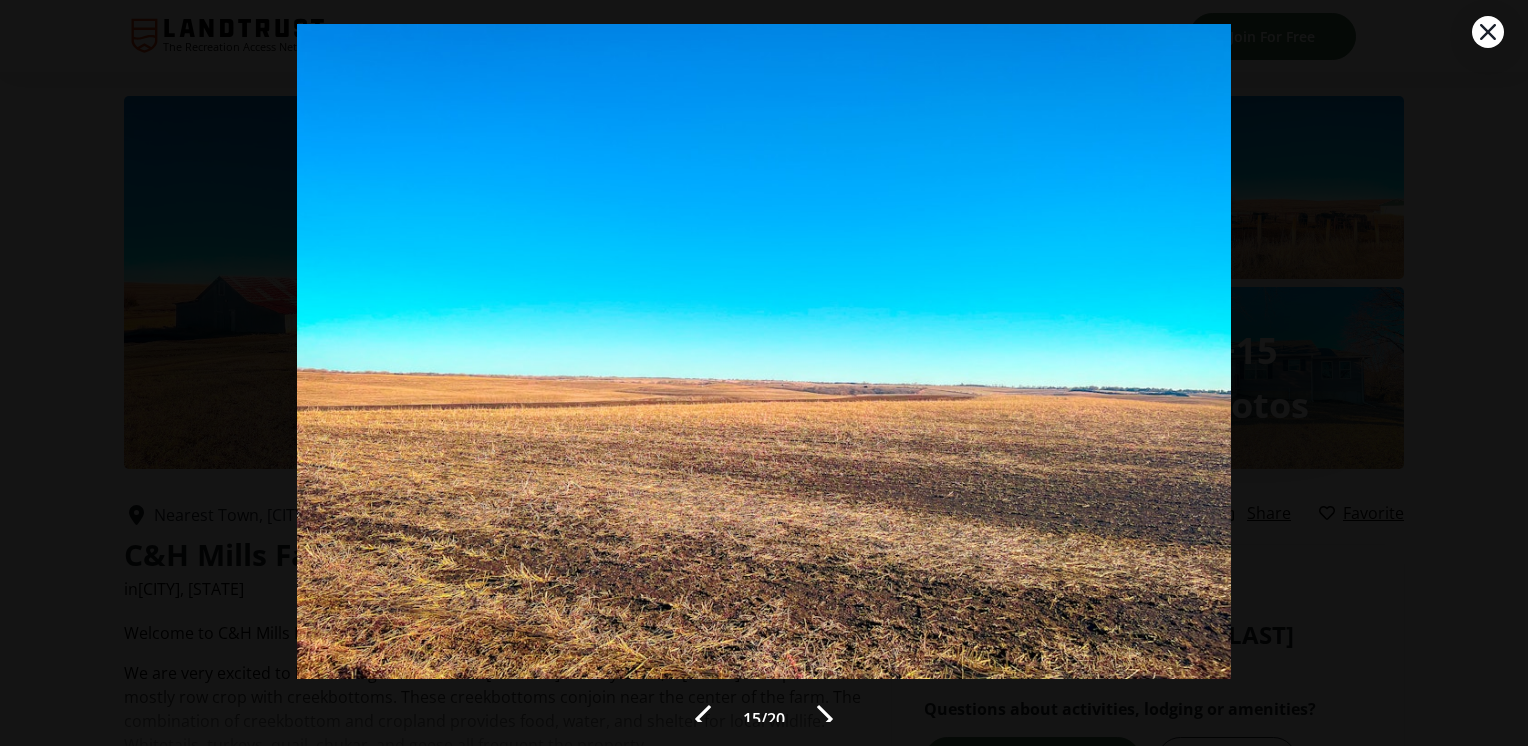 click at bounding box center (825, 719) 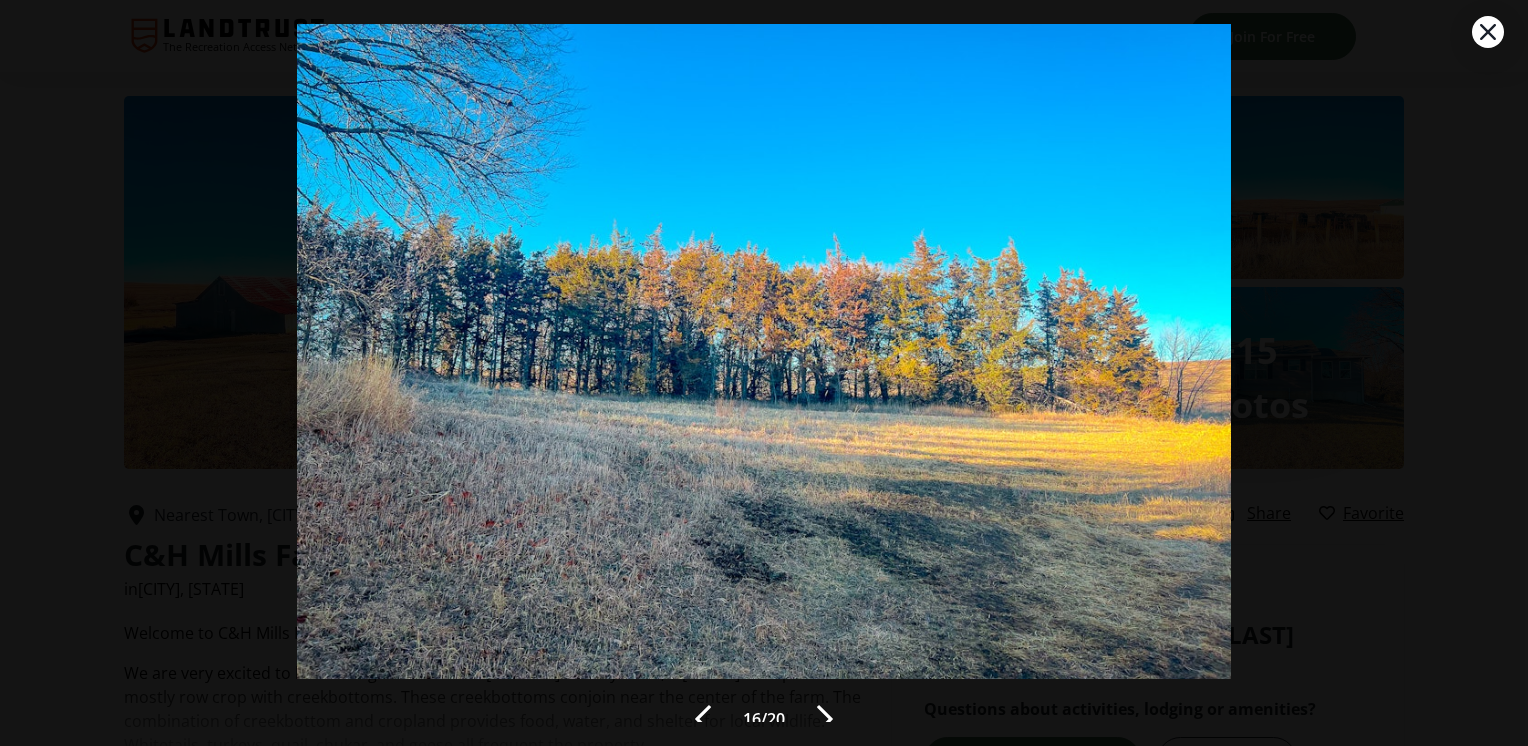 click at bounding box center [825, 719] 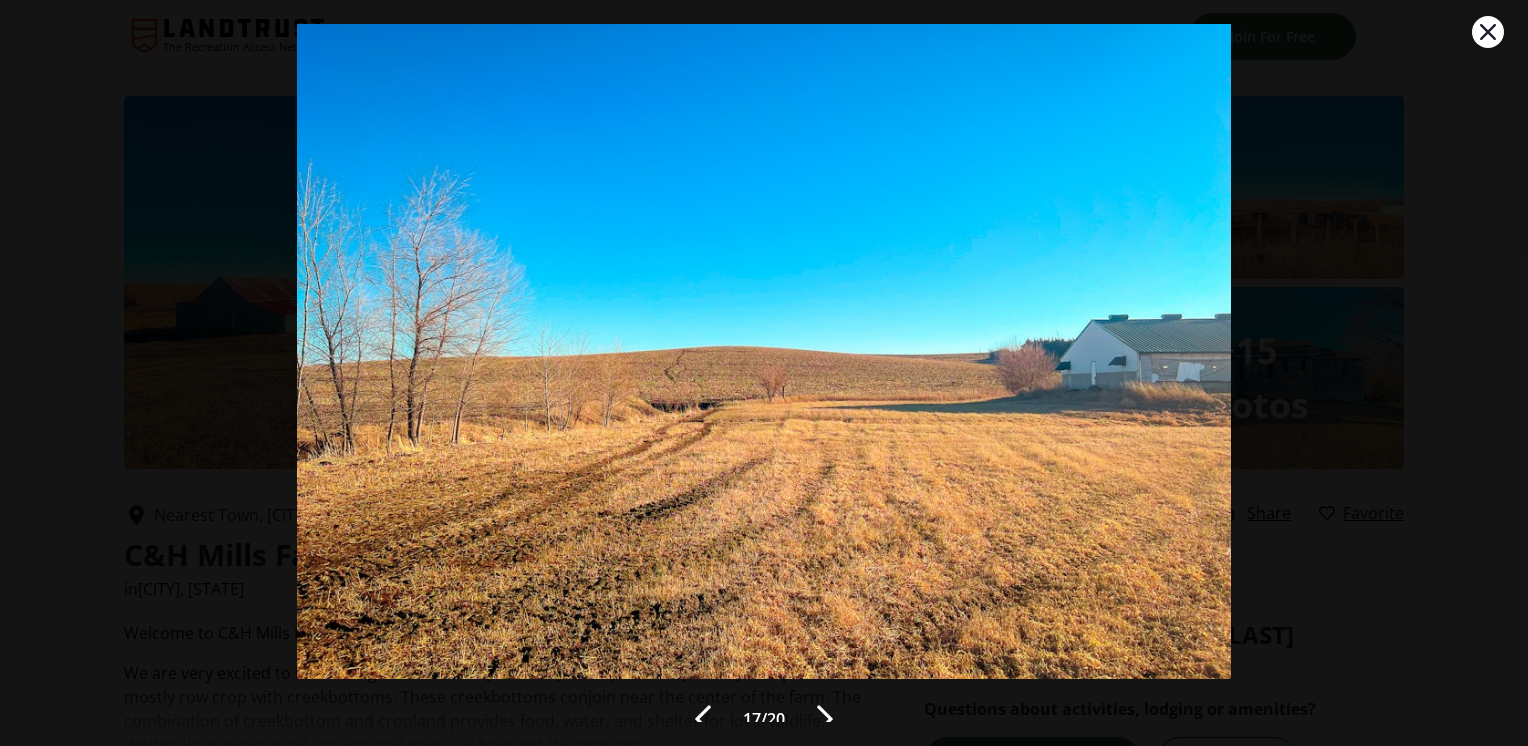 click at bounding box center [825, 719] 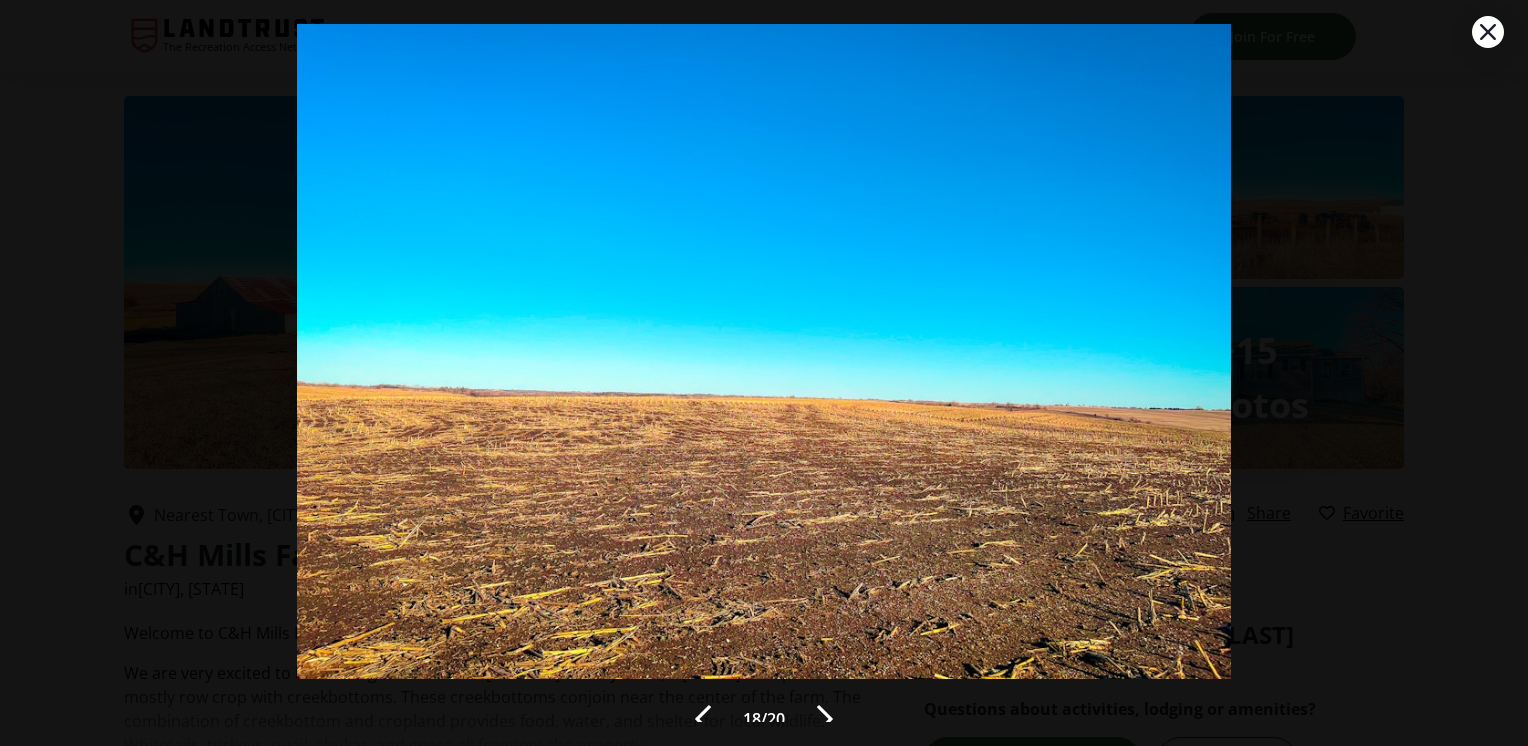 click at bounding box center (825, 719) 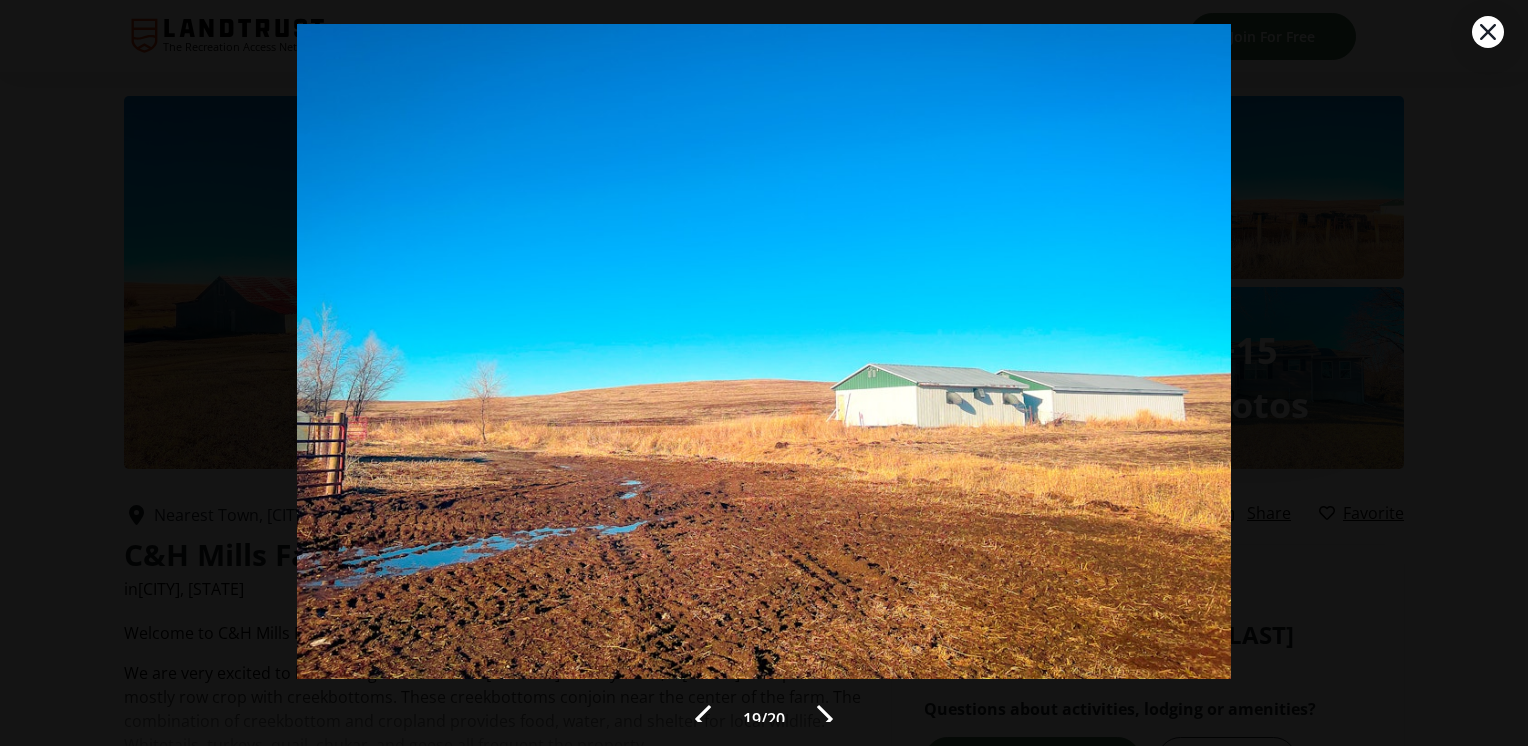 click at bounding box center (825, 719) 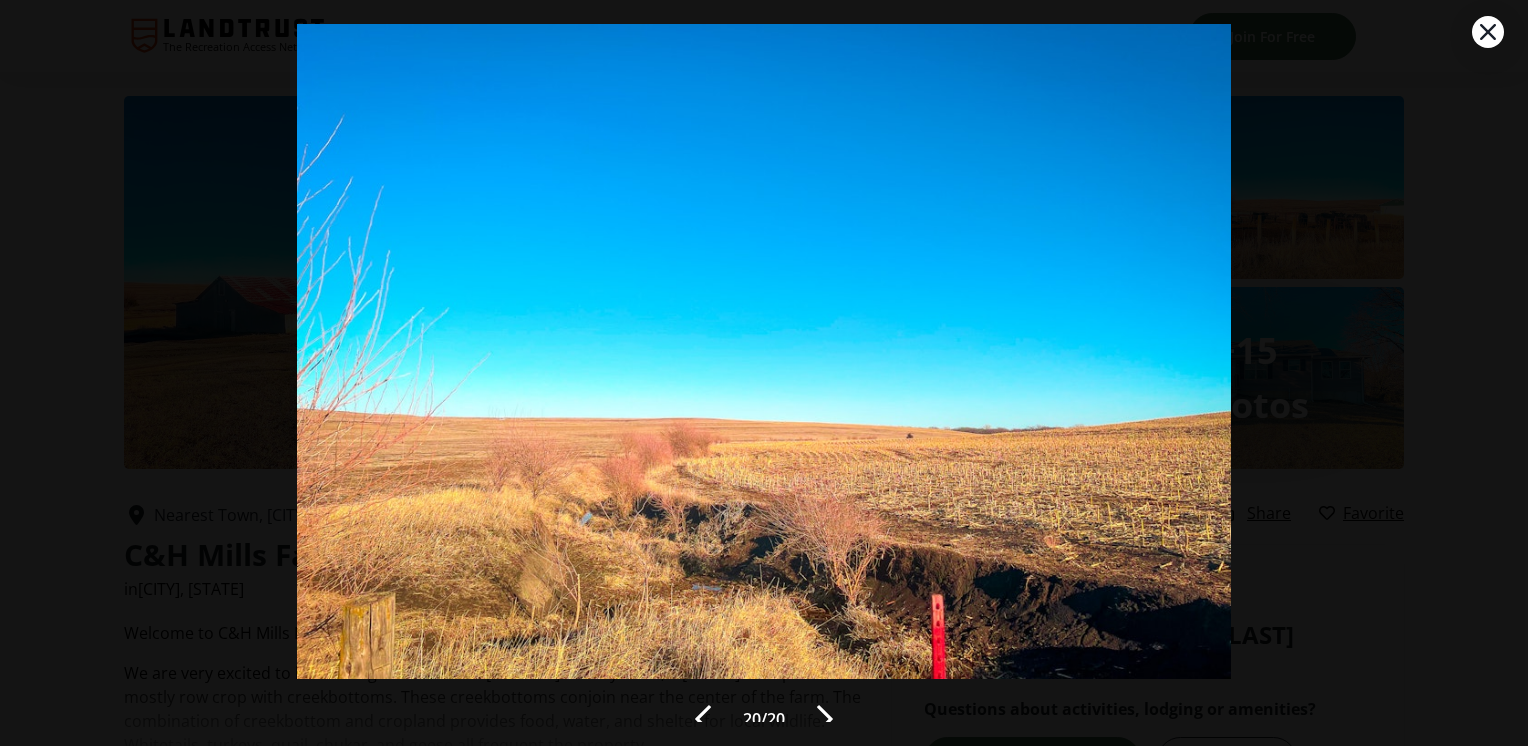 click 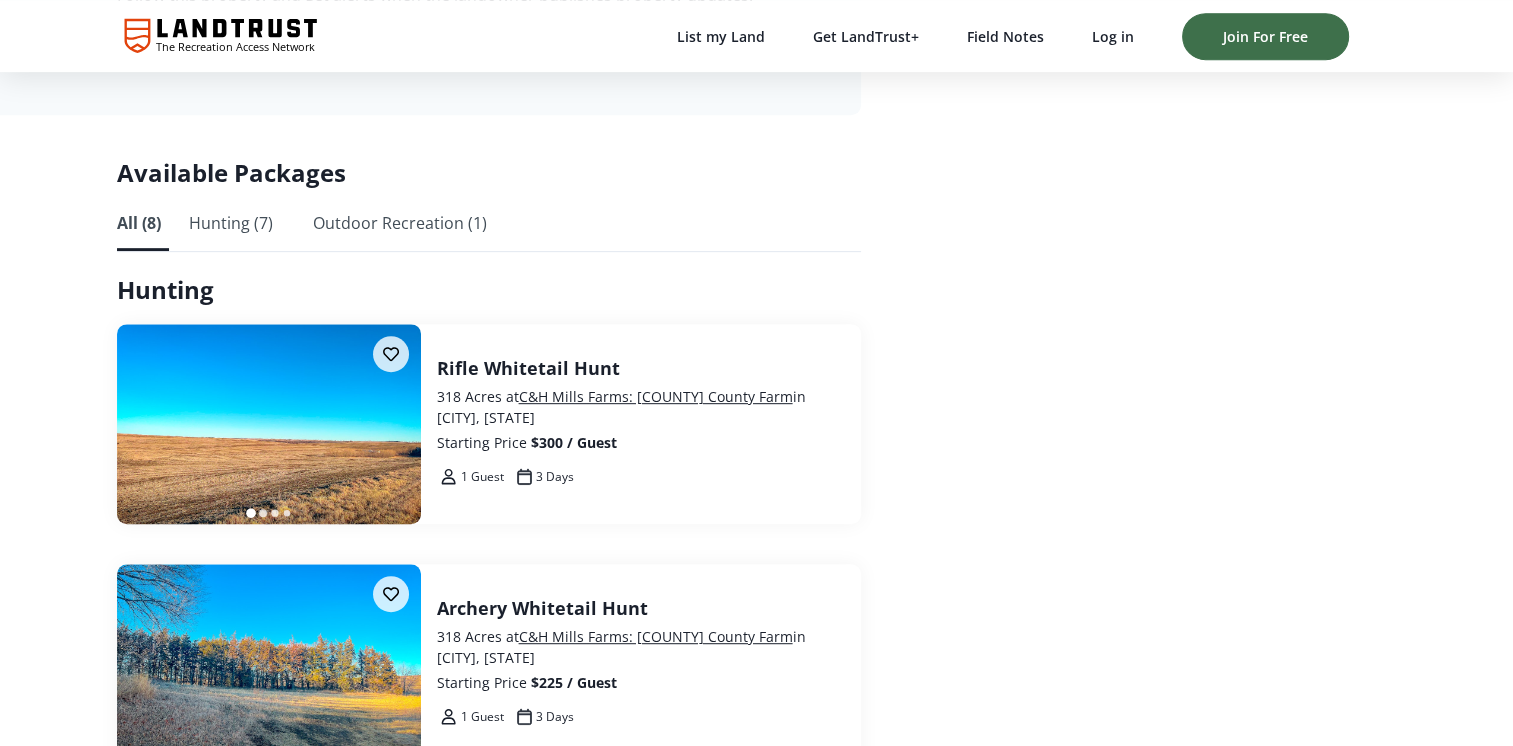 scroll, scrollTop: 1000, scrollLeft: 0, axis: vertical 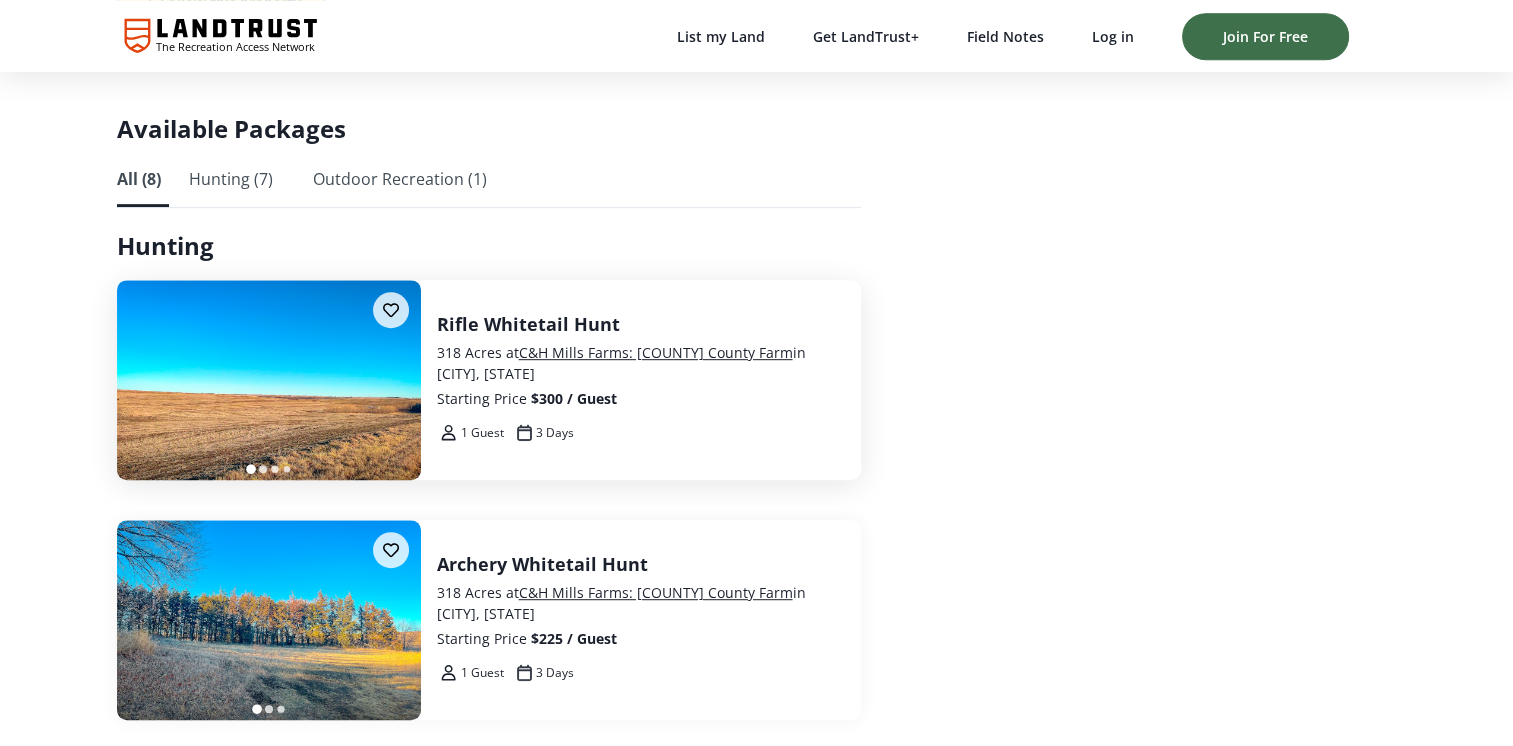 click on "C&H Mills Farms: Johnston County Farm" at bounding box center (656, 352) 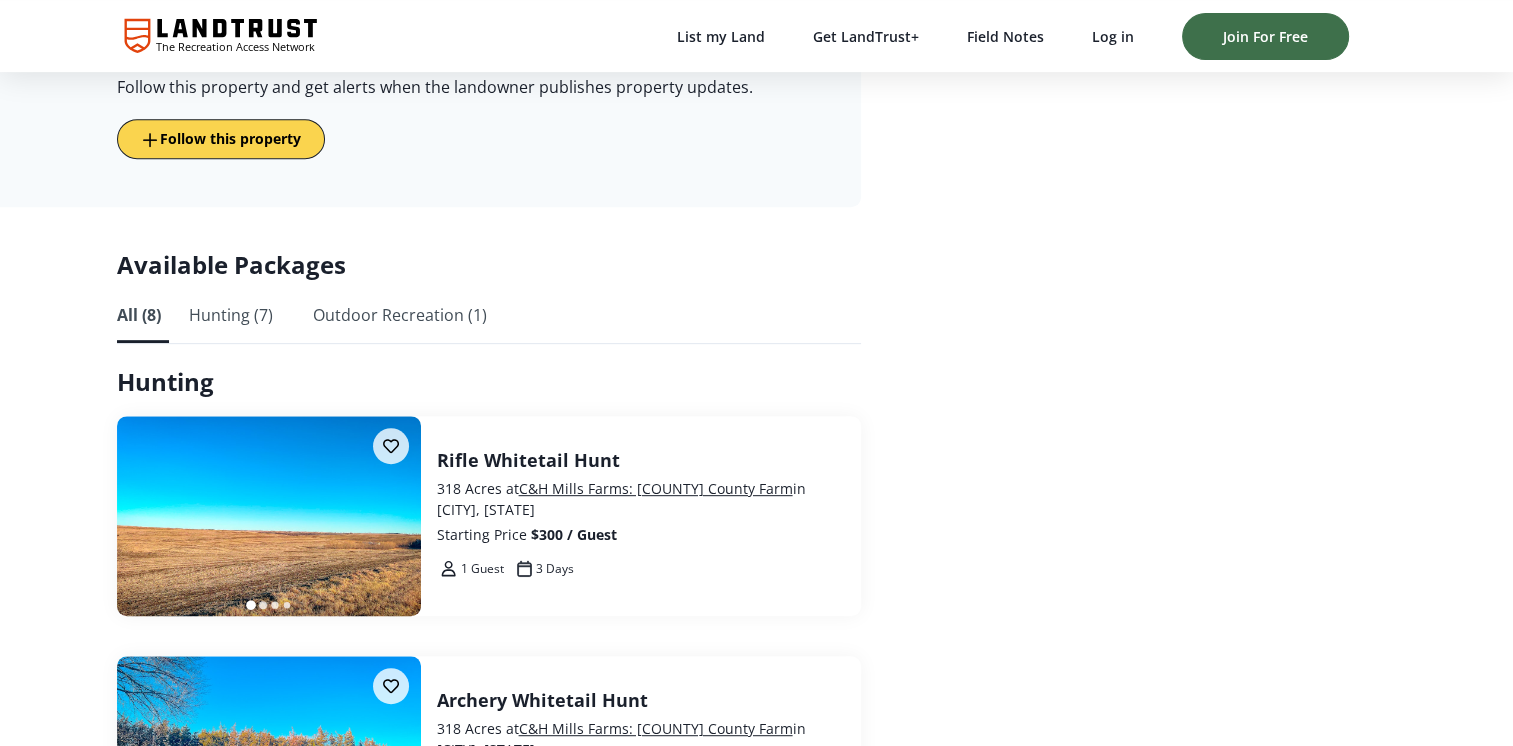 scroll, scrollTop: 900, scrollLeft: 0, axis: vertical 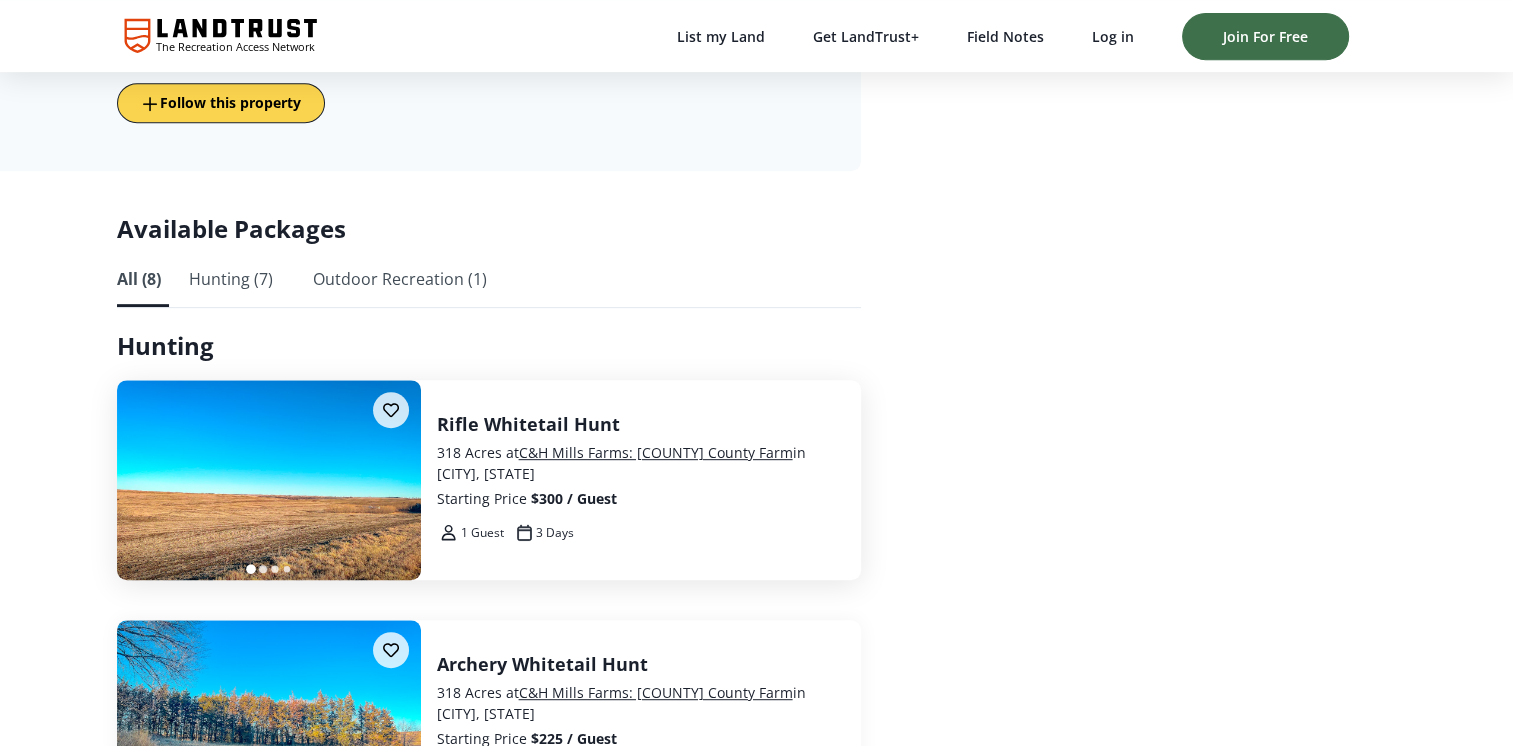 click on "318 Acres at  C&H Mills Farms: Johnston County Farm  in Crab Orchard, NE" at bounding box center (641, 463) 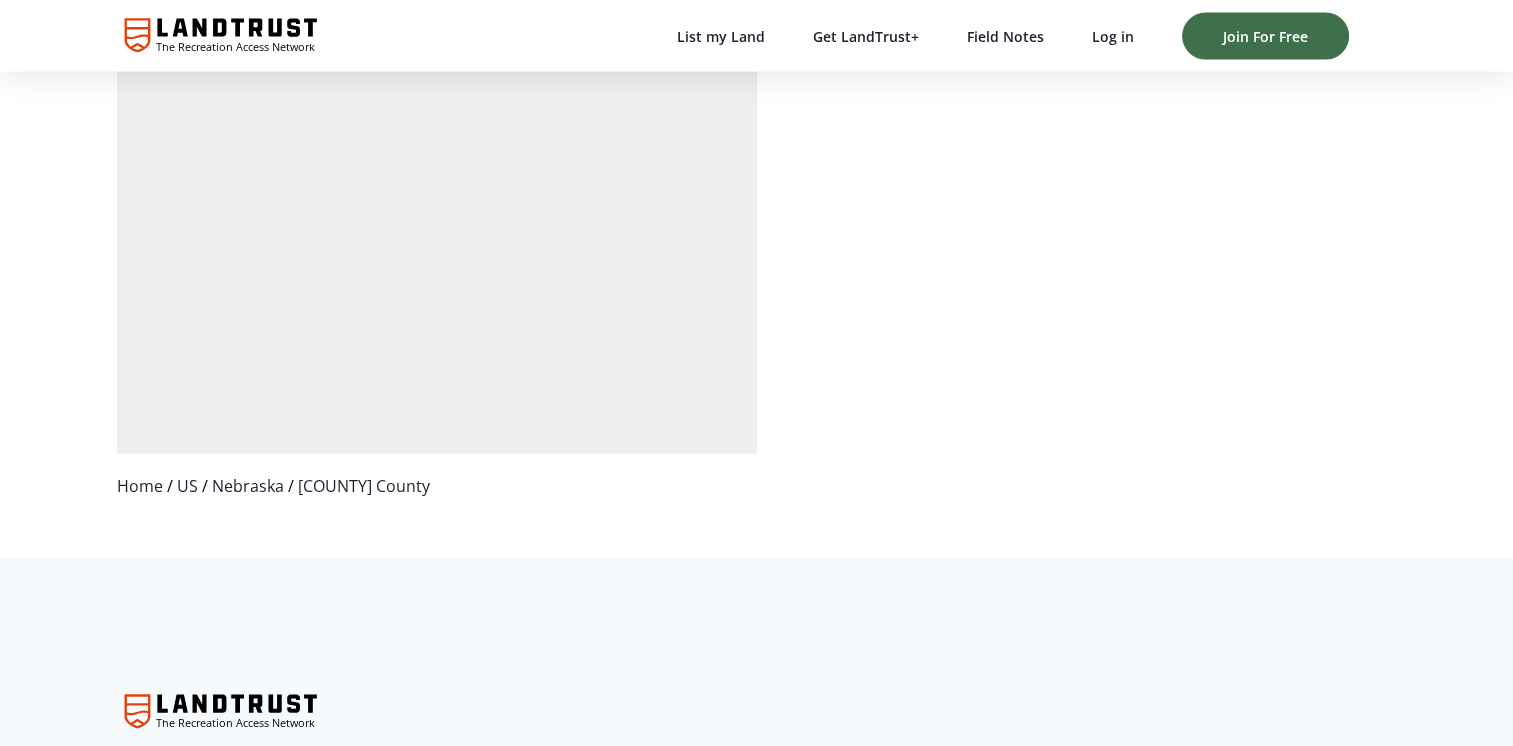 scroll, scrollTop: 3955, scrollLeft: 0, axis: vertical 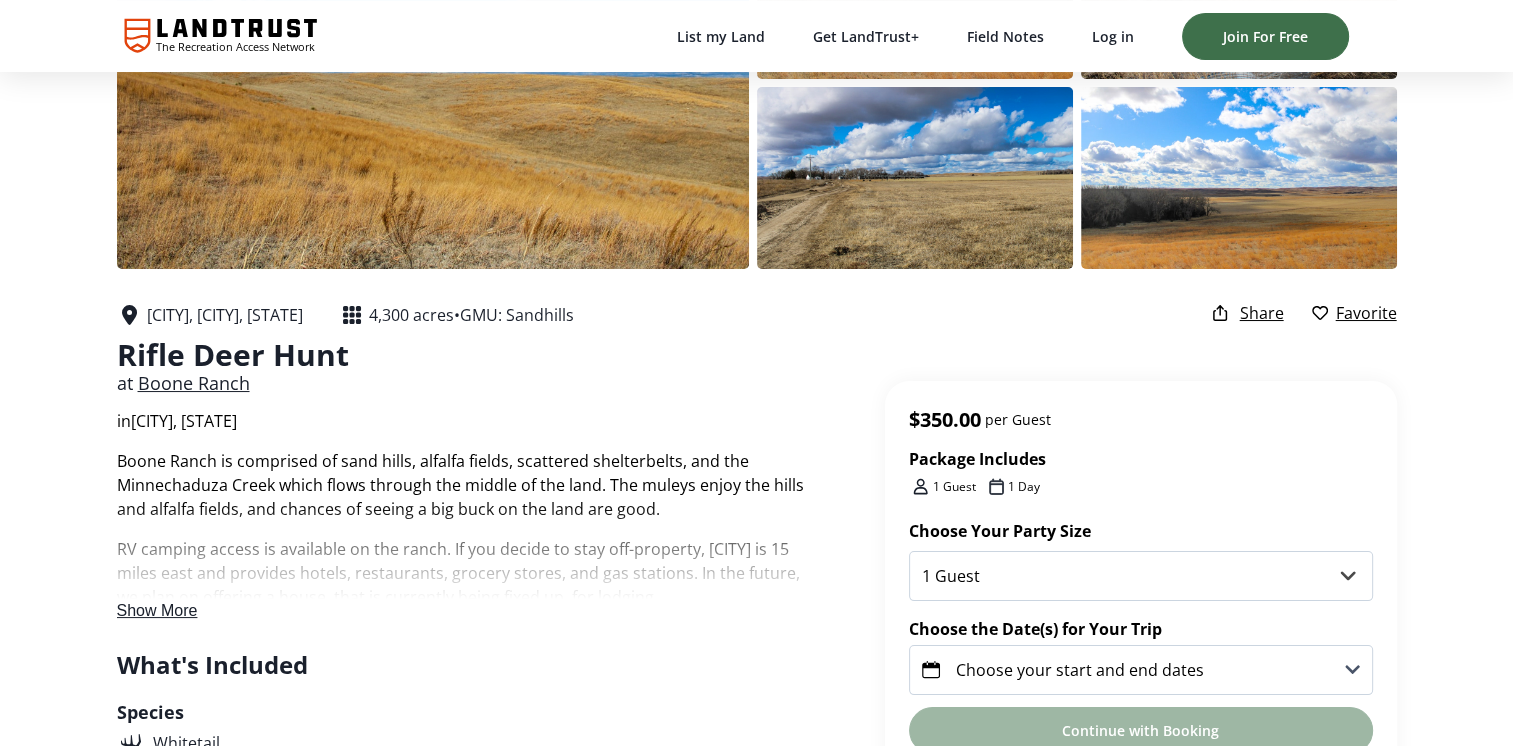 click on "Show More" at bounding box center [157, 610] 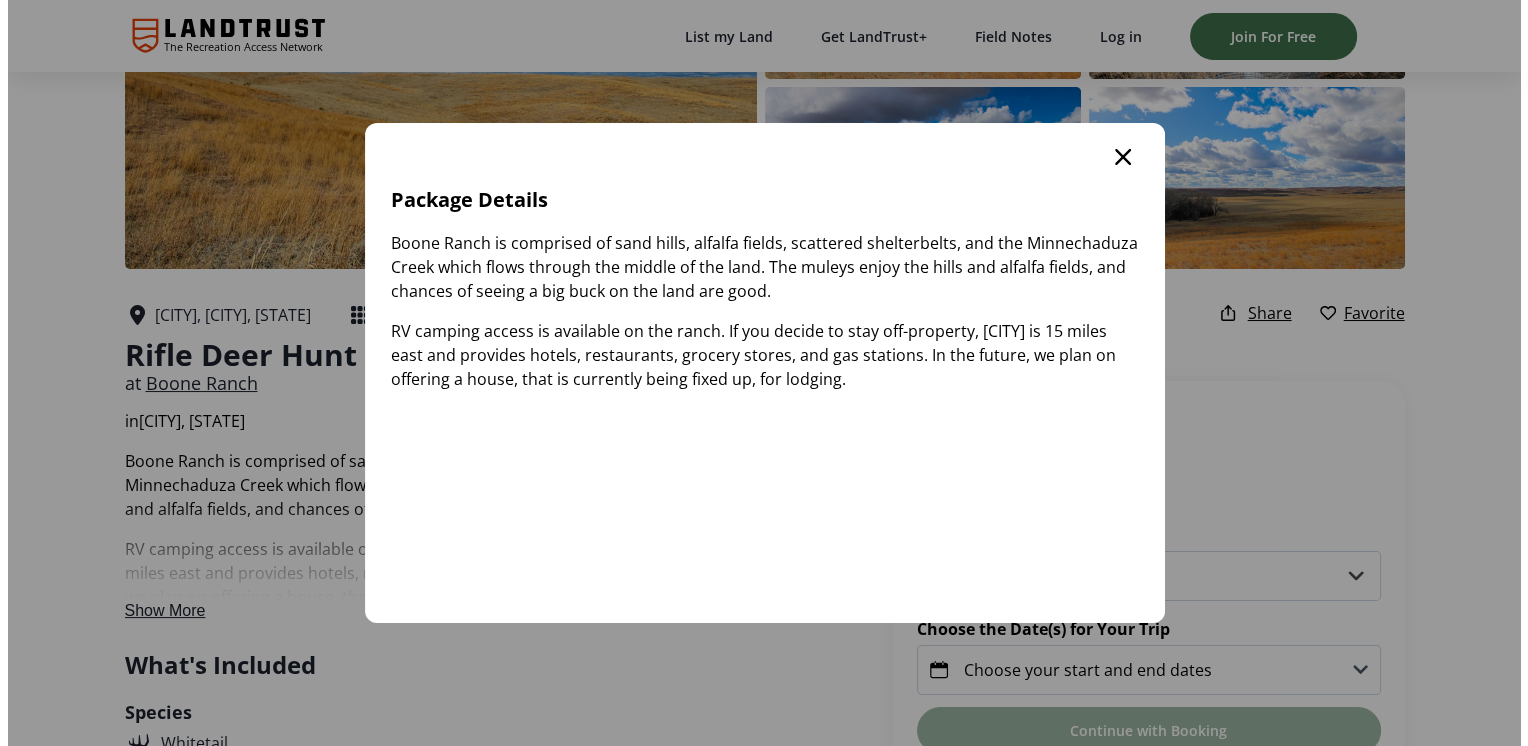 scroll, scrollTop: 0, scrollLeft: 0, axis: both 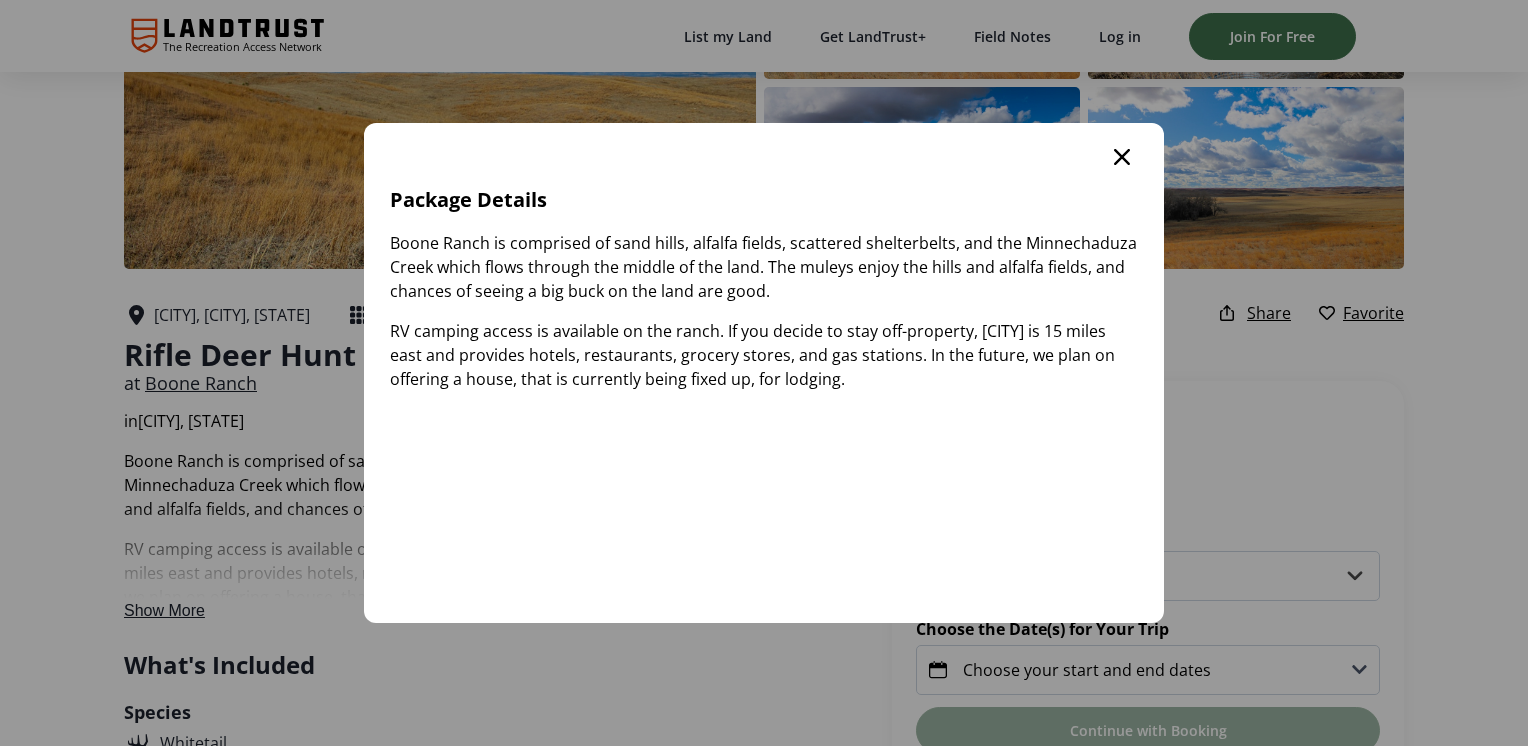 click 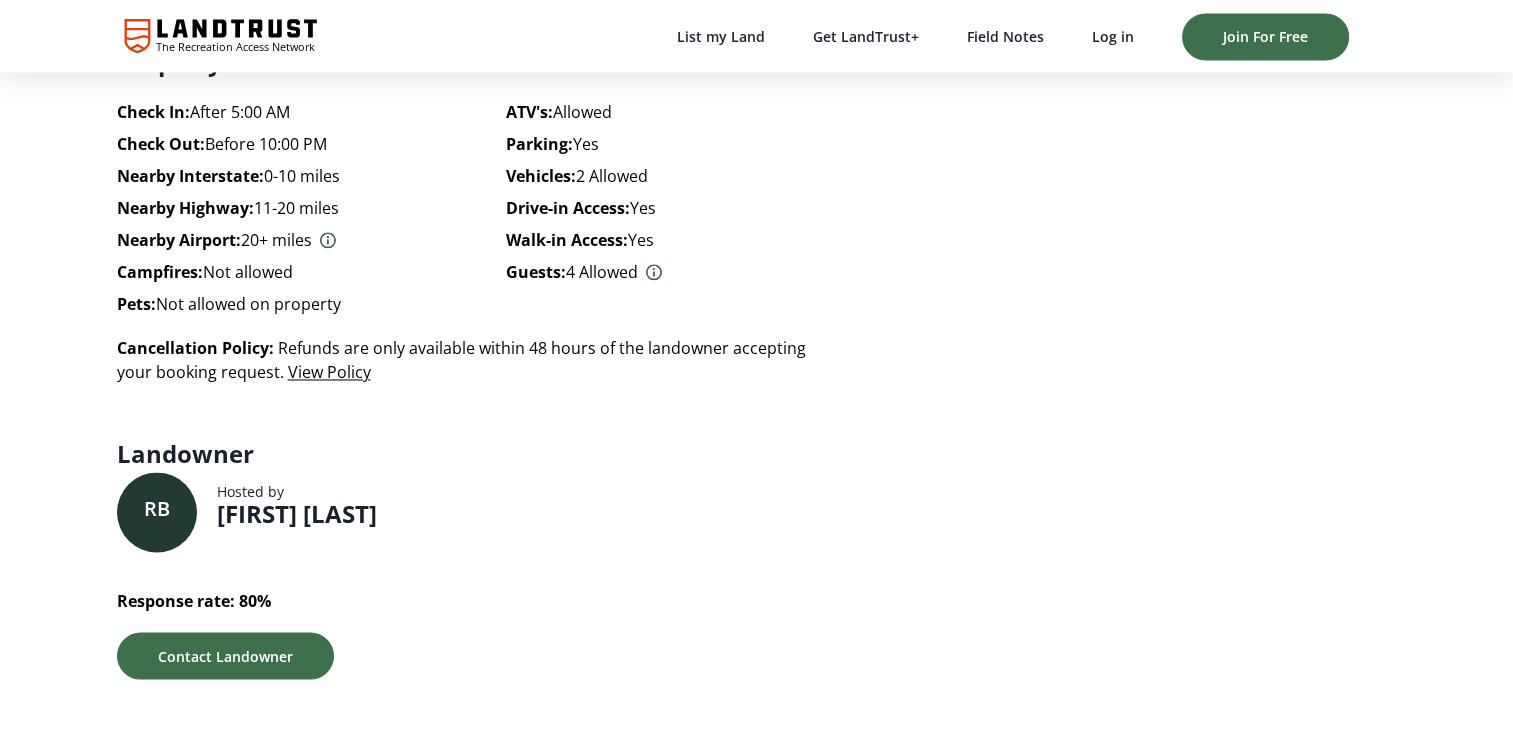 scroll, scrollTop: 3300, scrollLeft: 0, axis: vertical 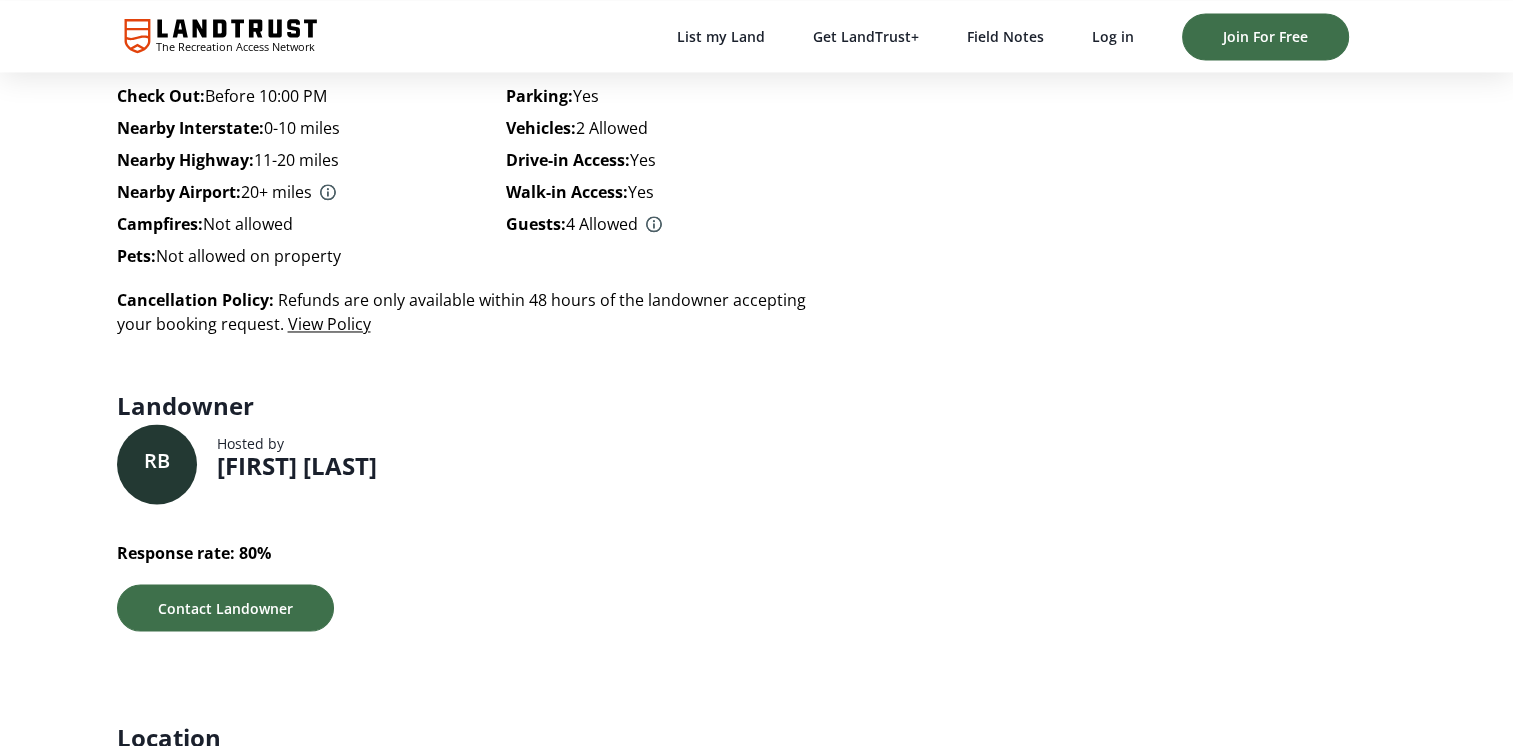 click 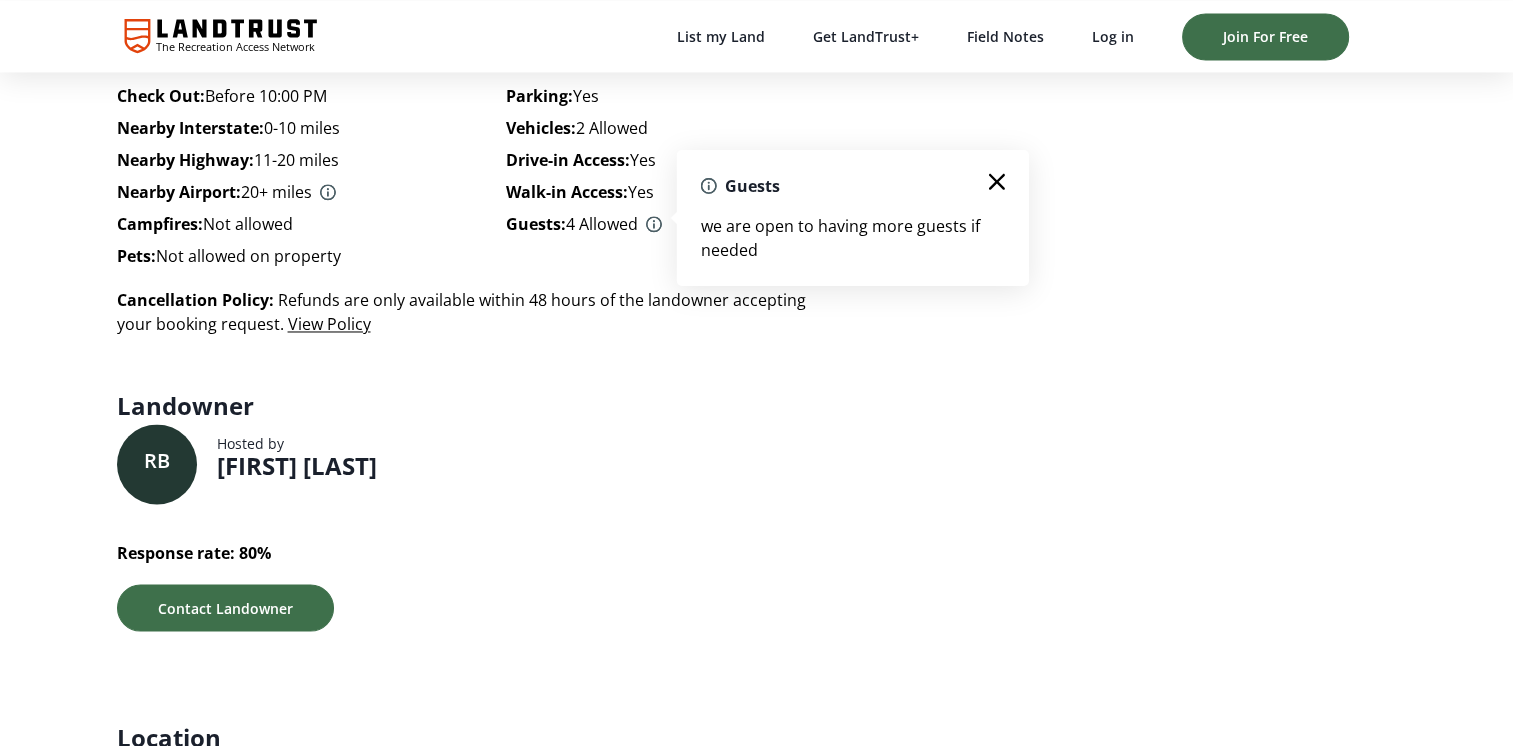 click 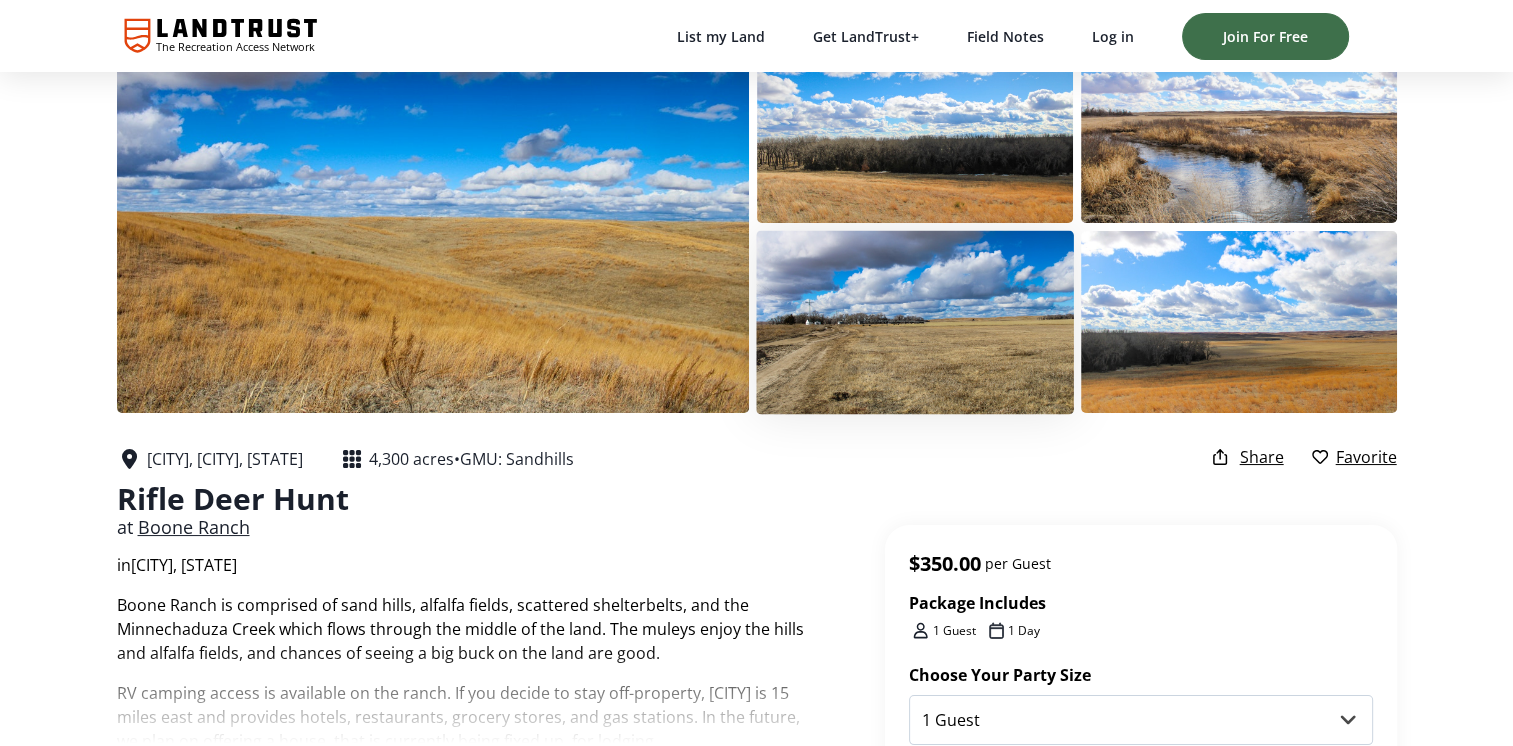 scroll, scrollTop: 100, scrollLeft: 0, axis: vertical 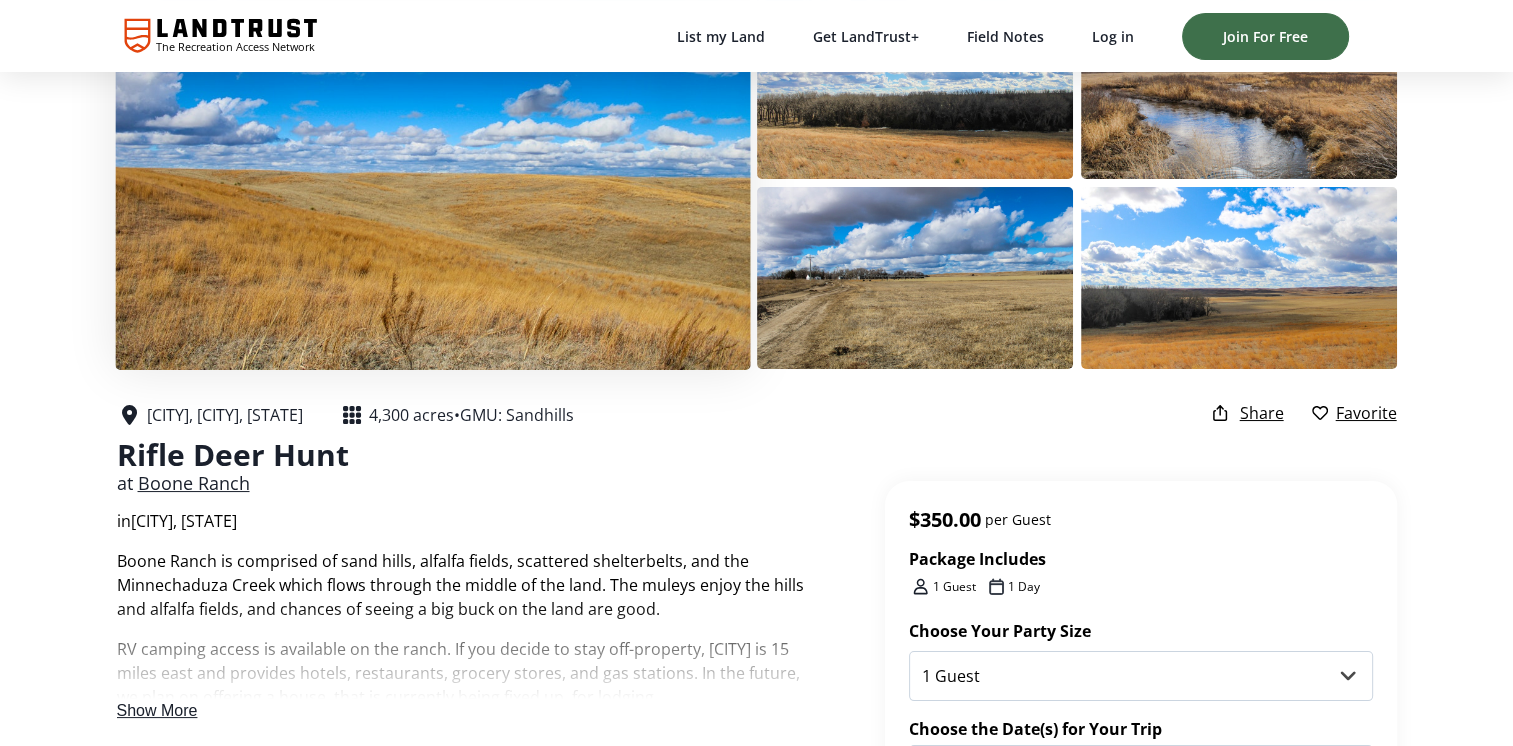 click at bounding box center (432, 182) 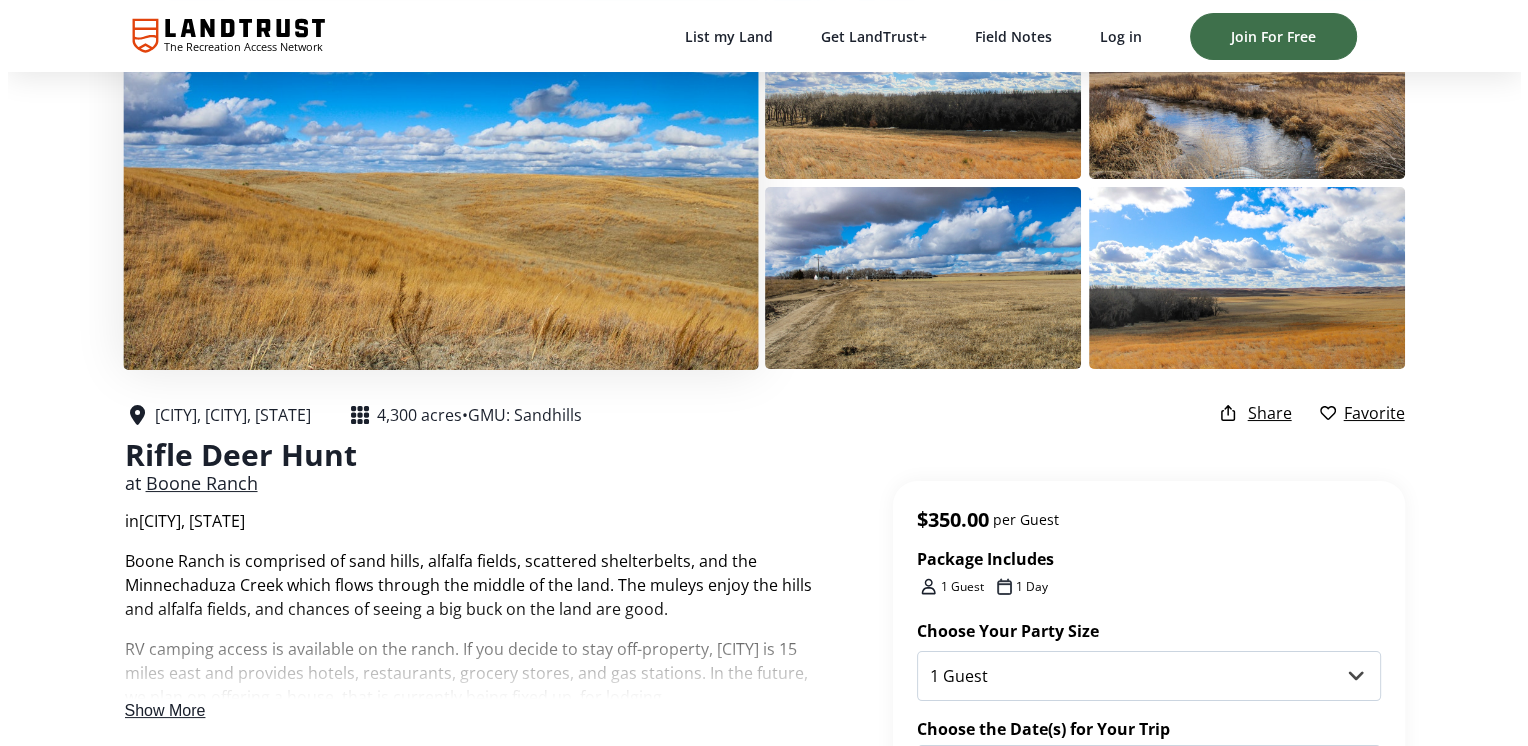 scroll, scrollTop: 0, scrollLeft: 0, axis: both 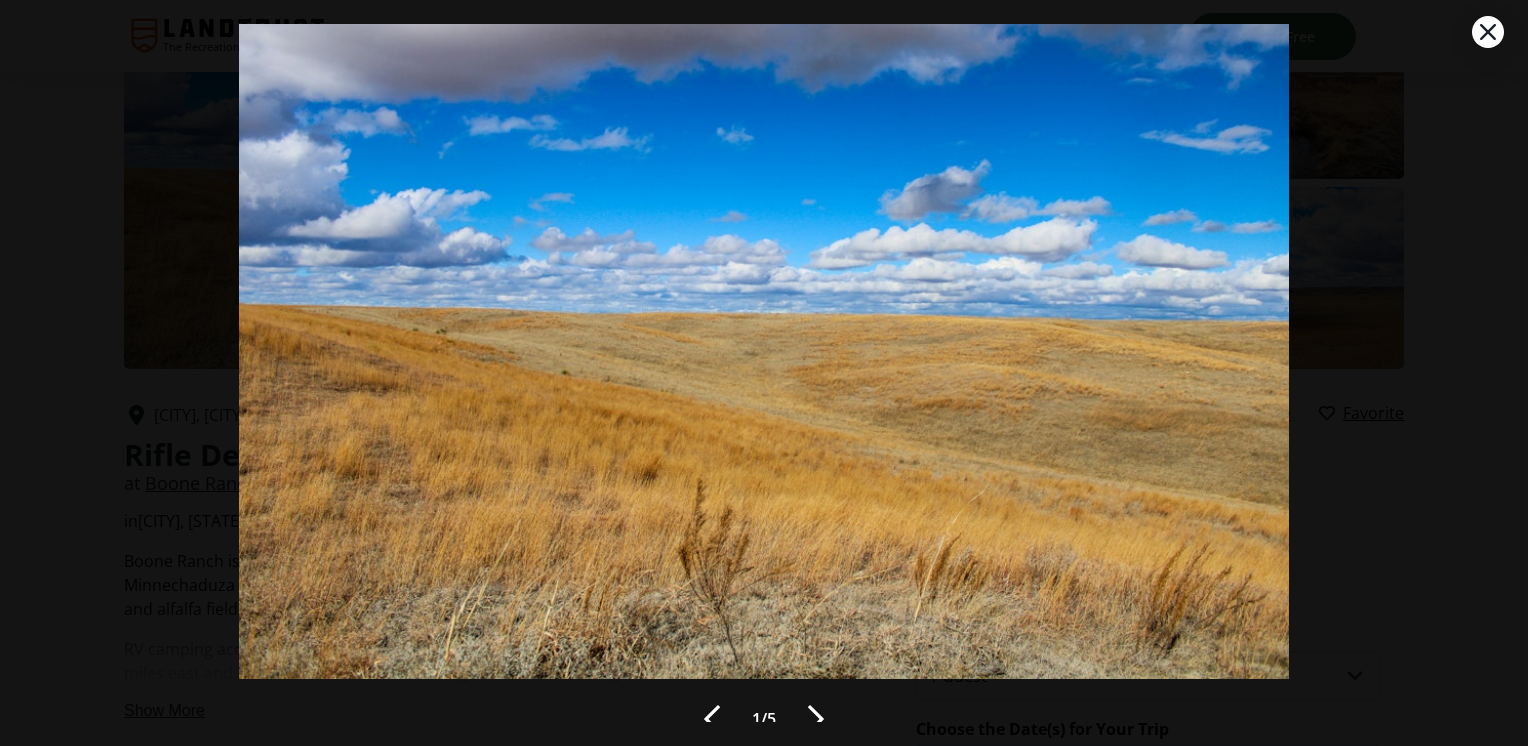 click at bounding box center (816, 719) 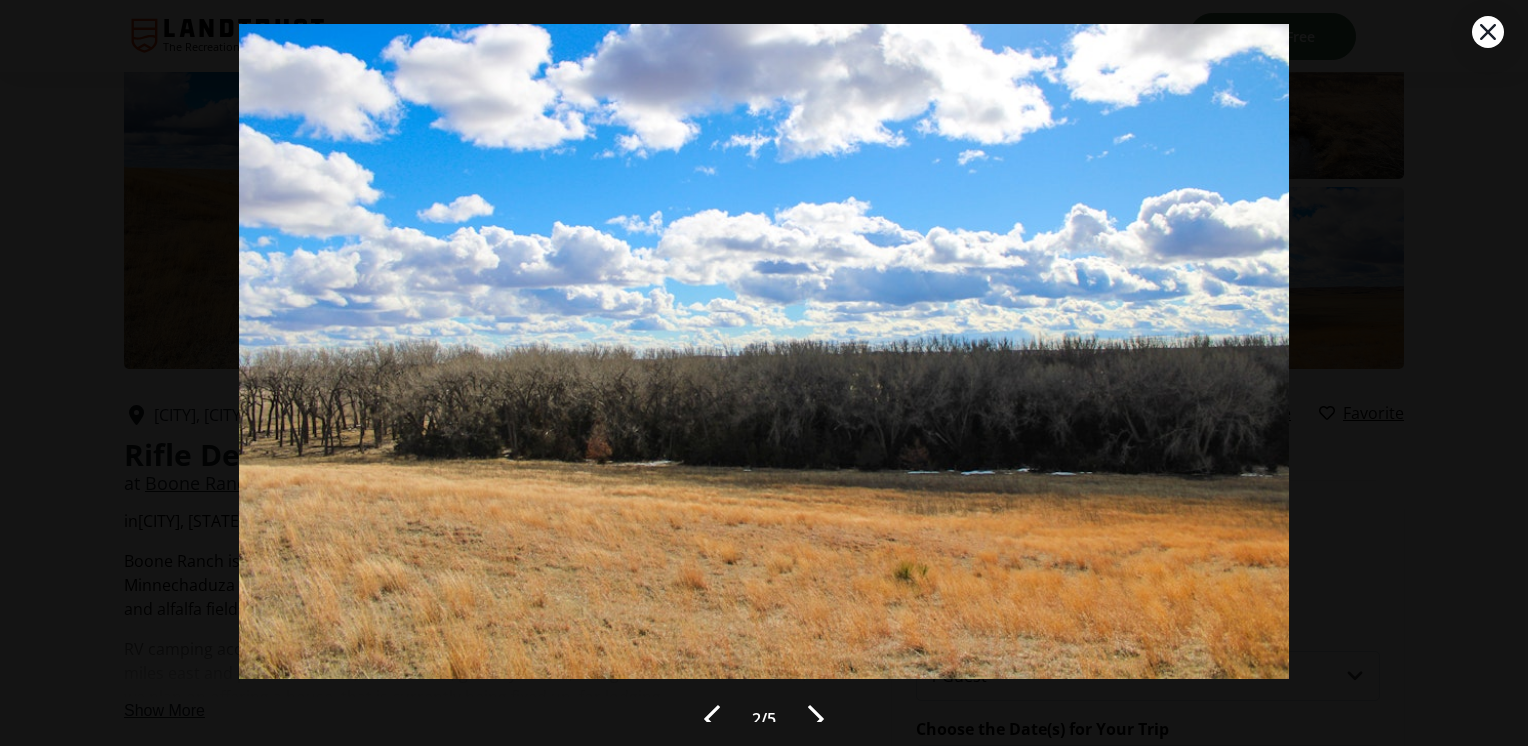 click at bounding box center (816, 719) 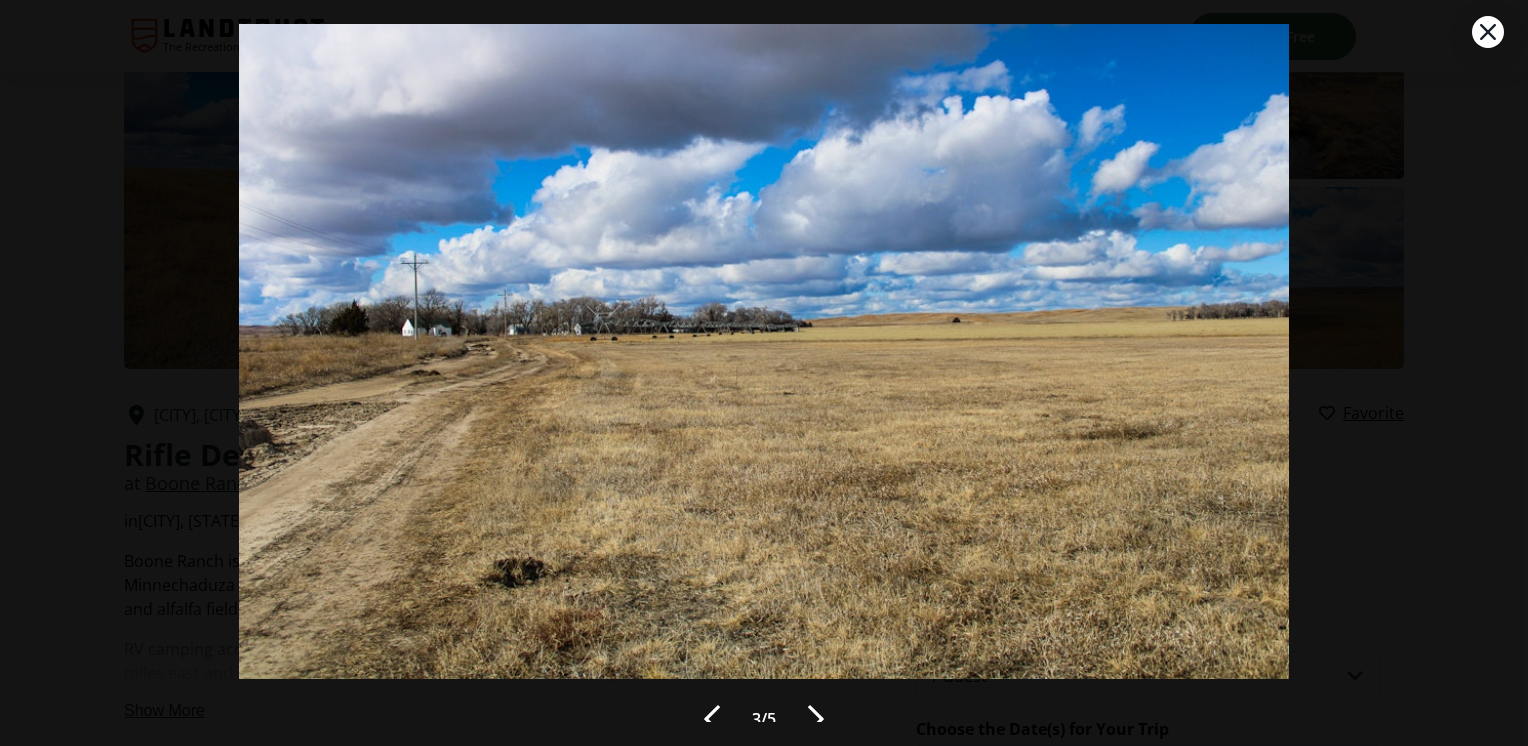 click at bounding box center [816, 719] 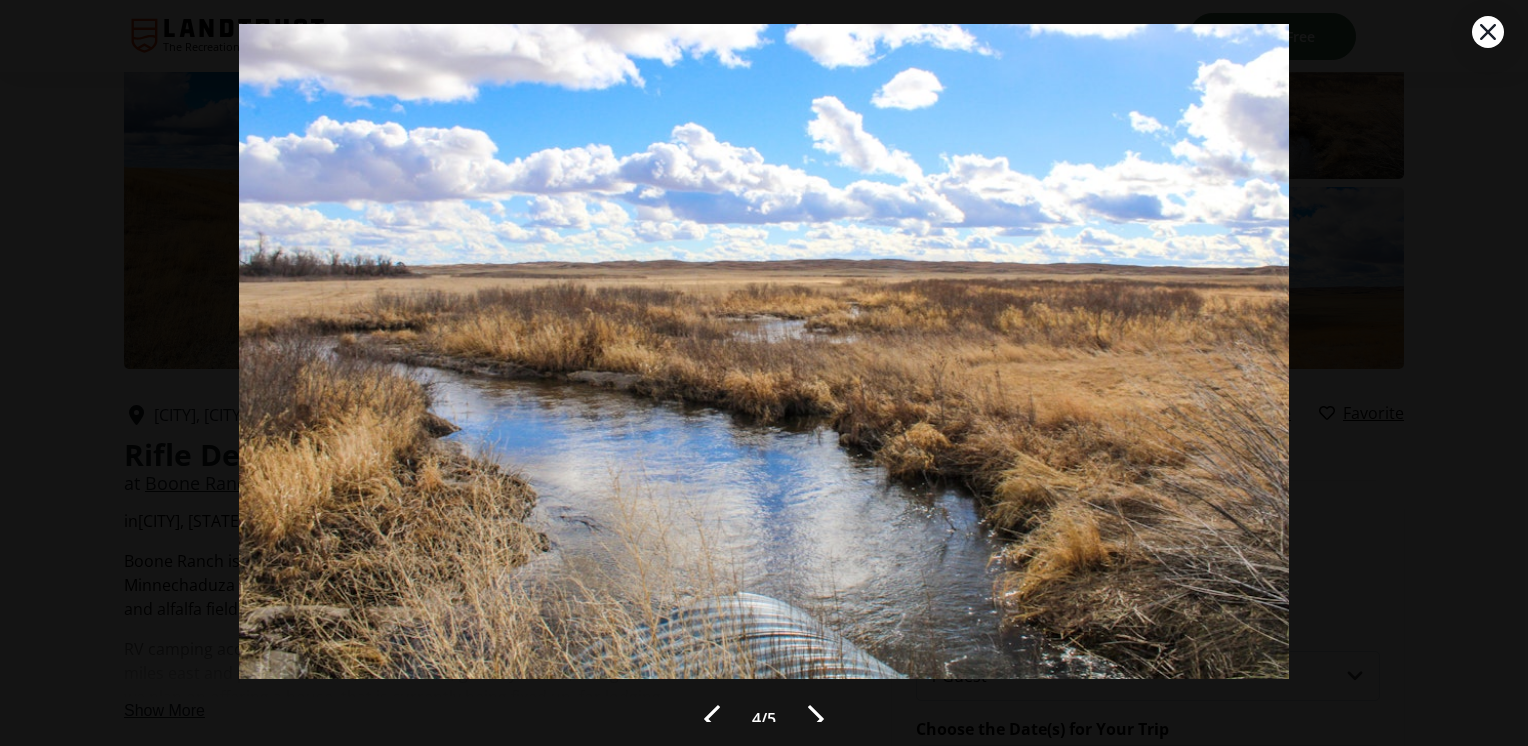 click at bounding box center (816, 719) 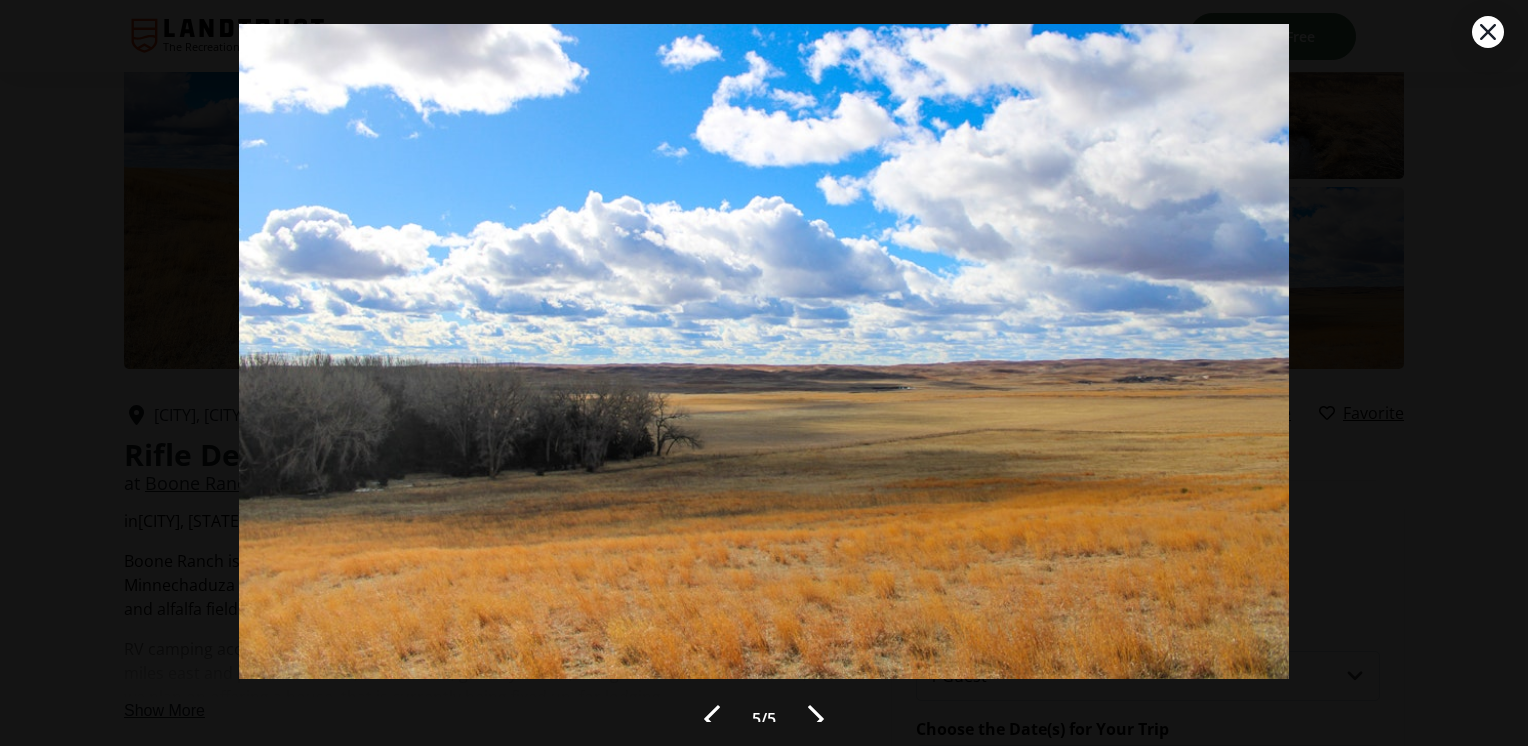 click 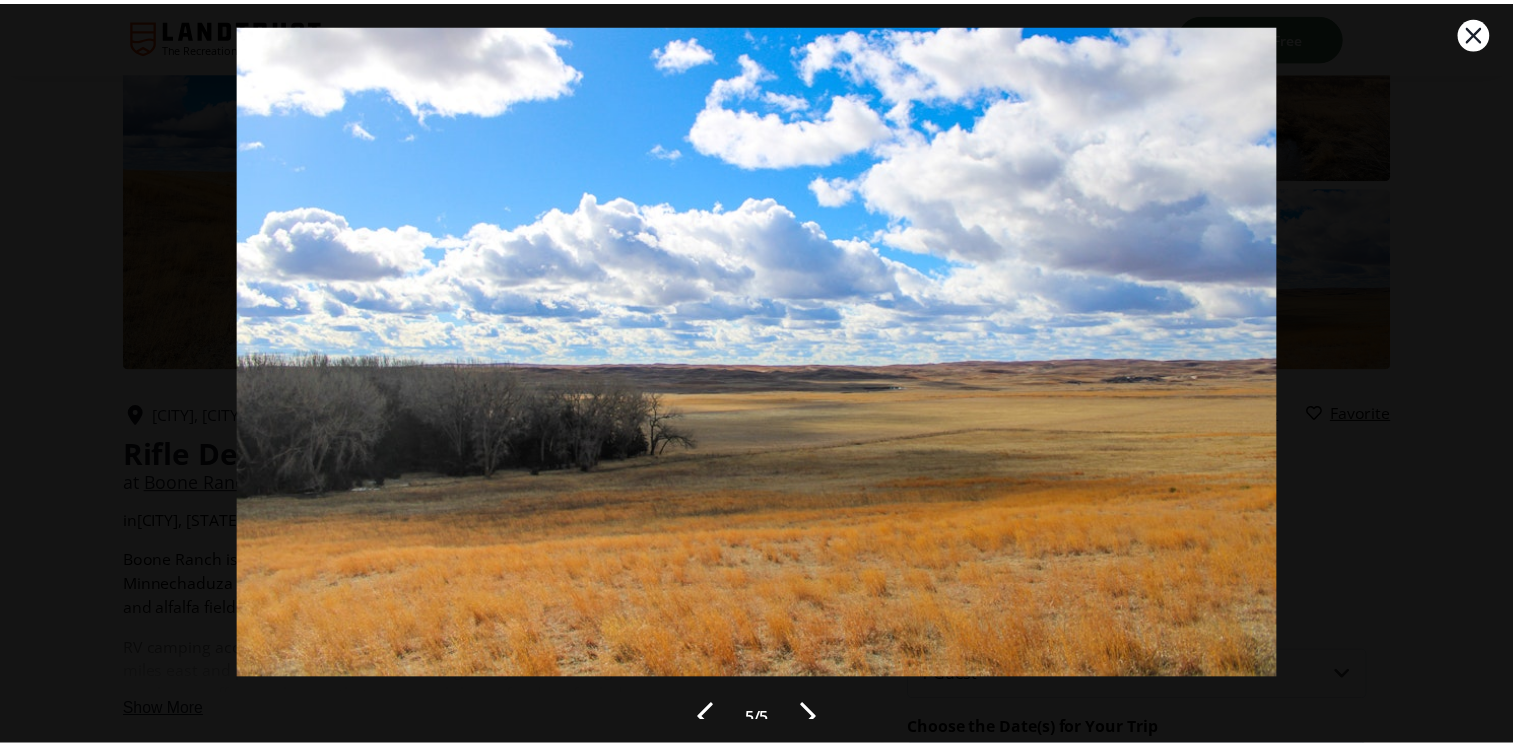 scroll, scrollTop: 100, scrollLeft: 0, axis: vertical 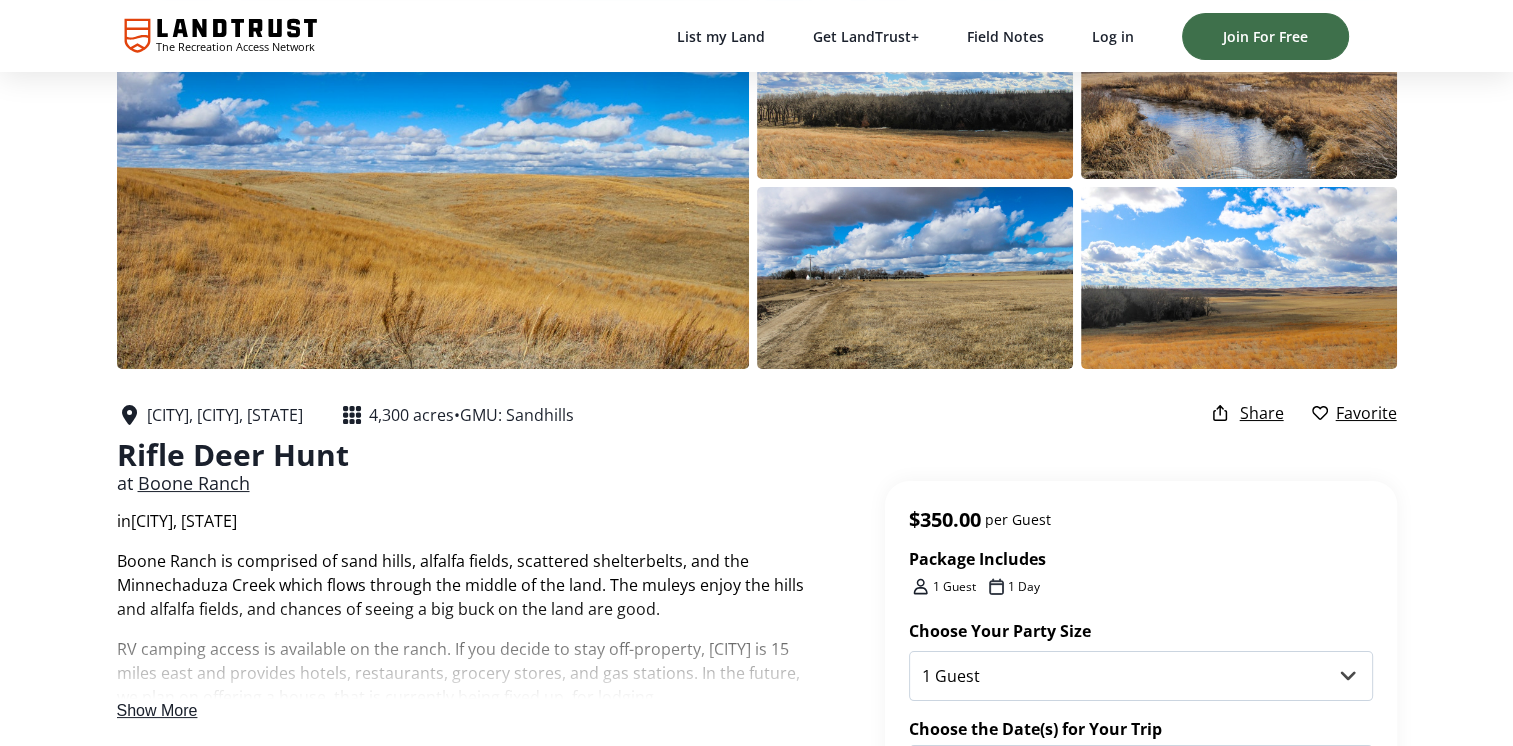 click on "Boone Ranch" at bounding box center [194, 483] 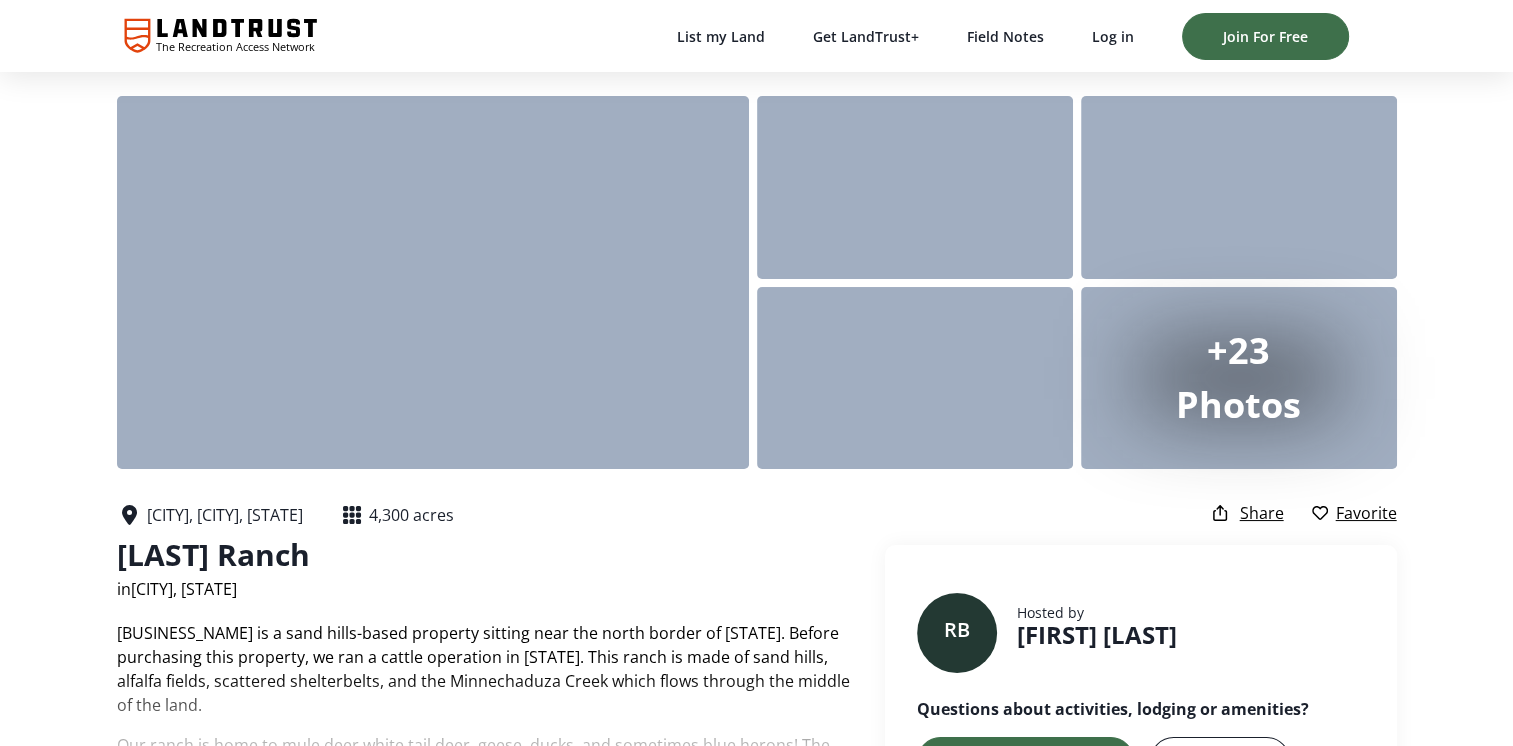 scroll, scrollTop: 100, scrollLeft: 0, axis: vertical 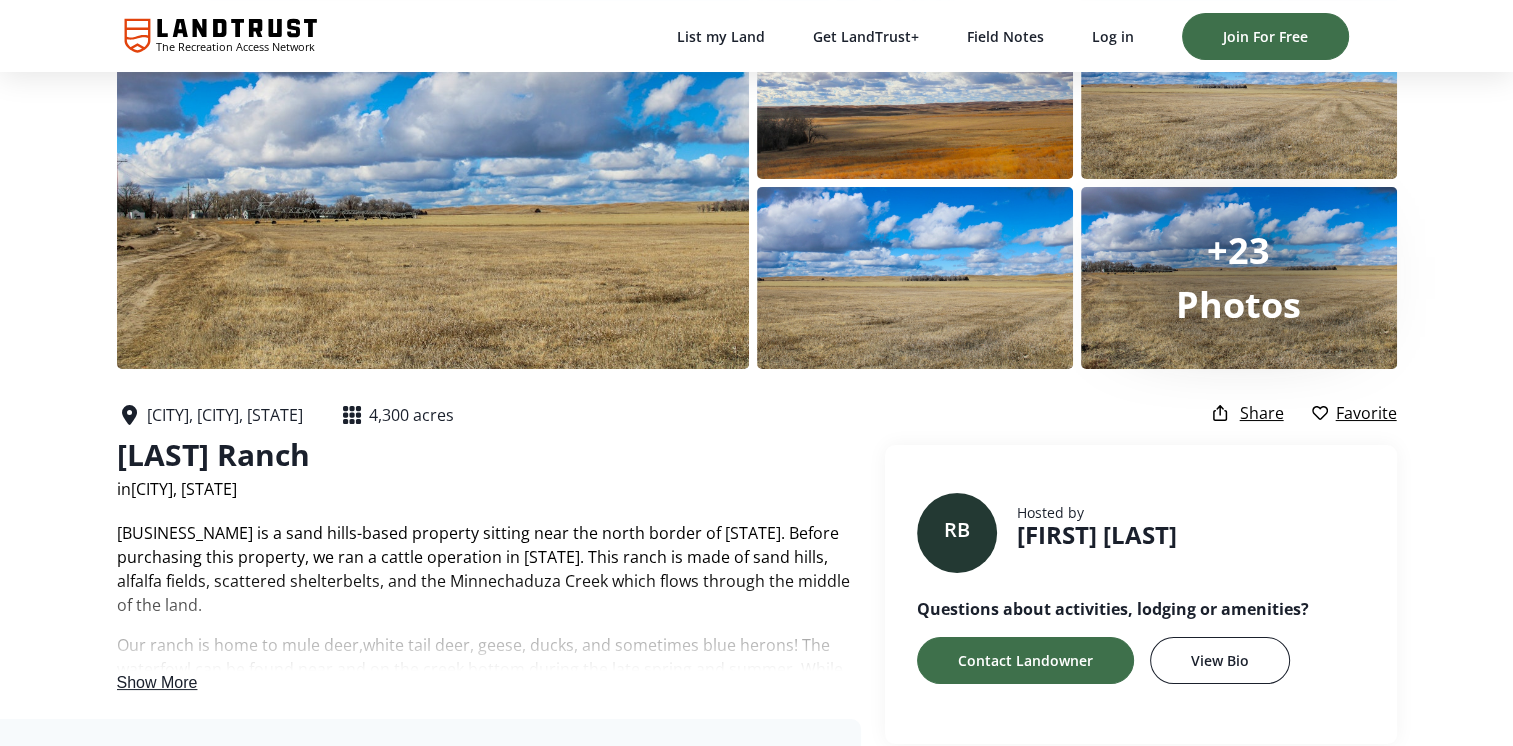 click on "Show More" at bounding box center (157, 682) 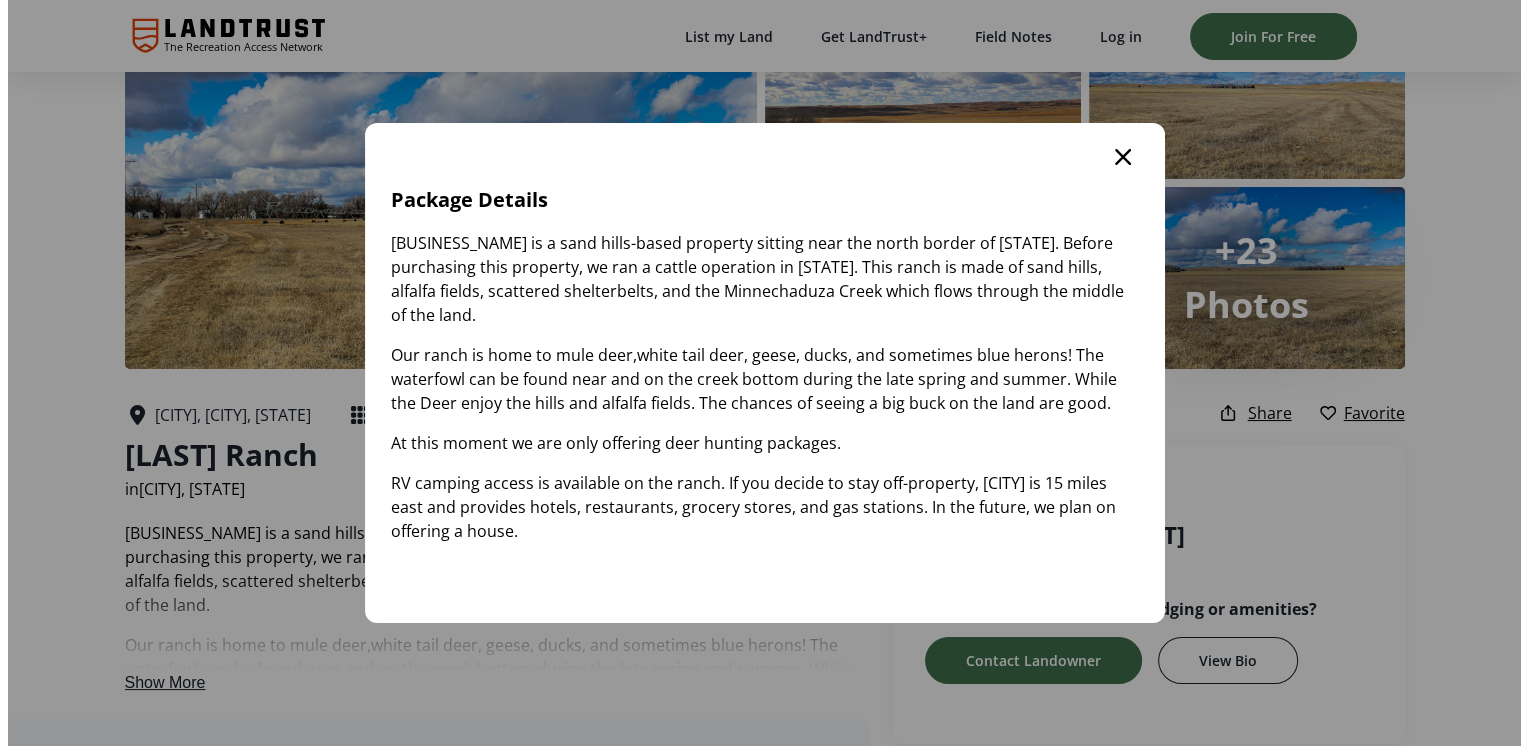 scroll, scrollTop: 0, scrollLeft: 0, axis: both 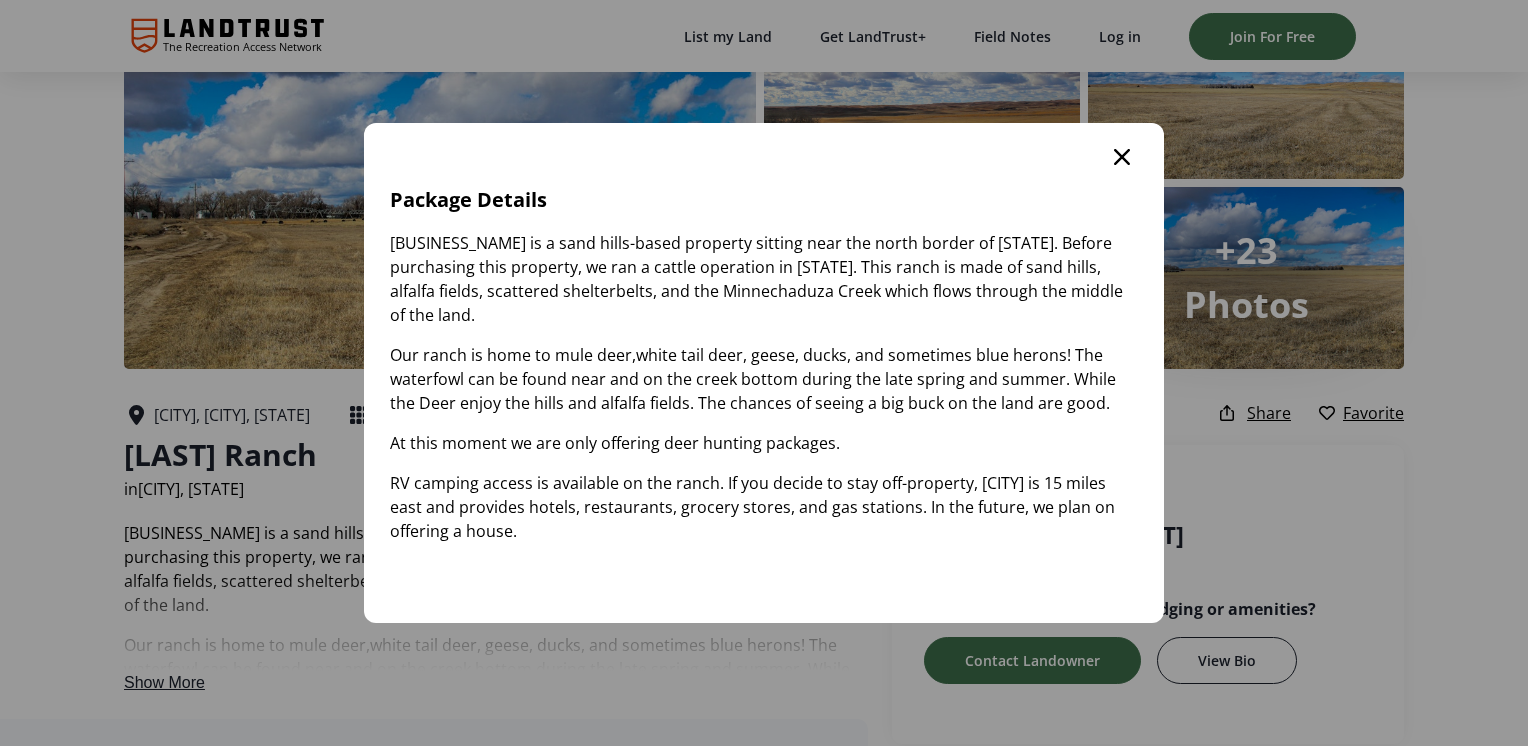 click 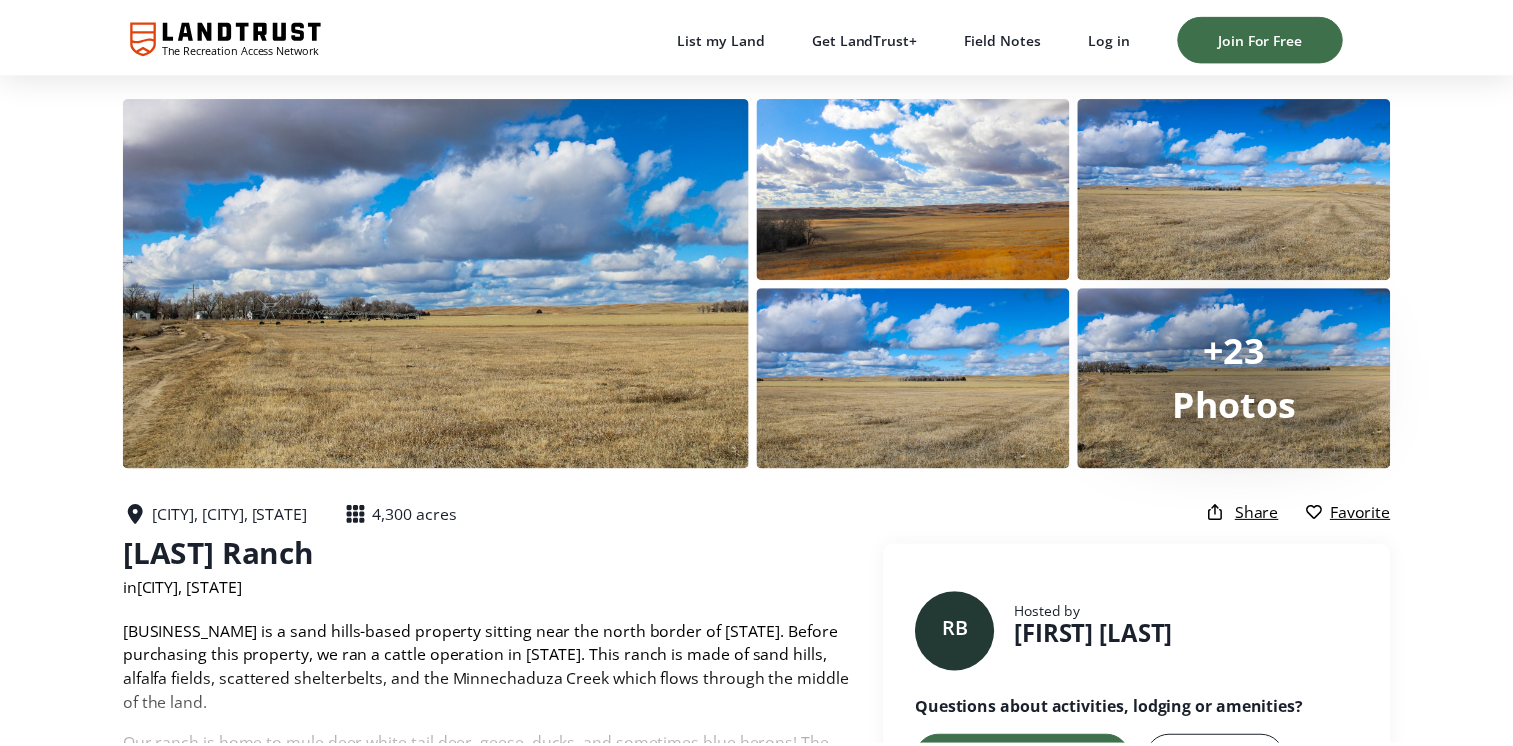 scroll, scrollTop: 100, scrollLeft: 0, axis: vertical 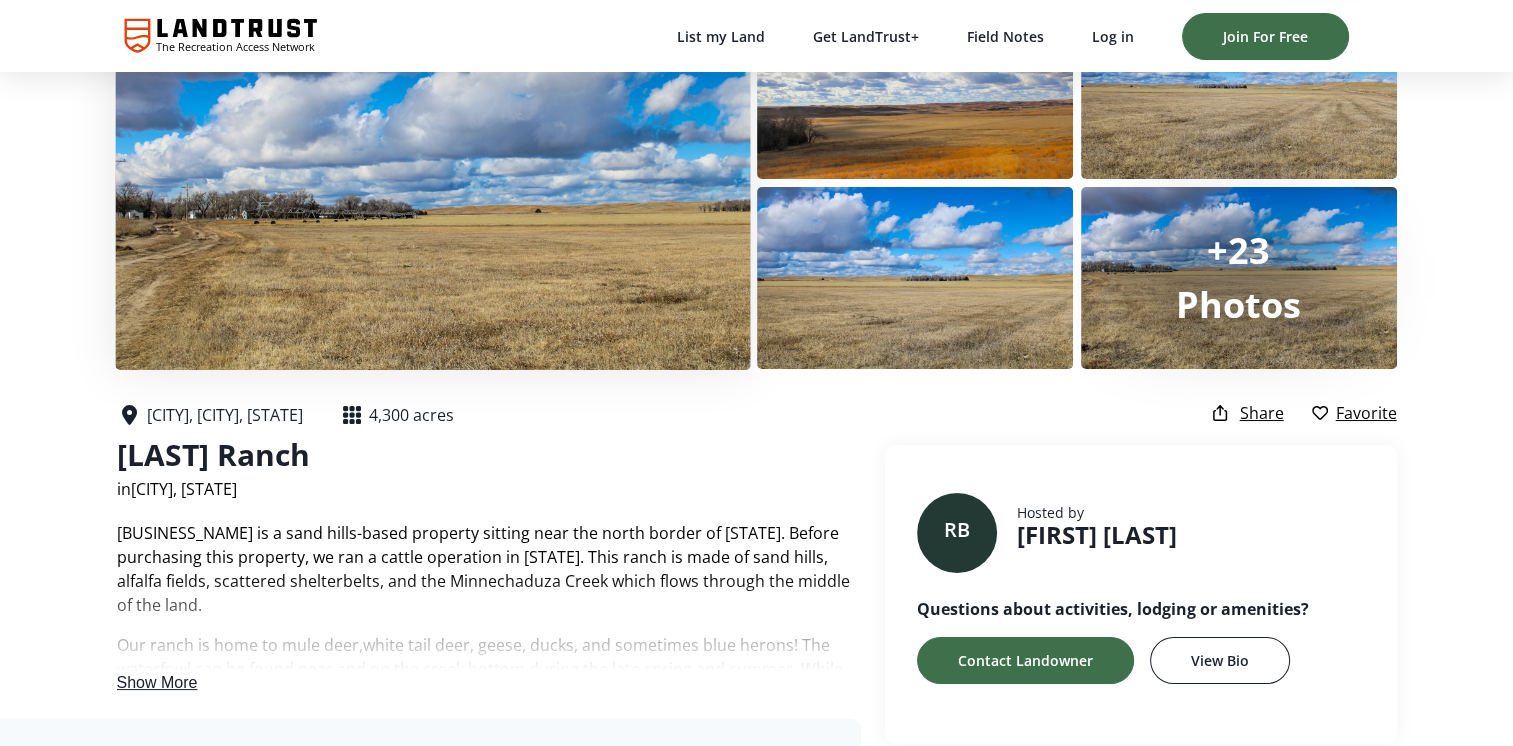 click at bounding box center [432, 182] 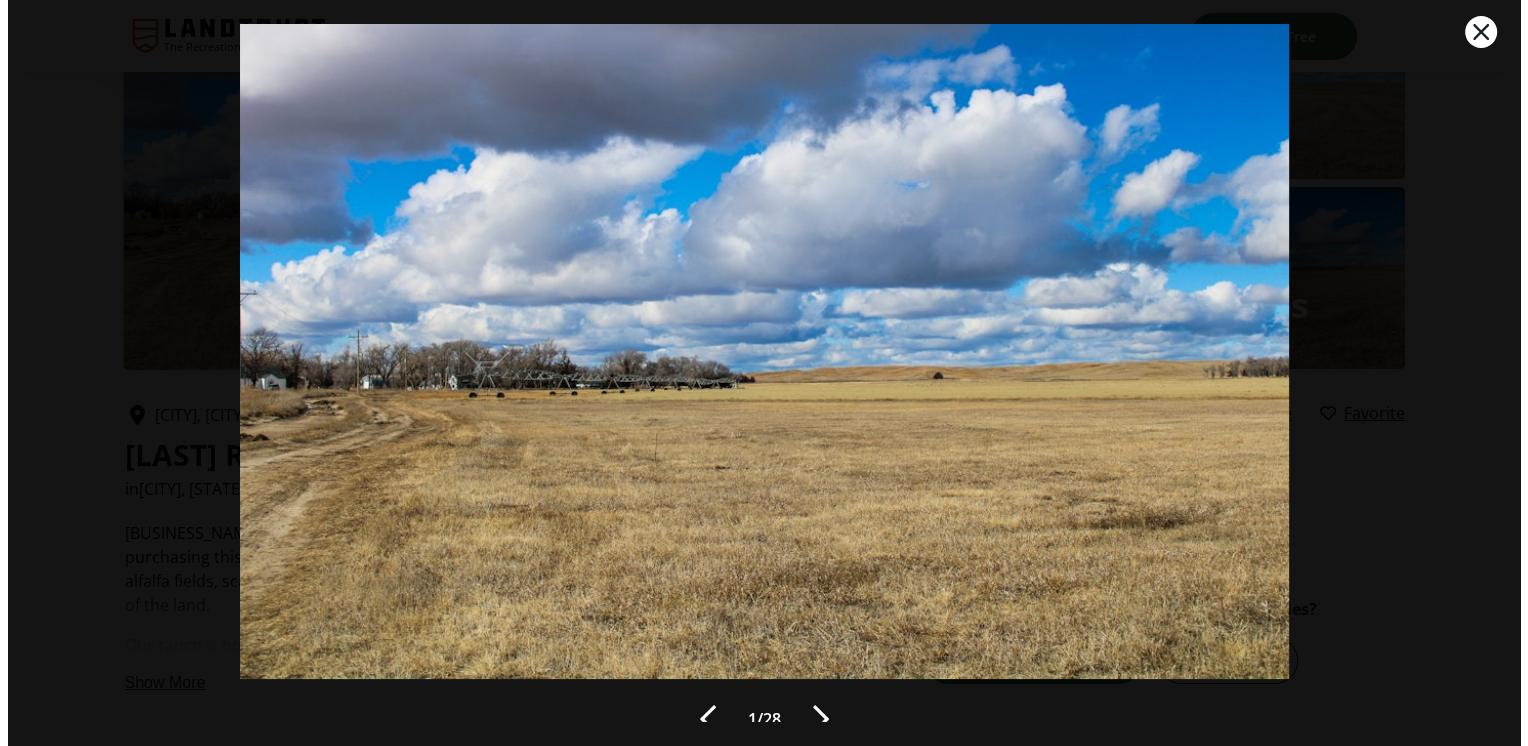 scroll, scrollTop: 0, scrollLeft: 0, axis: both 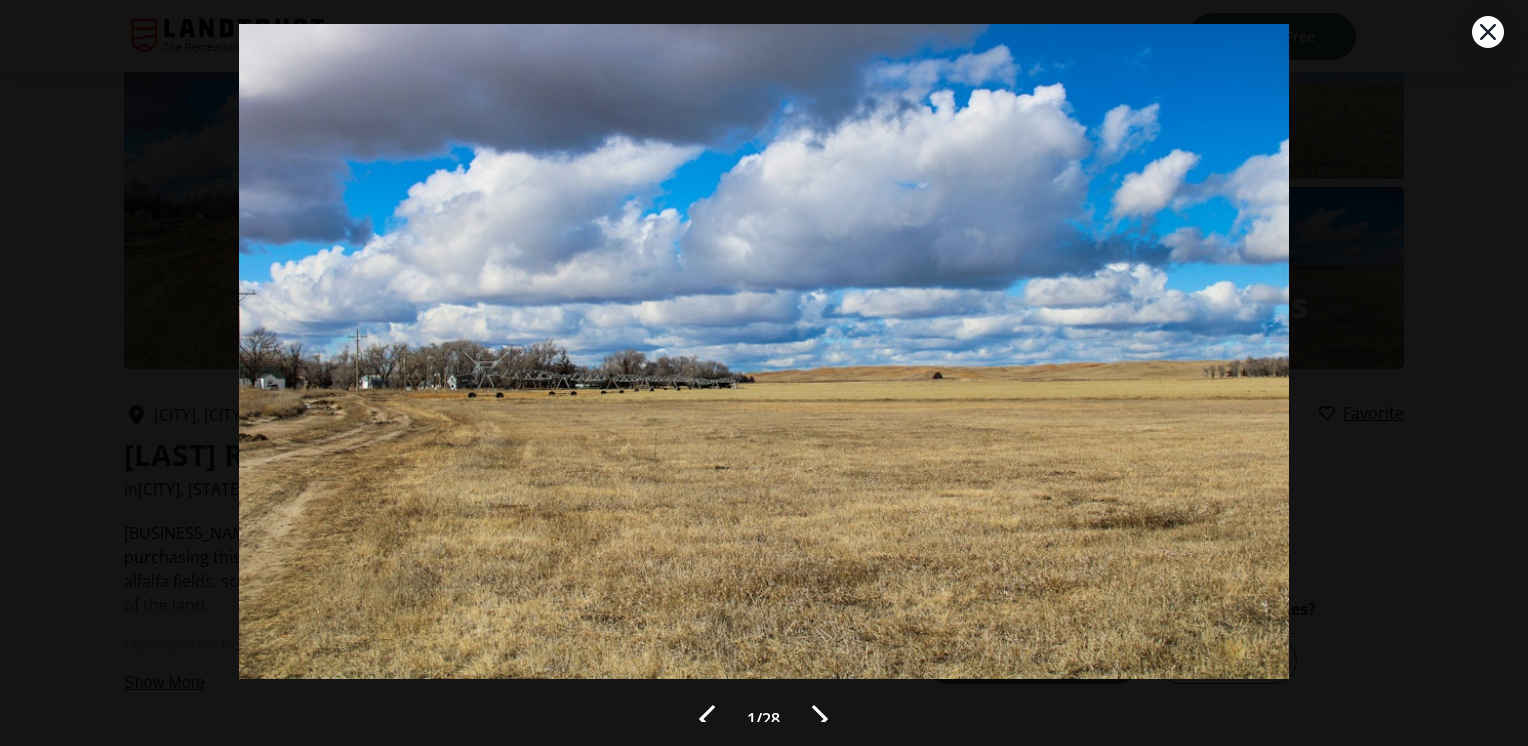 click at bounding box center (820, 719) 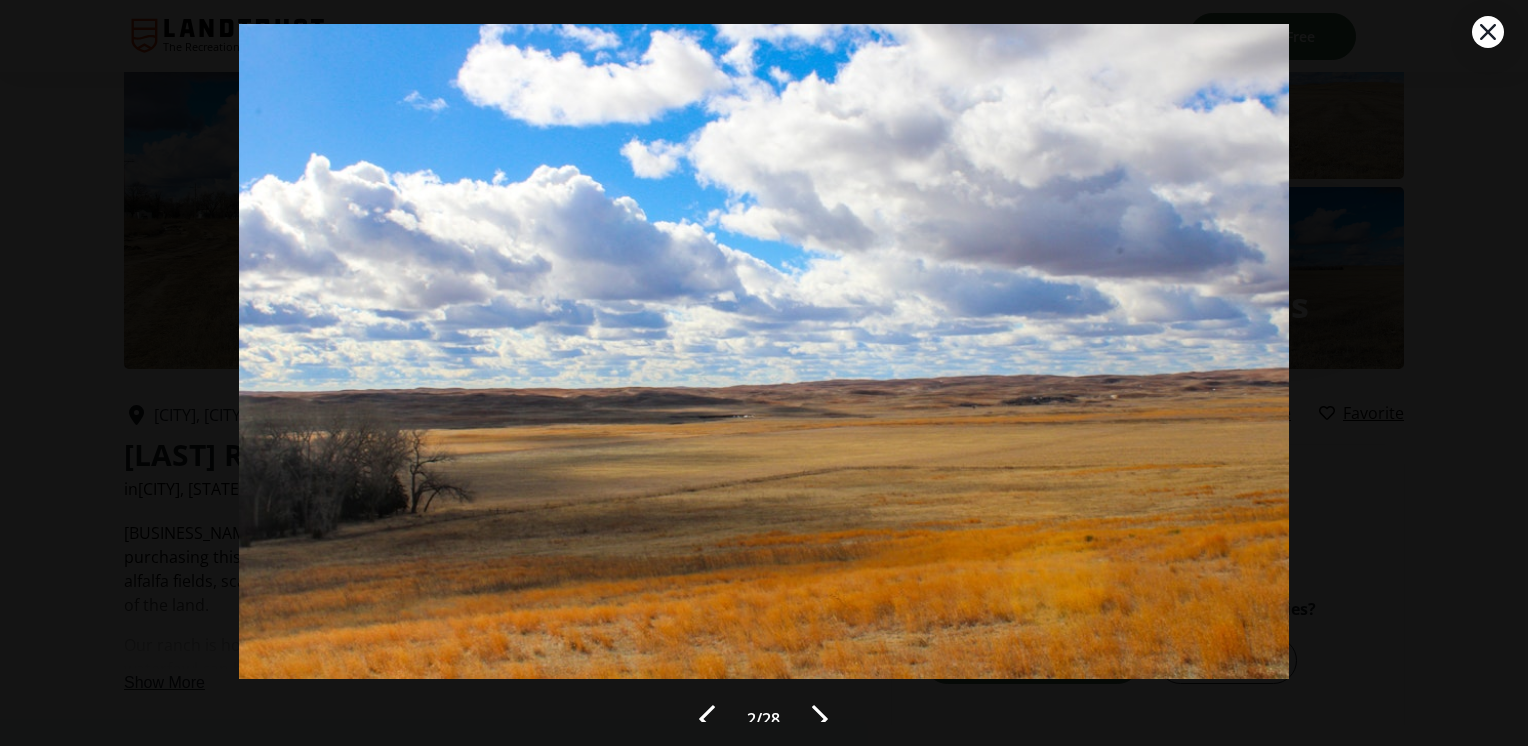 click at bounding box center (820, 719) 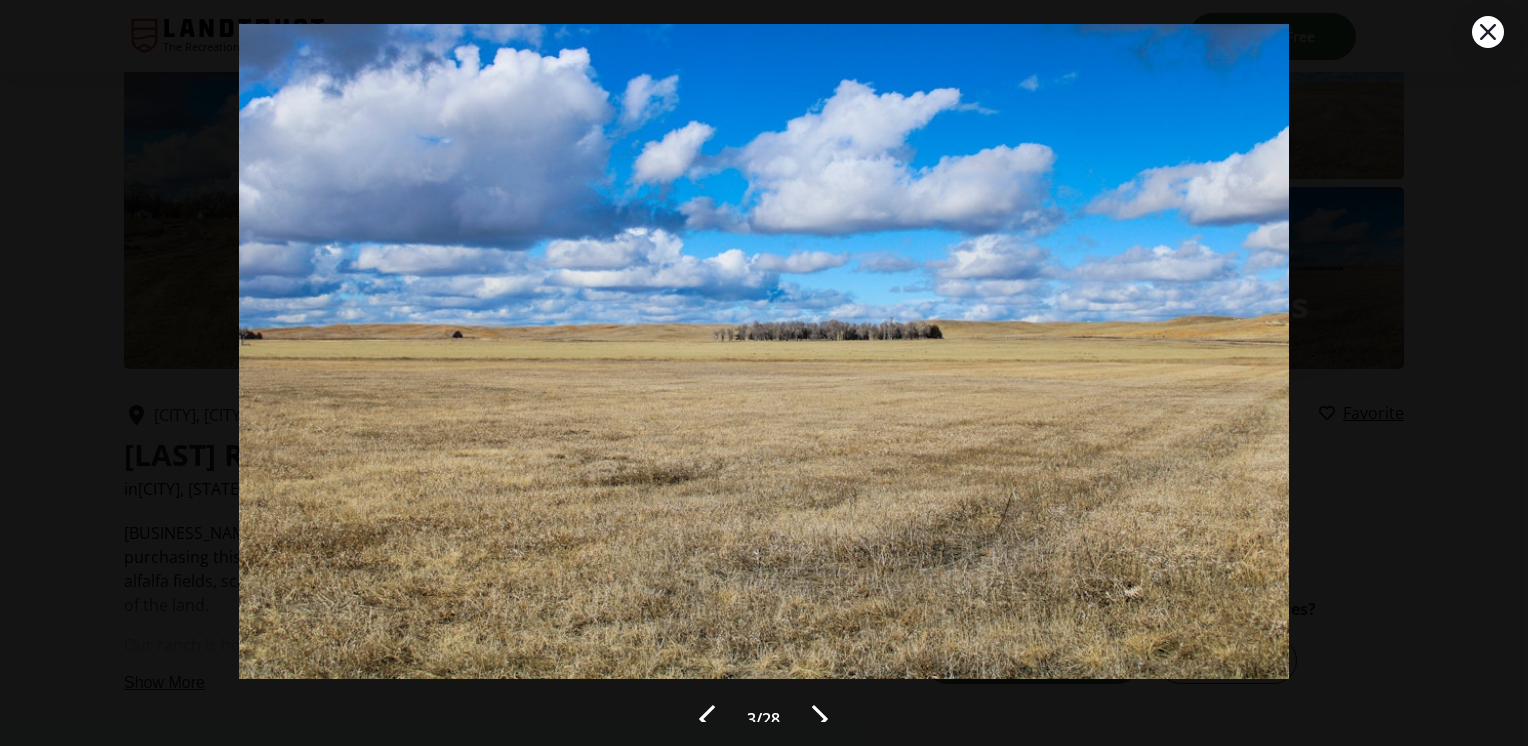 click at bounding box center (820, 719) 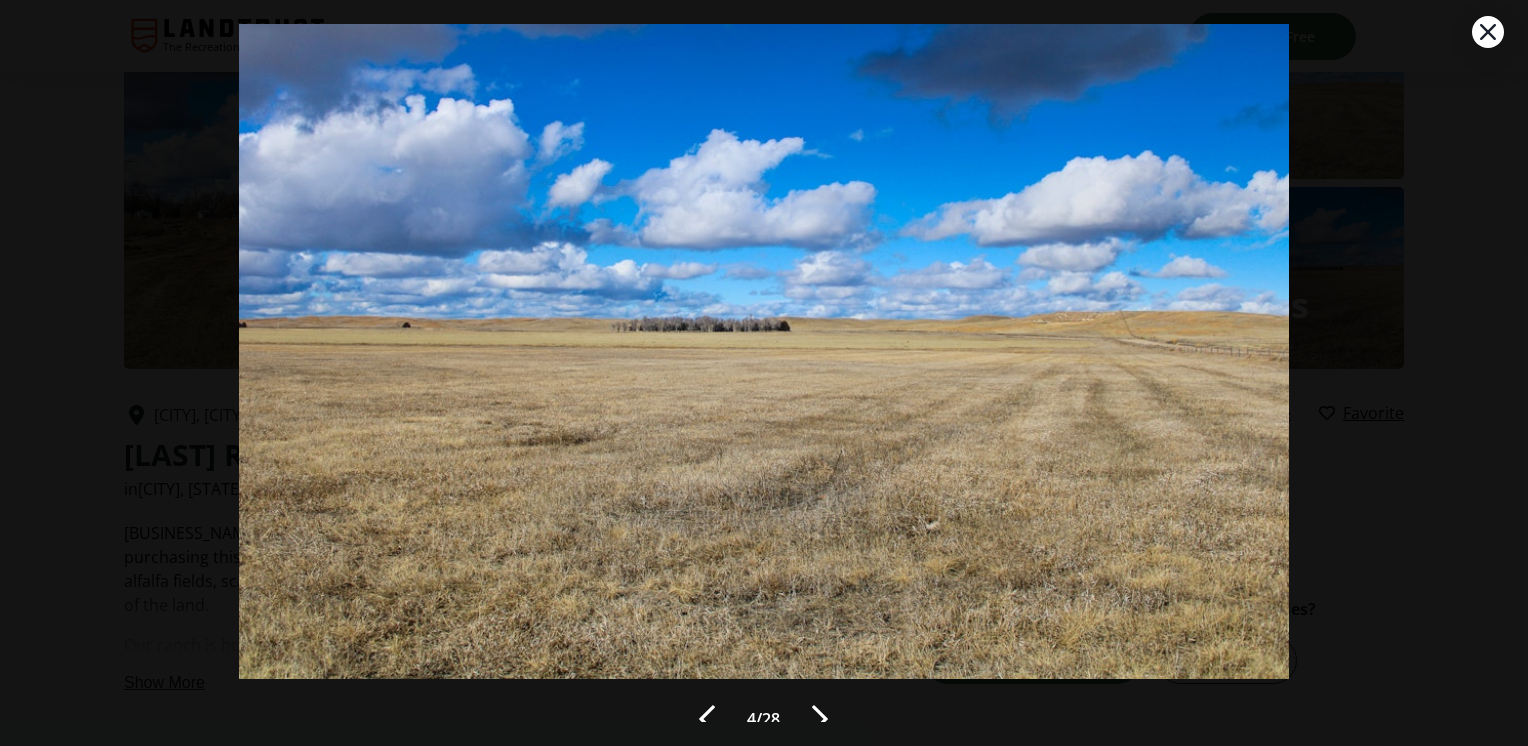 click at bounding box center [820, 719] 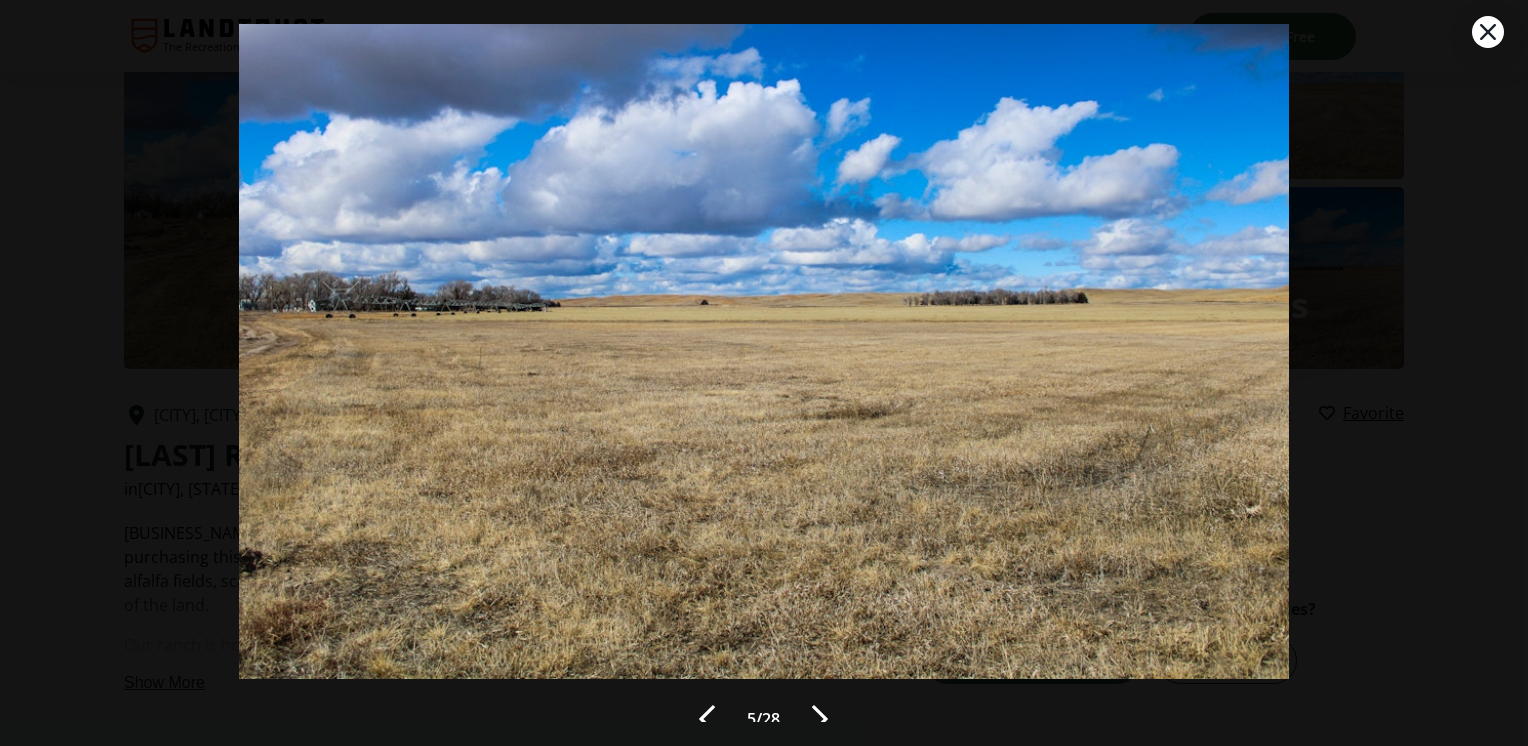 click at bounding box center [820, 719] 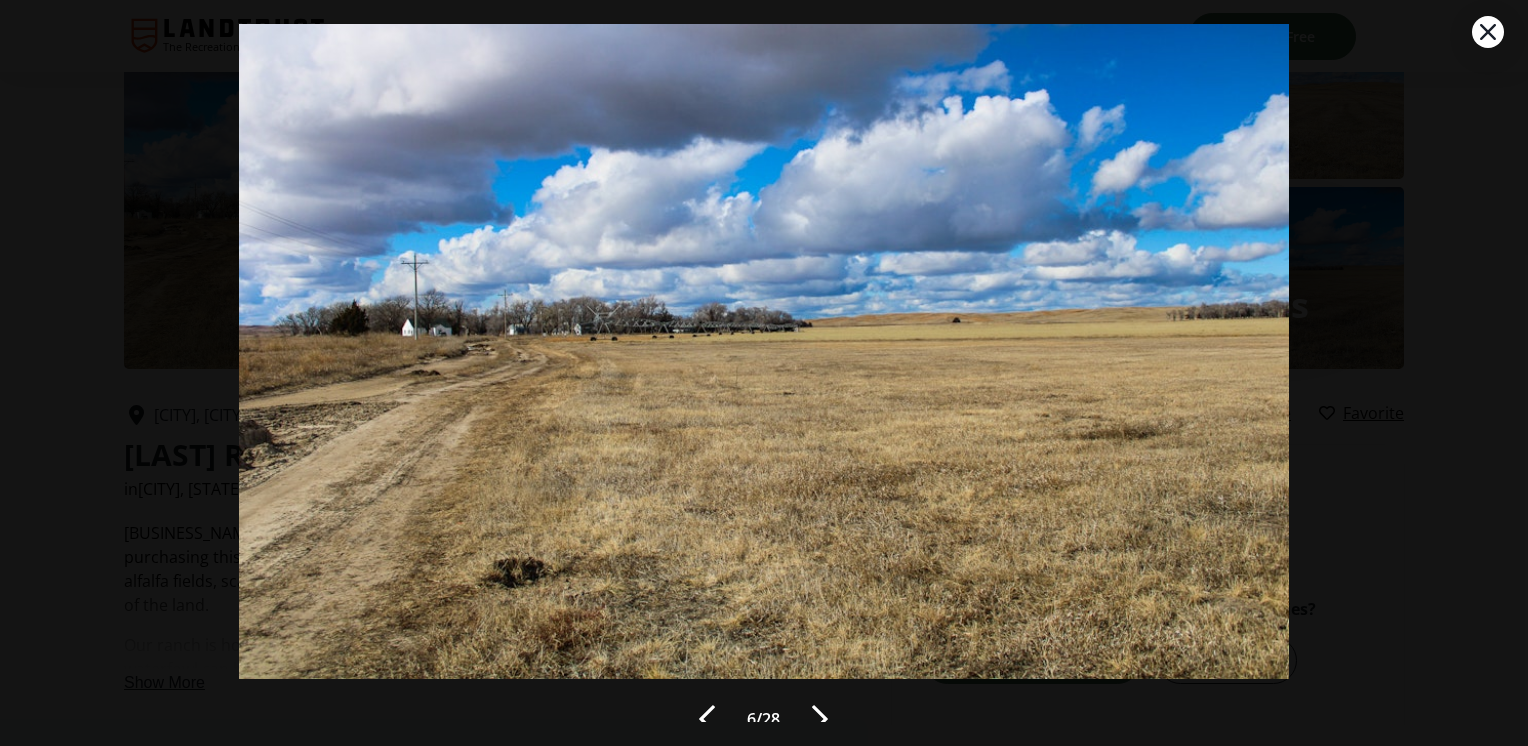 click at bounding box center [820, 719] 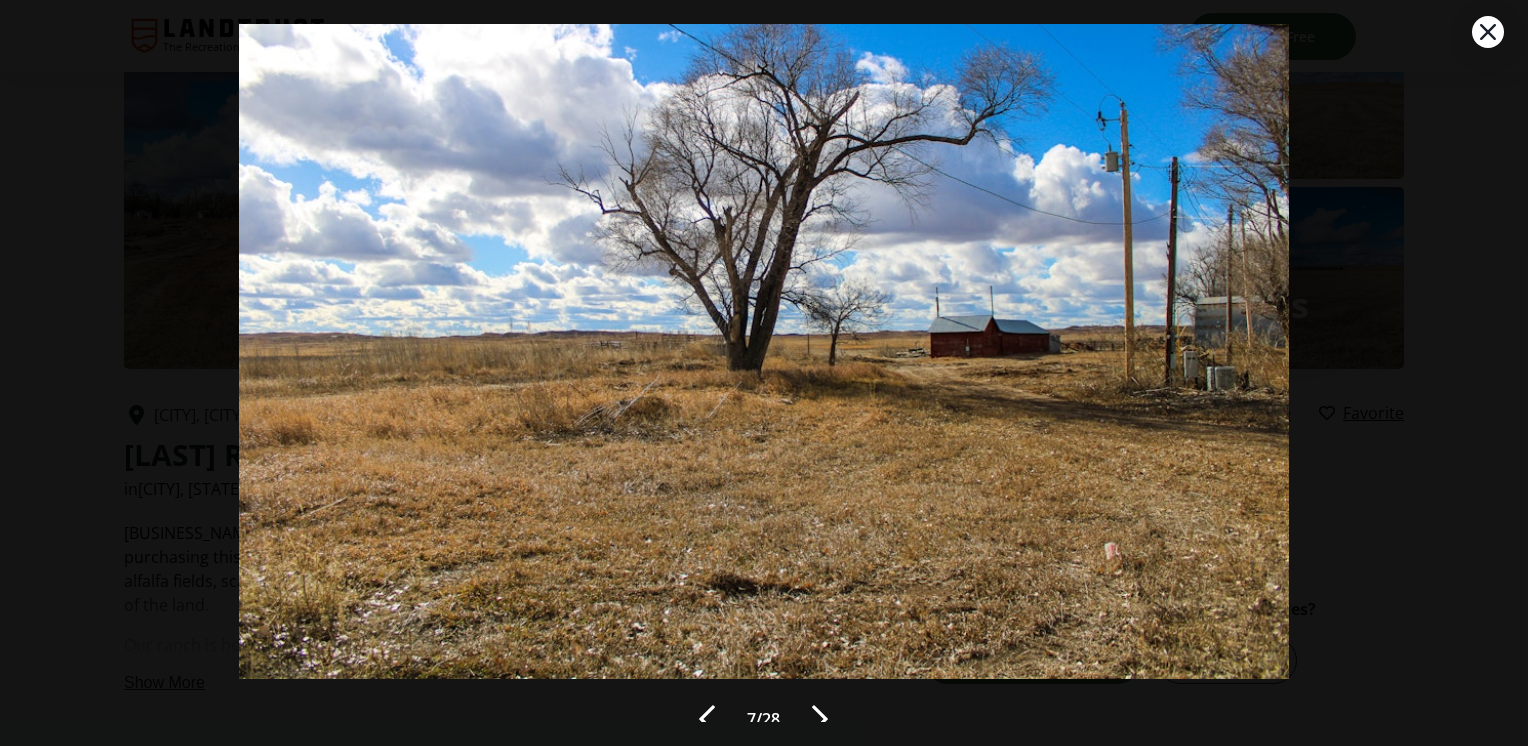 click at bounding box center (820, 719) 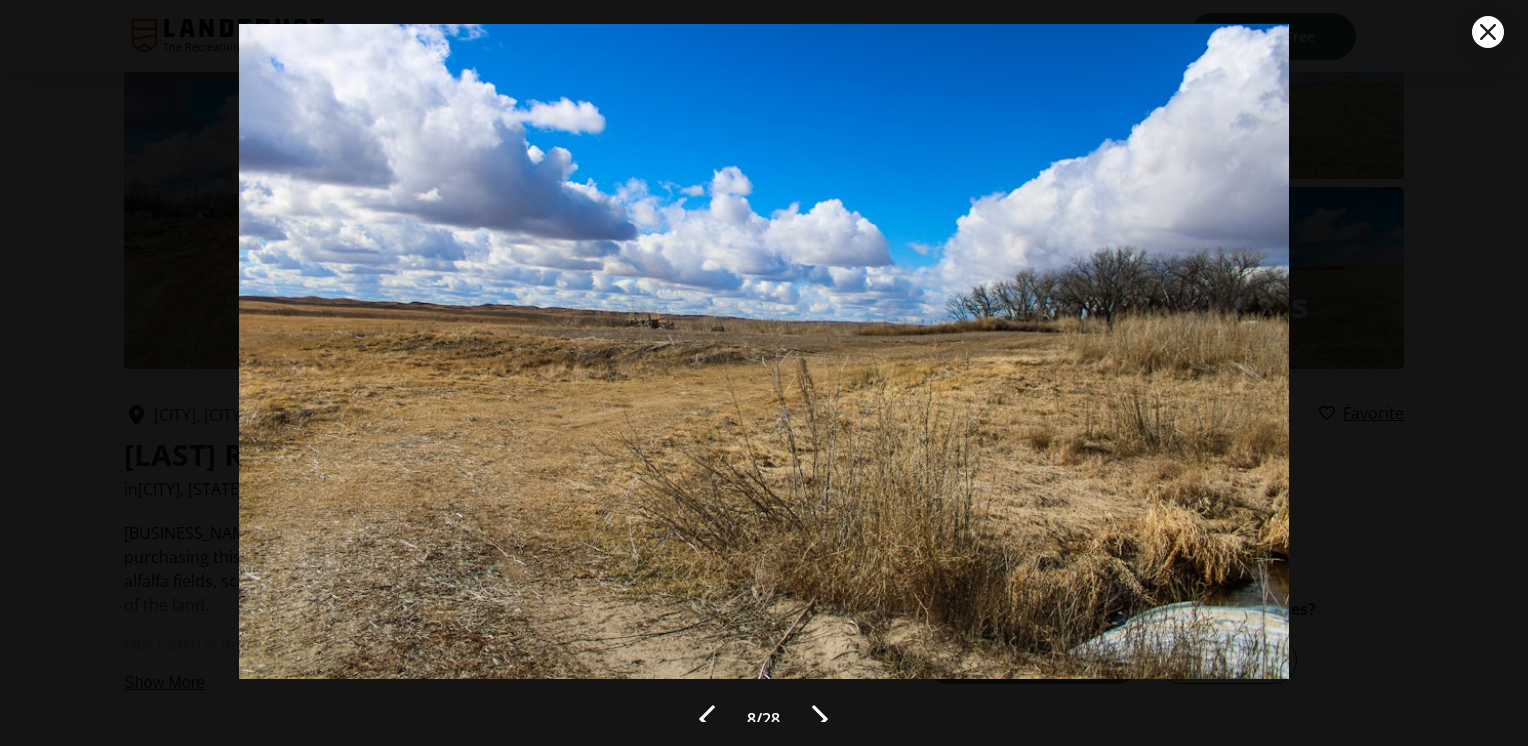 click at bounding box center (820, 719) 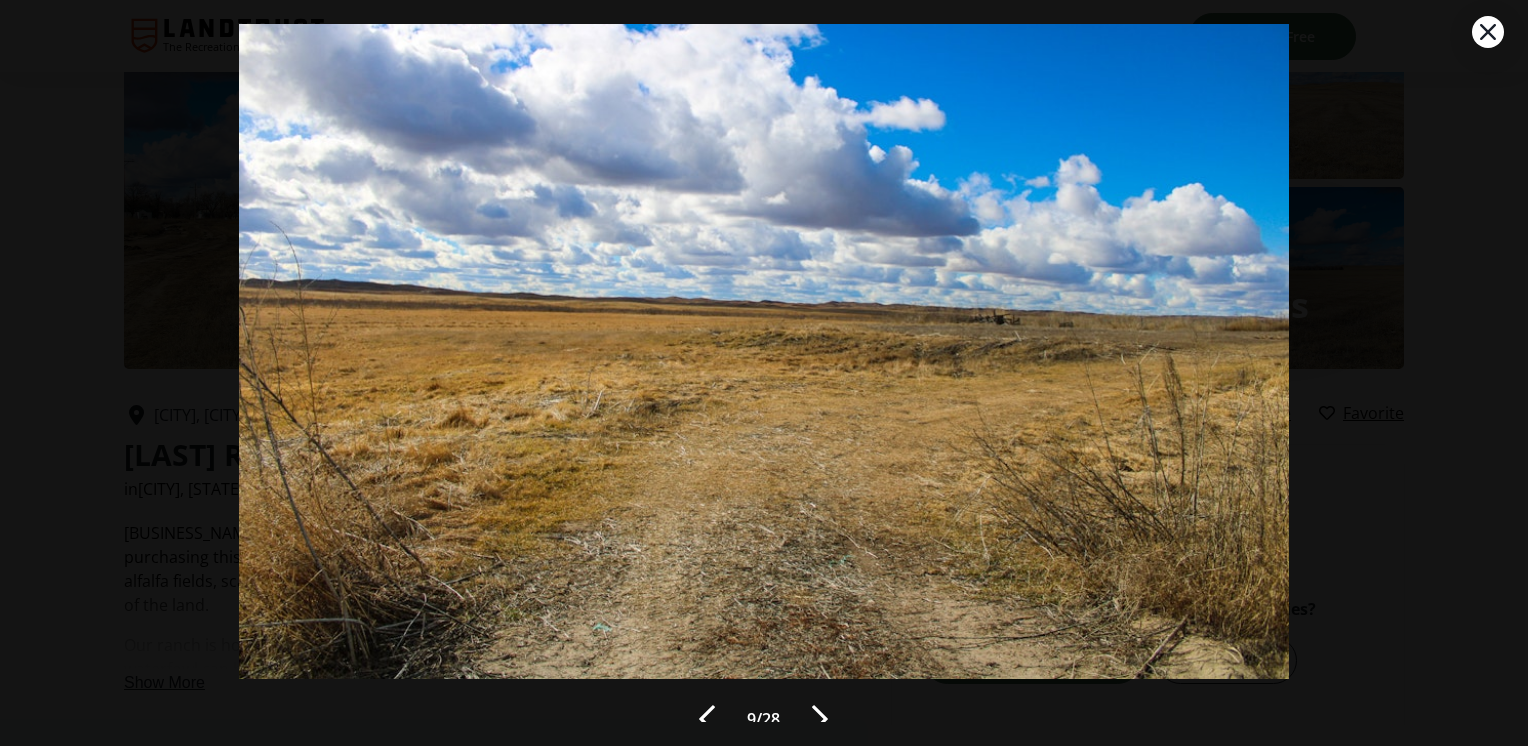 click at bounding box center (820, 719) 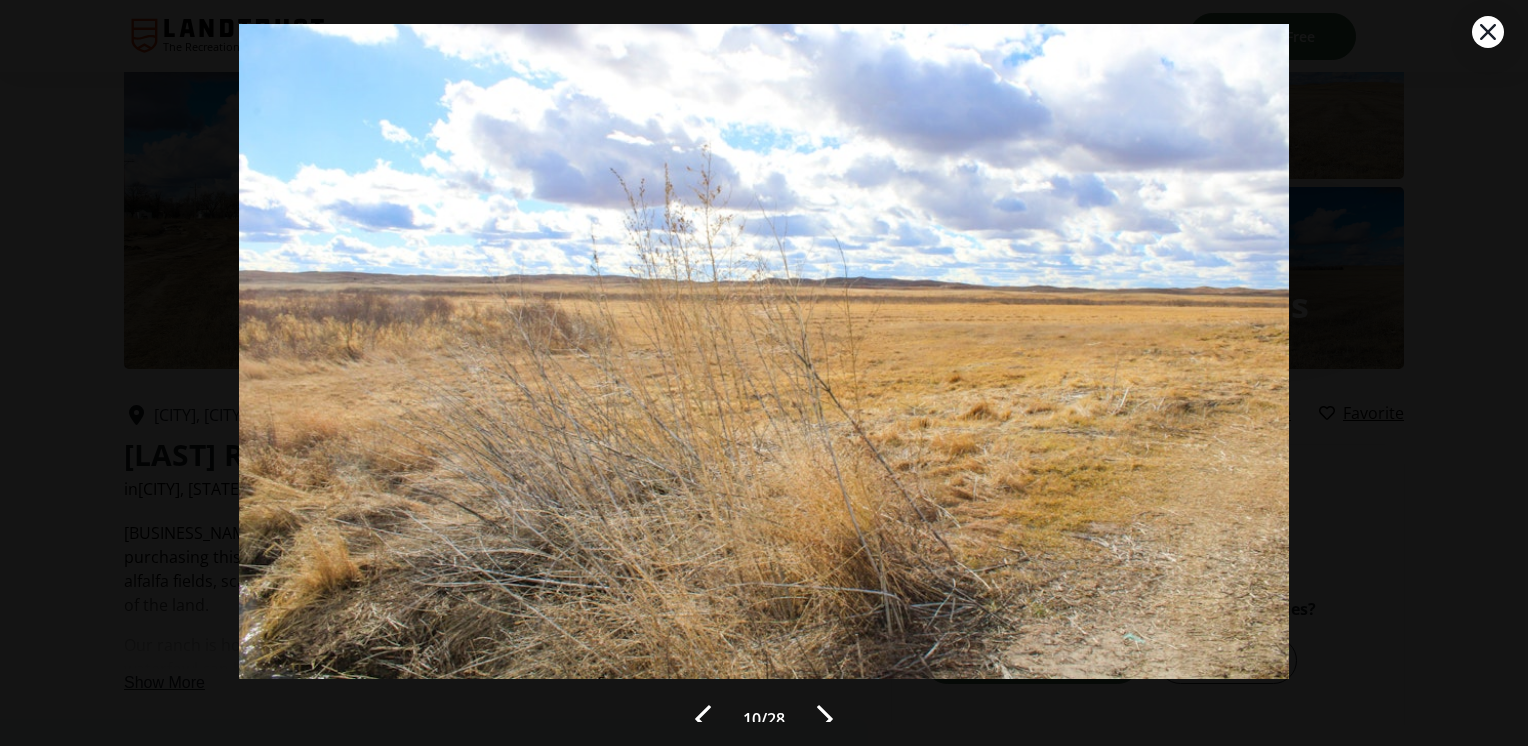 click at bounding box center [825, 719] 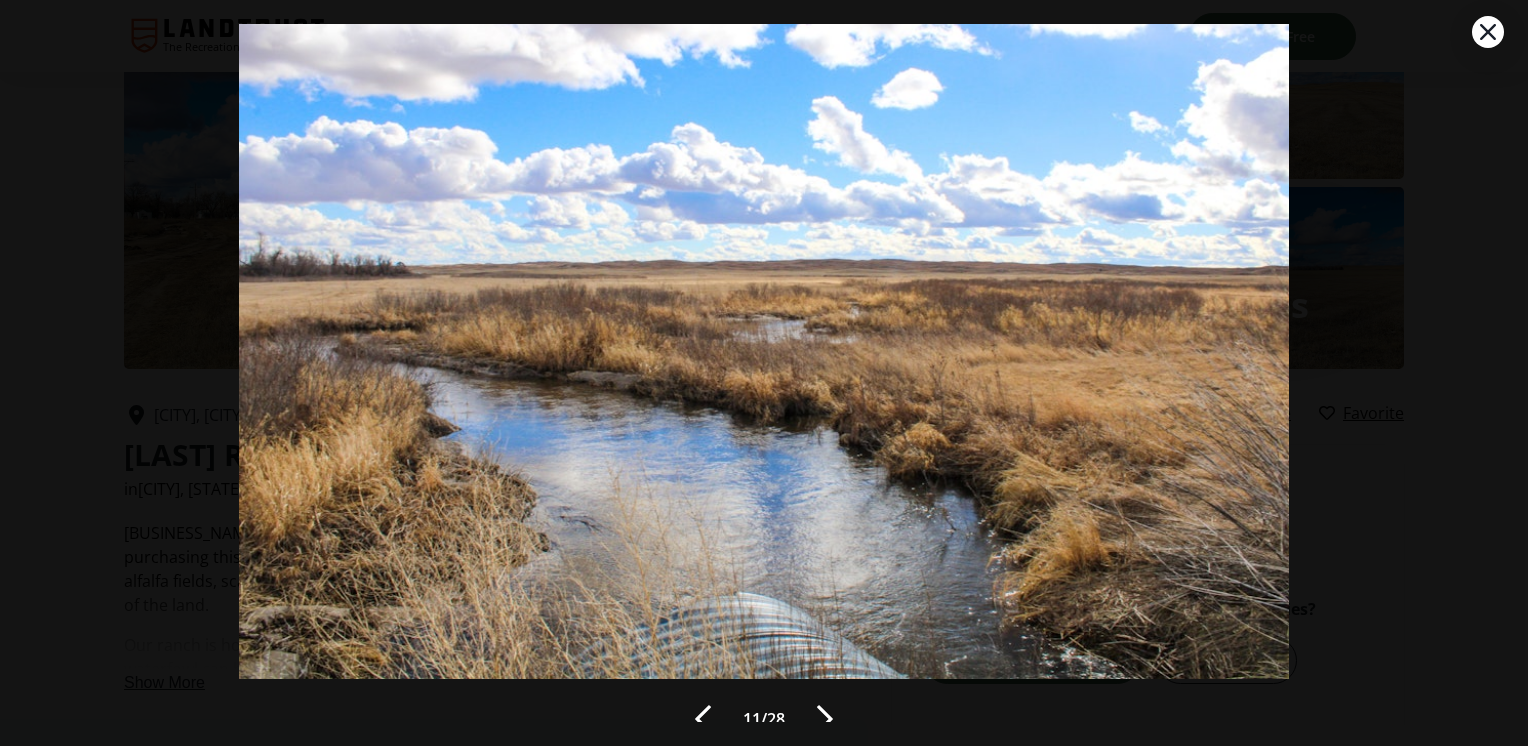 click at bounding box center [825, 719] 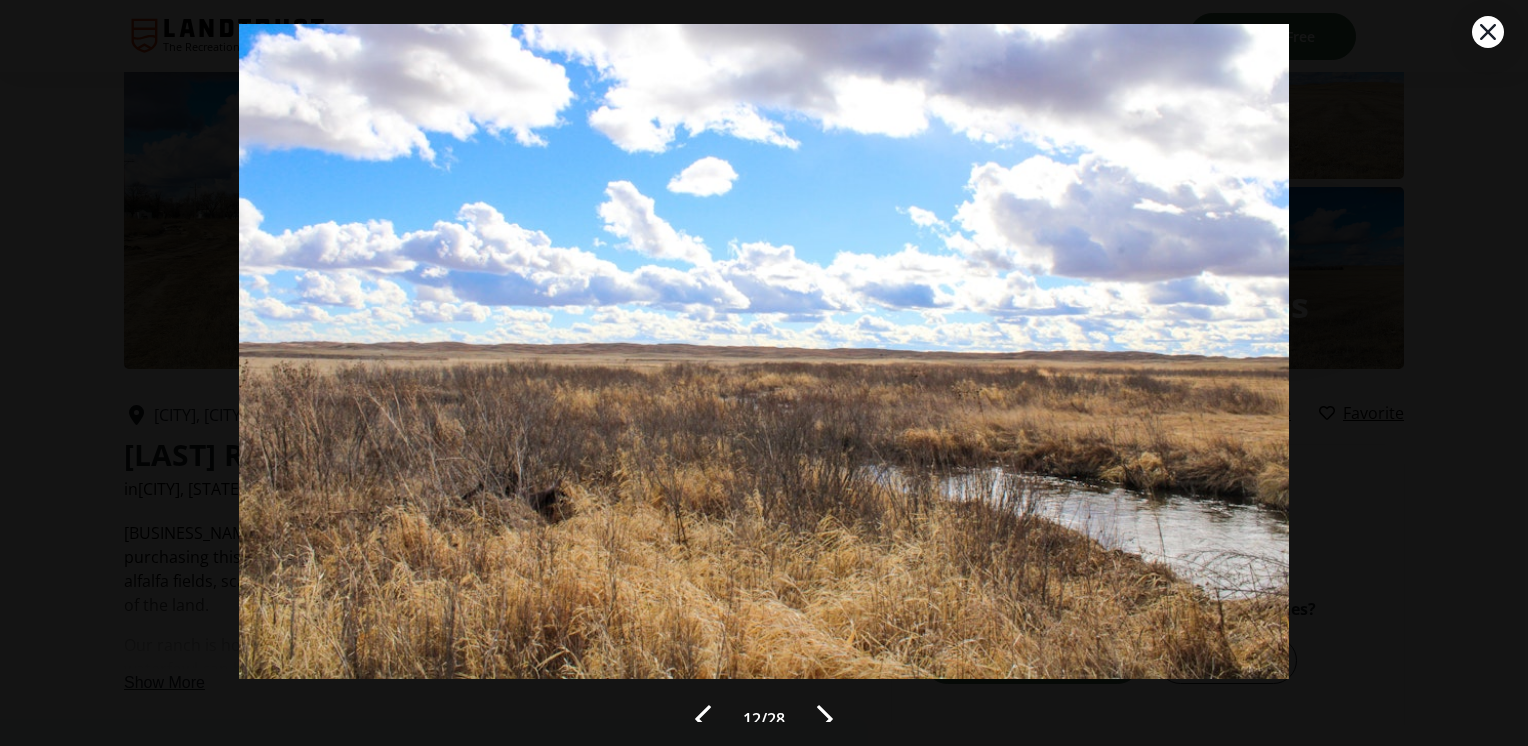 click at bounding box center [825, 719] 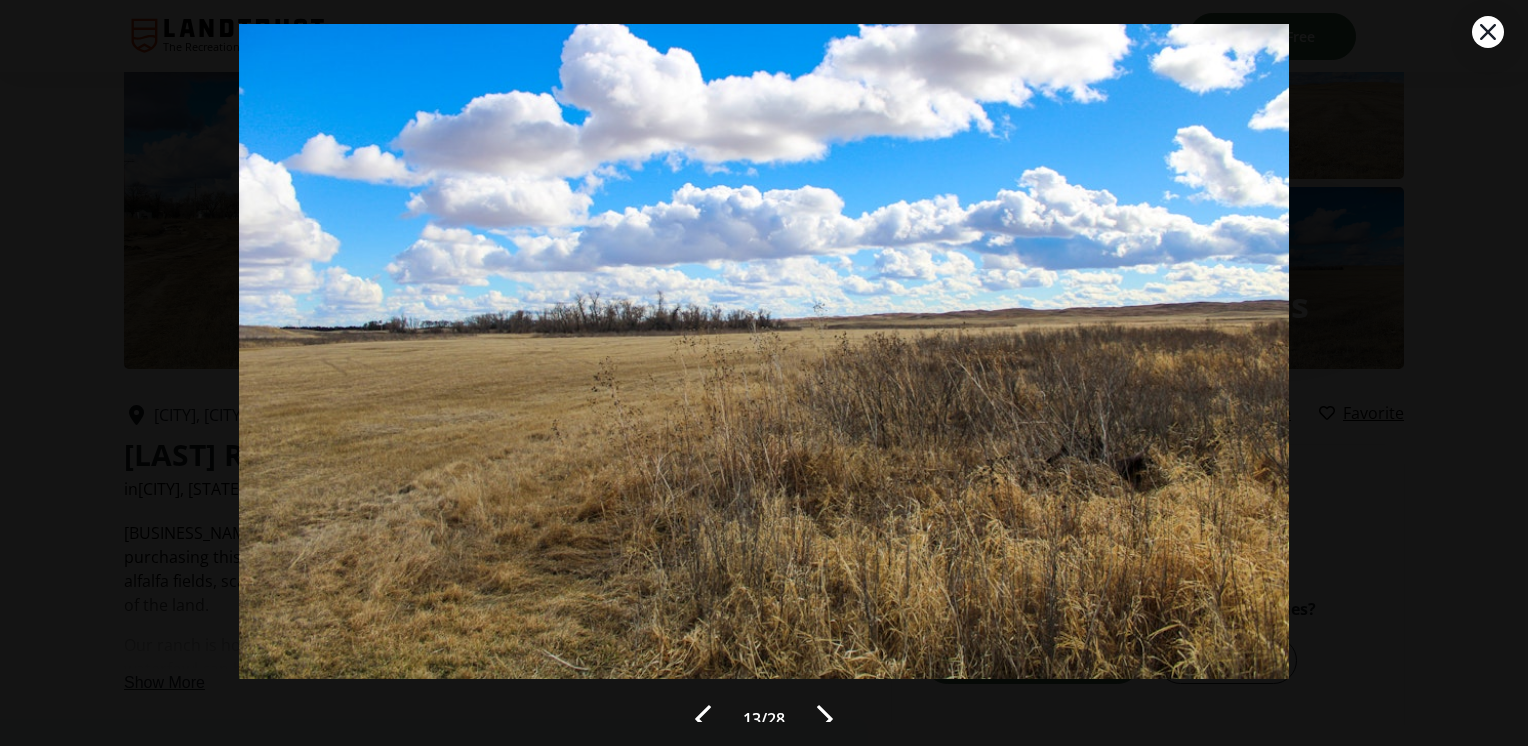 click at bounding box center [825, 719] 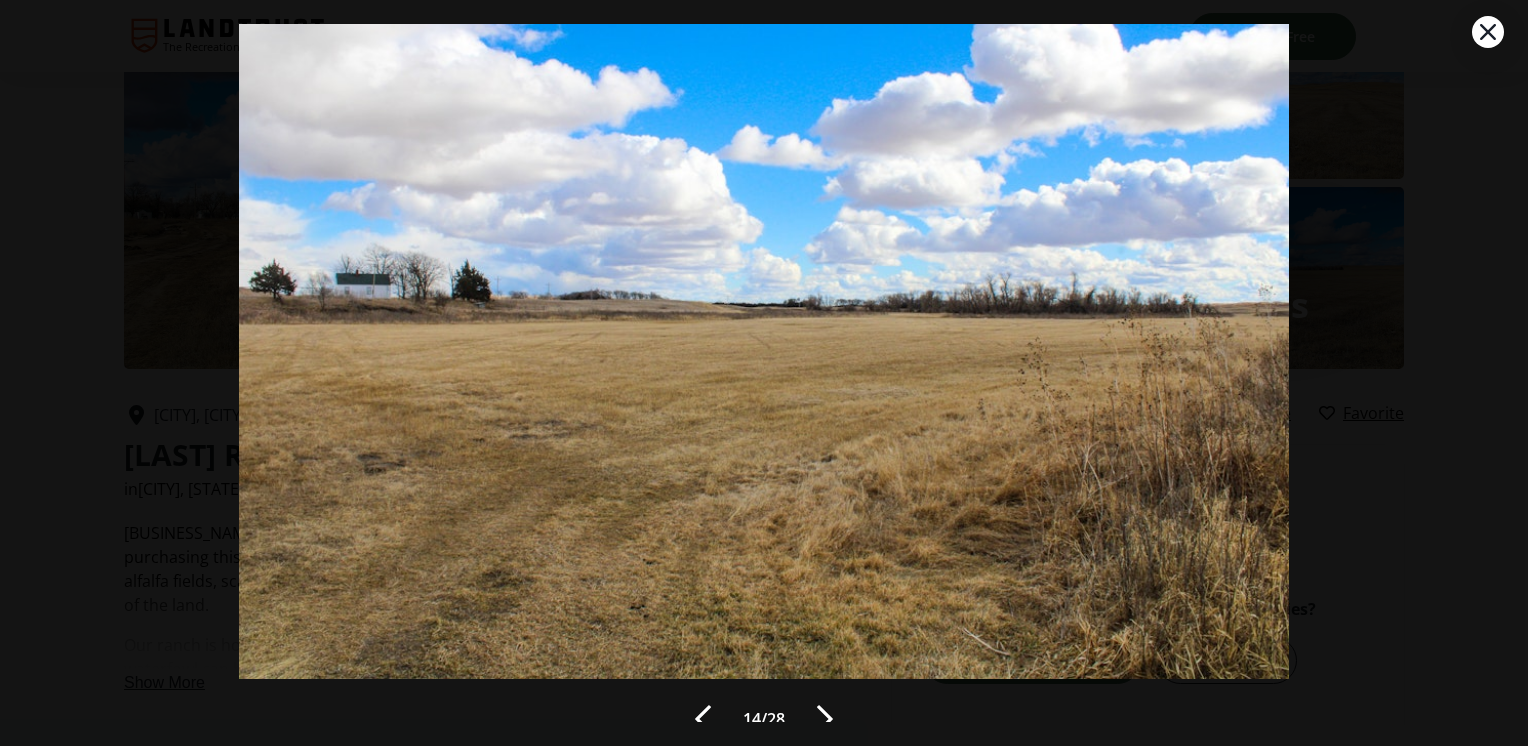 click at bounding box center (825, 719) 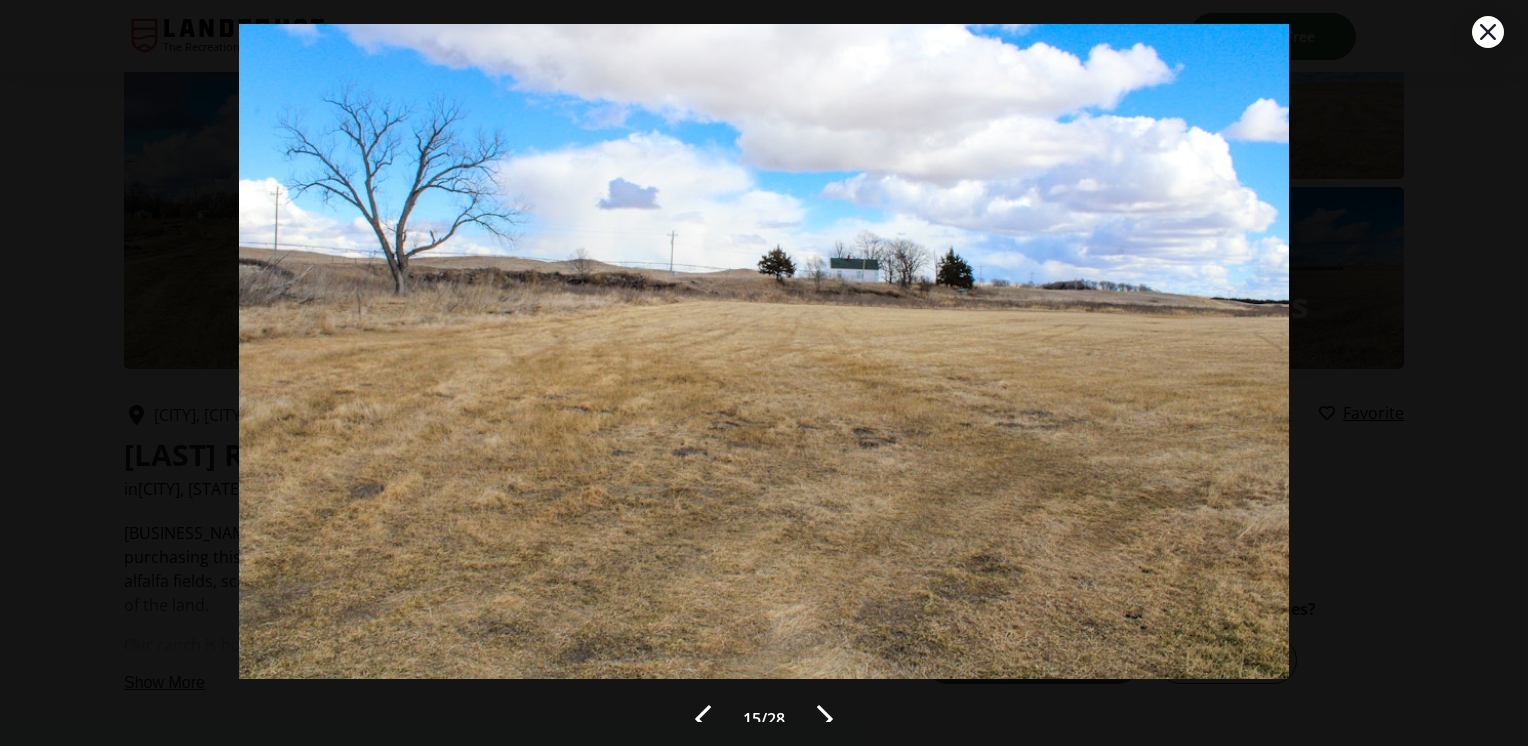 click at bounding box center (825, 719) 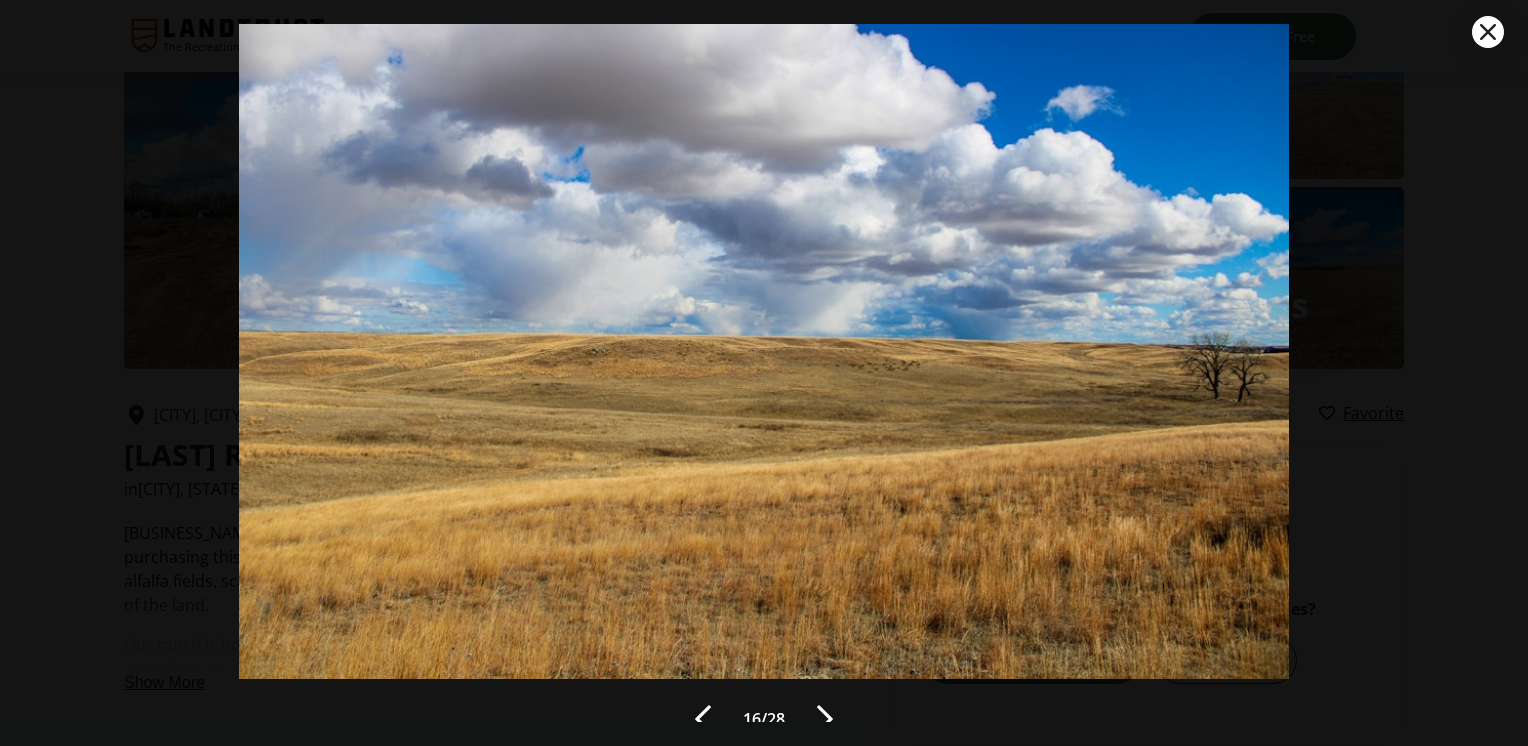 click at bounding box center (825, 719) 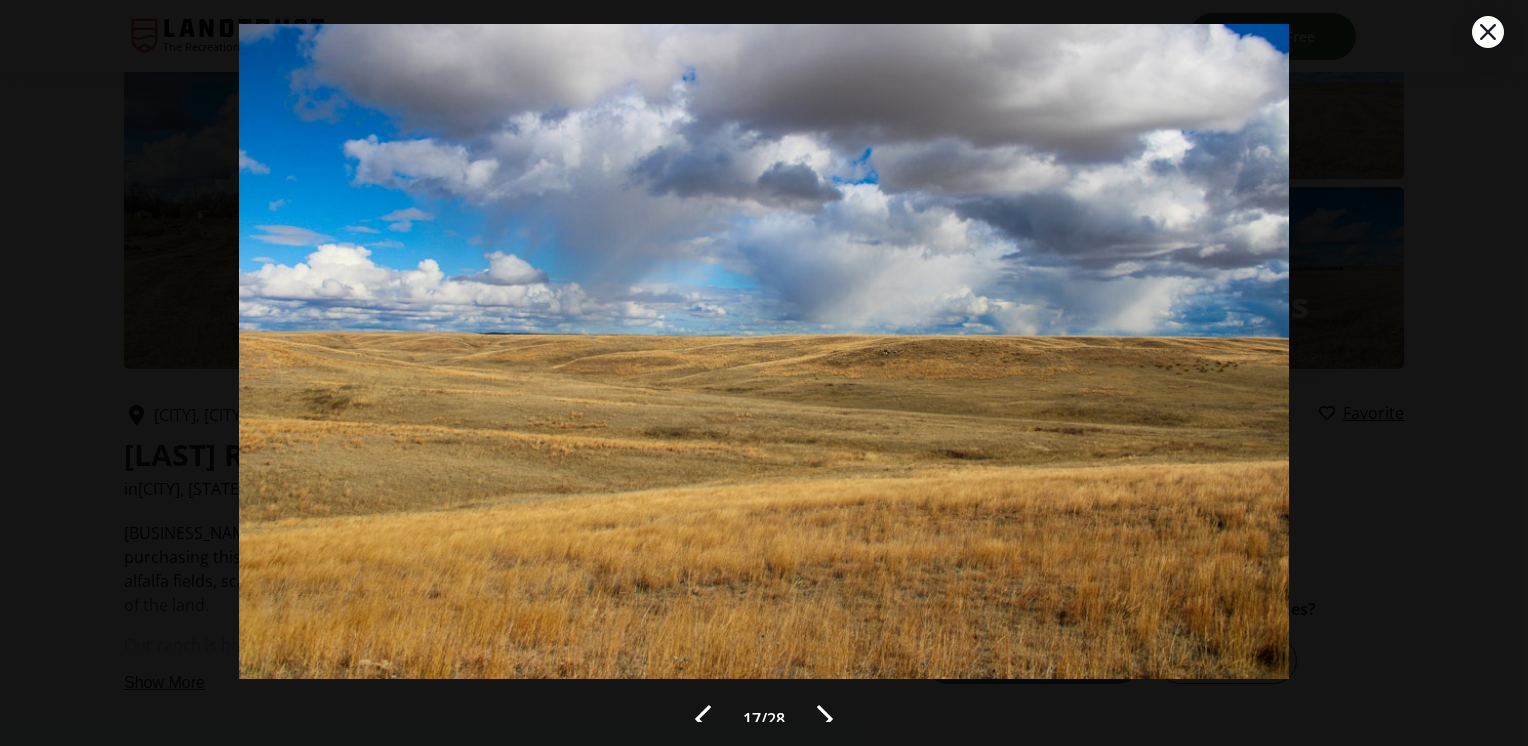 click at bounding box center [825, 719] 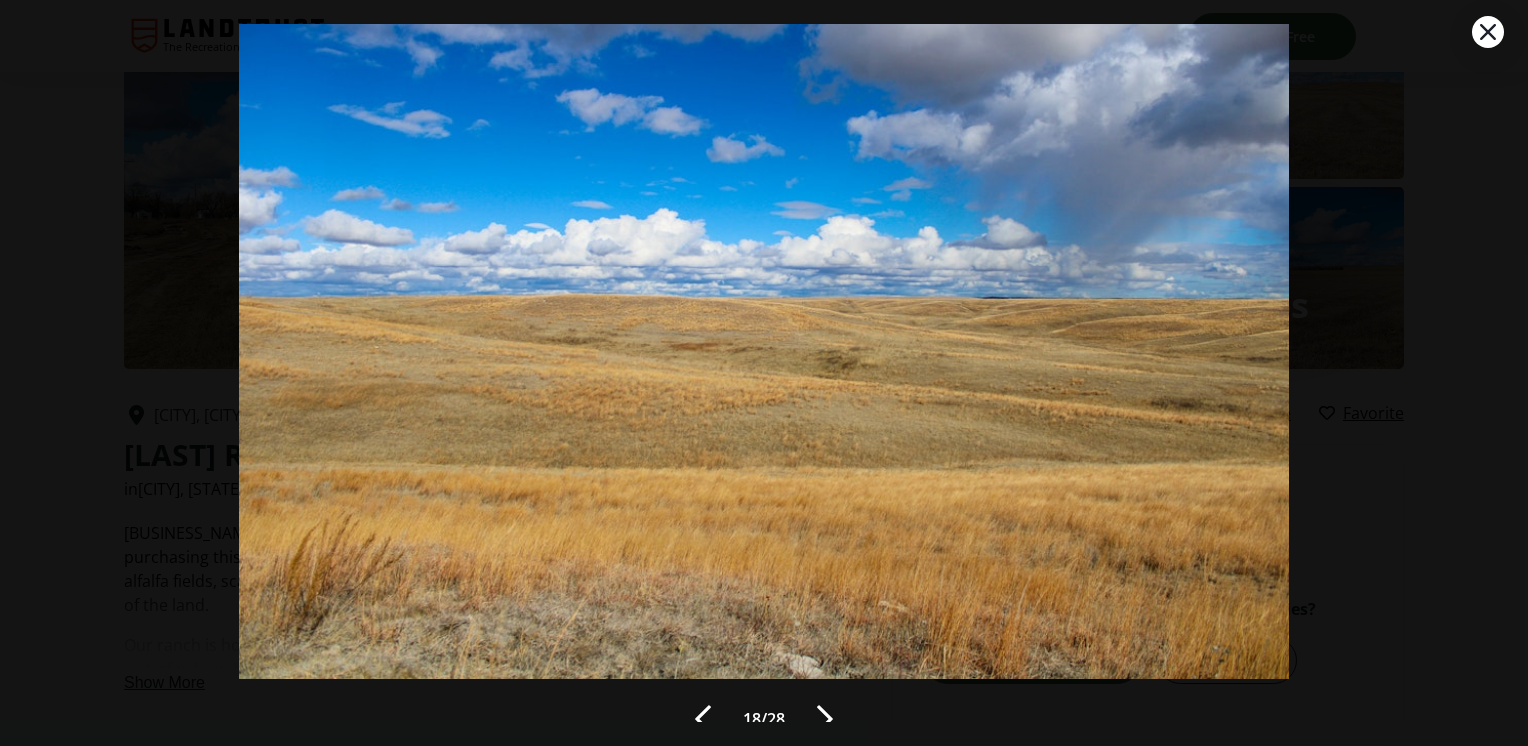 click at bounding box center [825, 719] 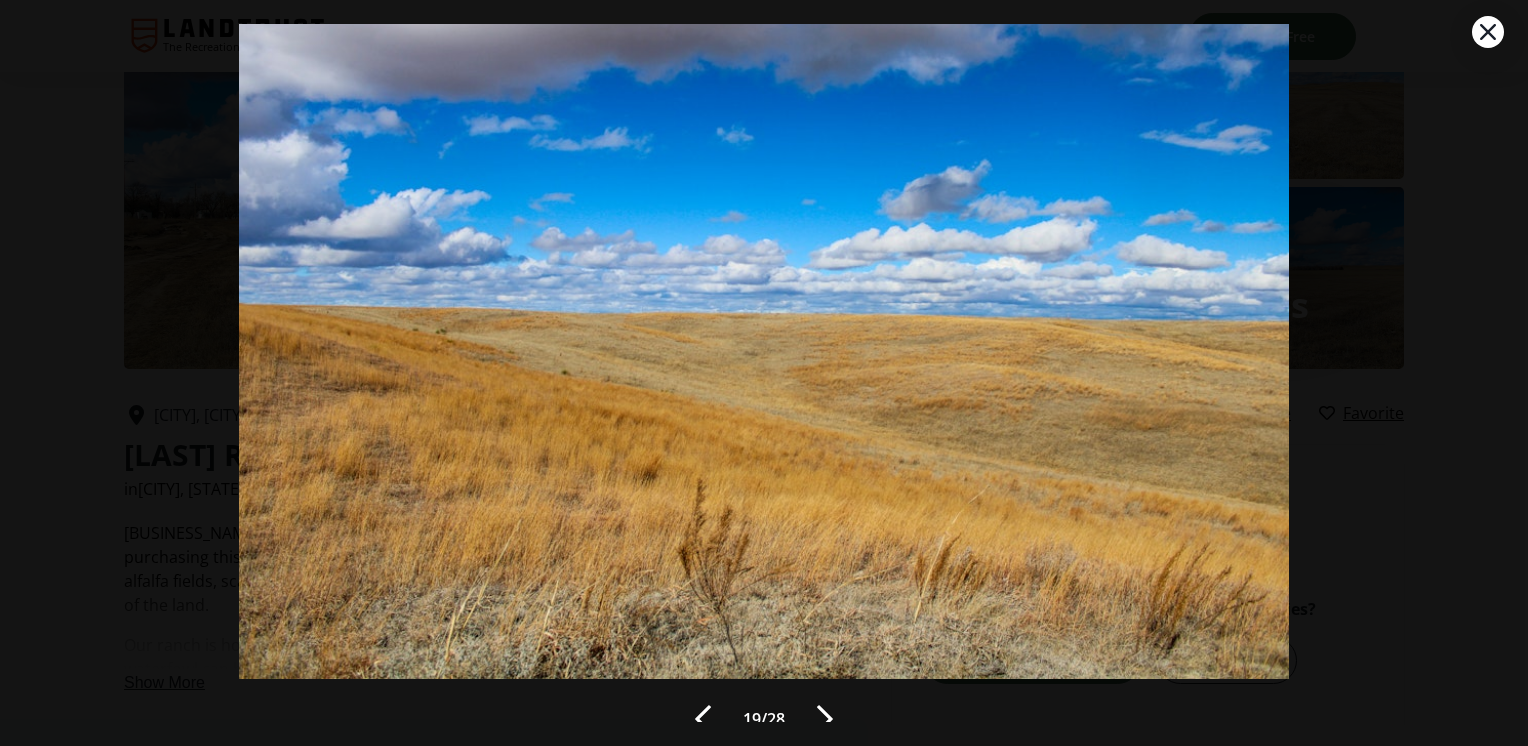 click at bounding box center (825, 719) 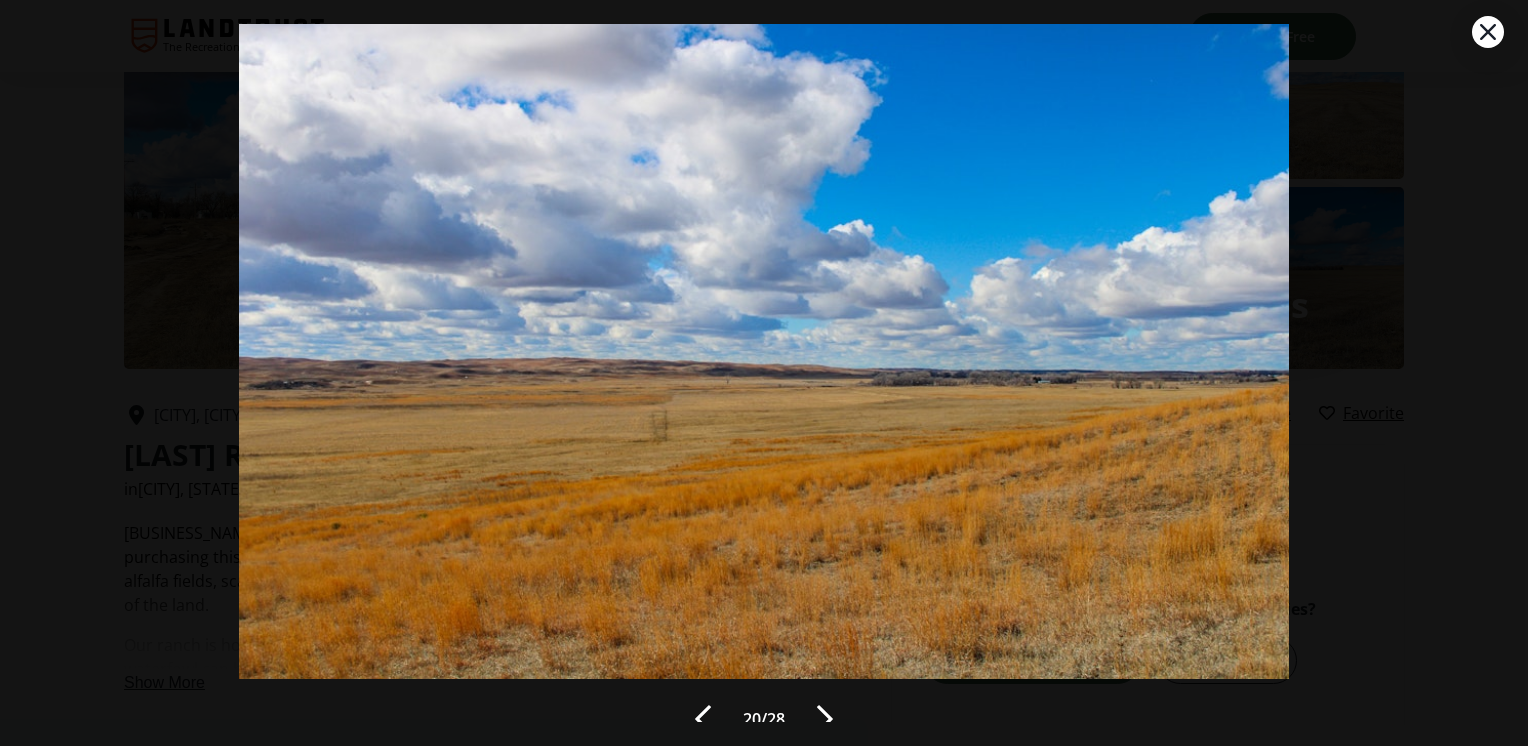click at bounding box center [825, 719] 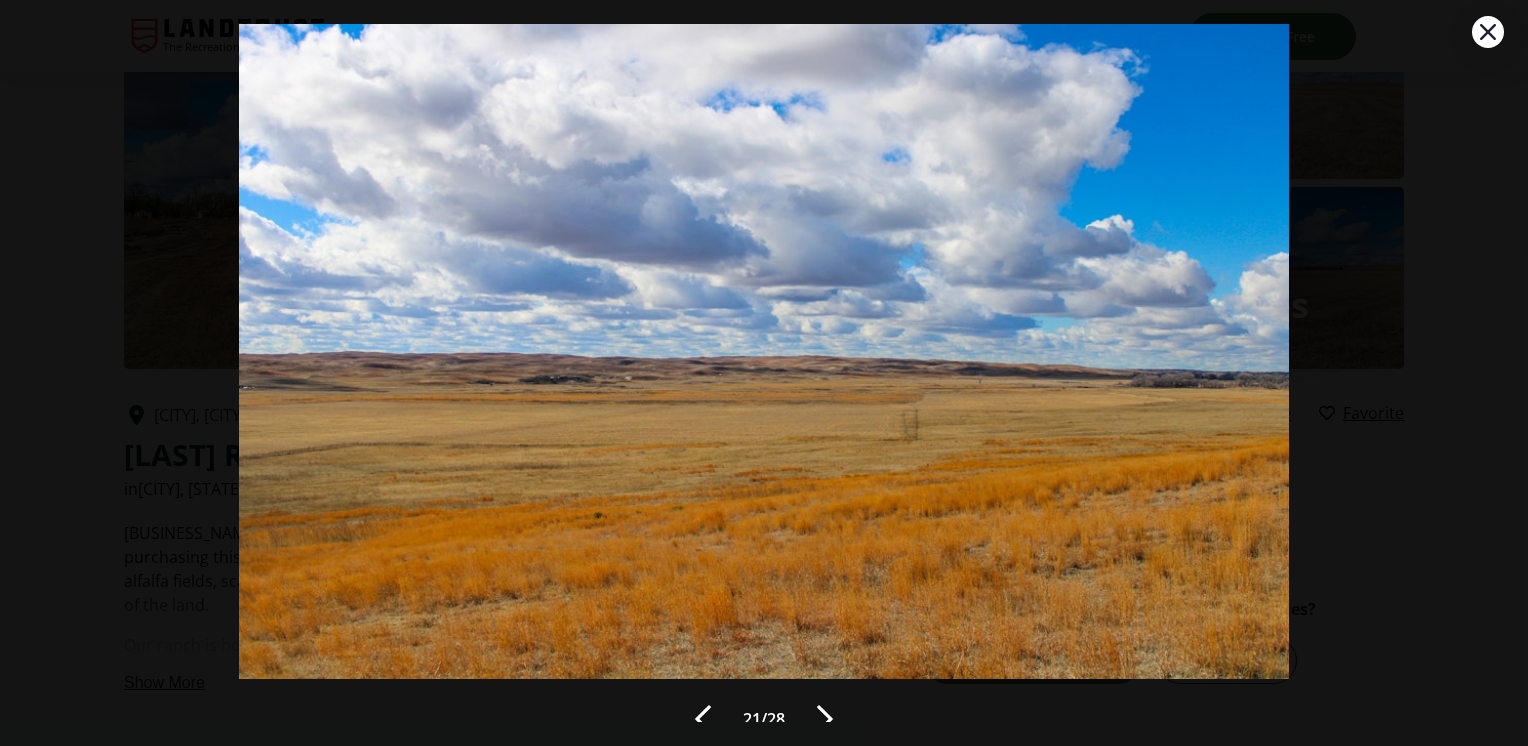click at bounding box center (825, 719) 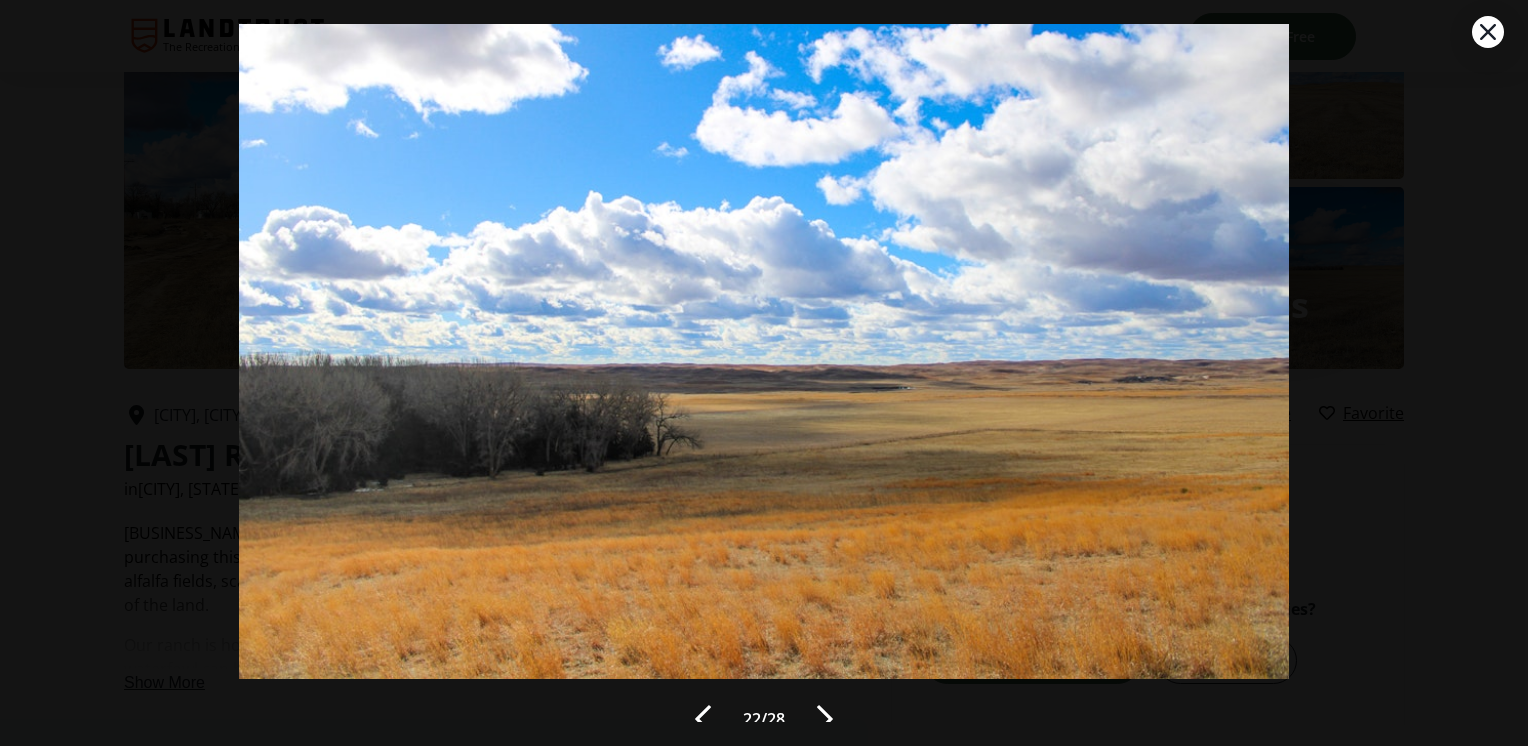 click at bounding box center [825, 719] 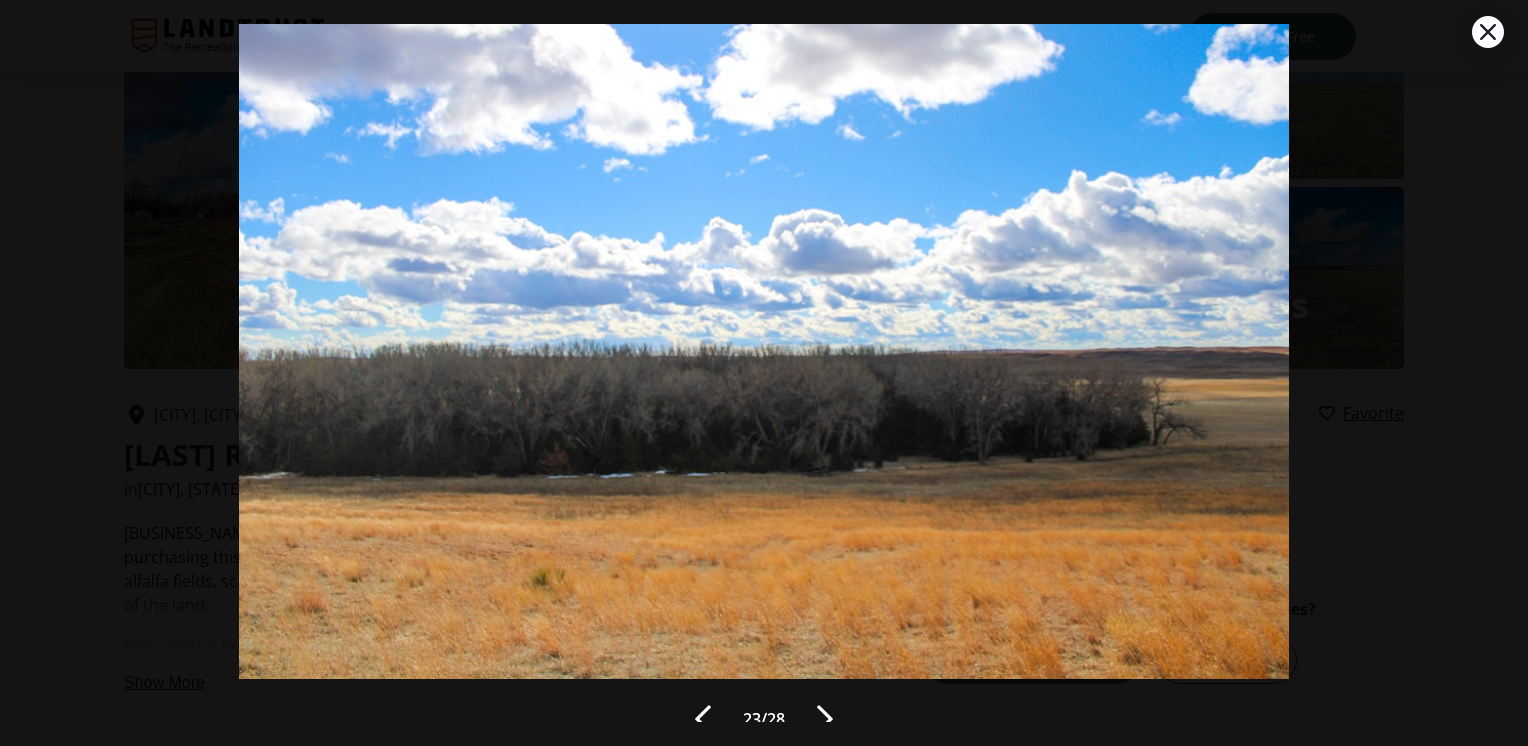click at bounding box center (825, 719) 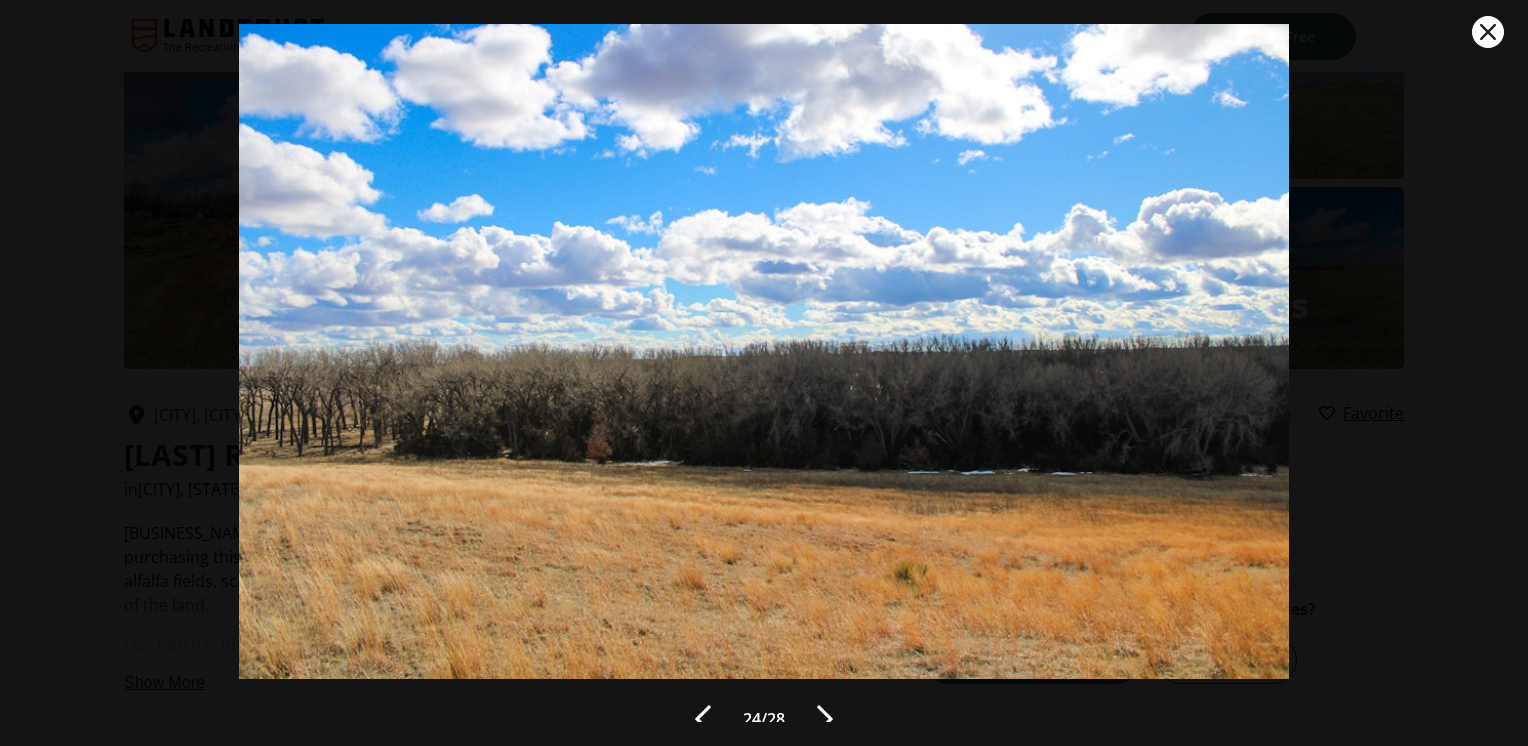 click at bounding box center (825, 719) 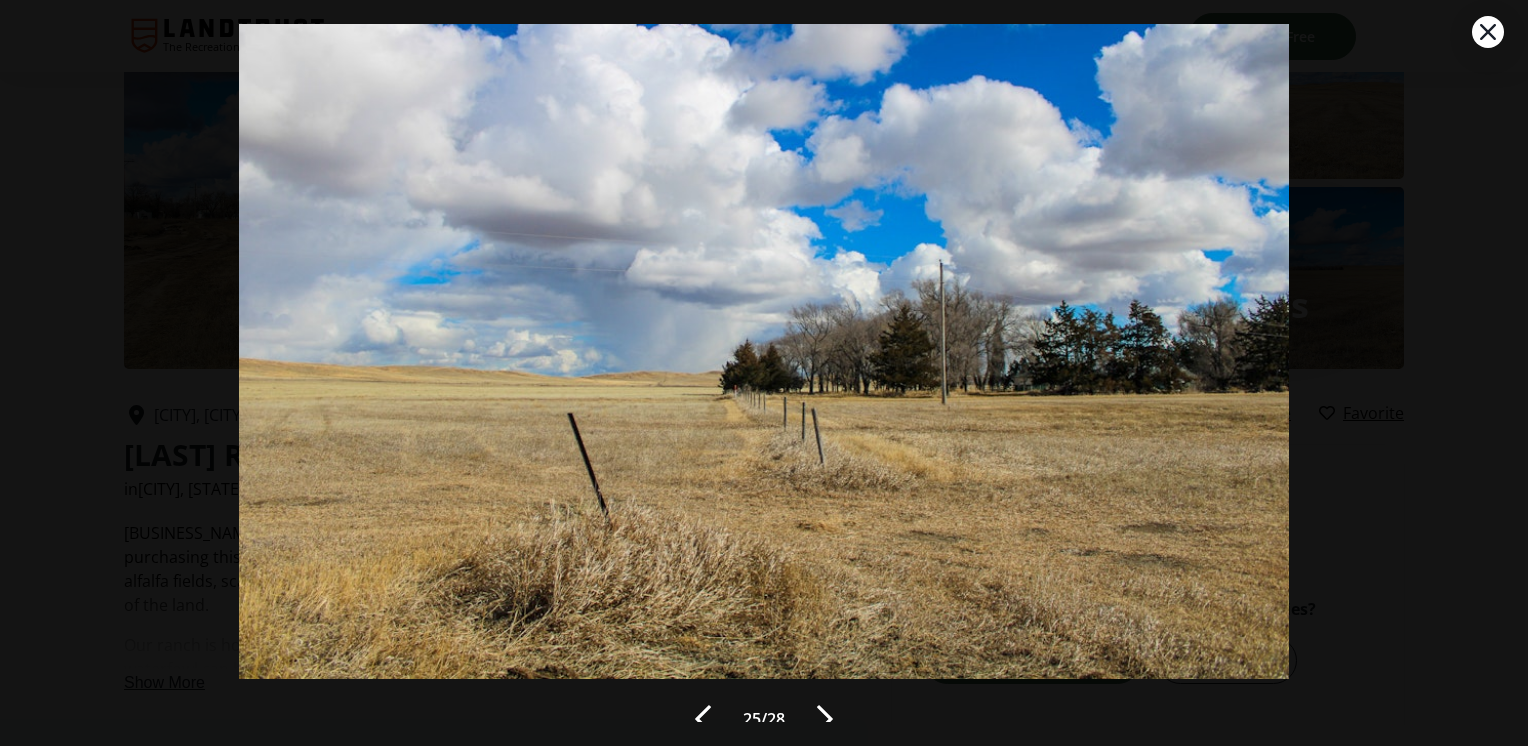 click at bounding box center (825, 719) 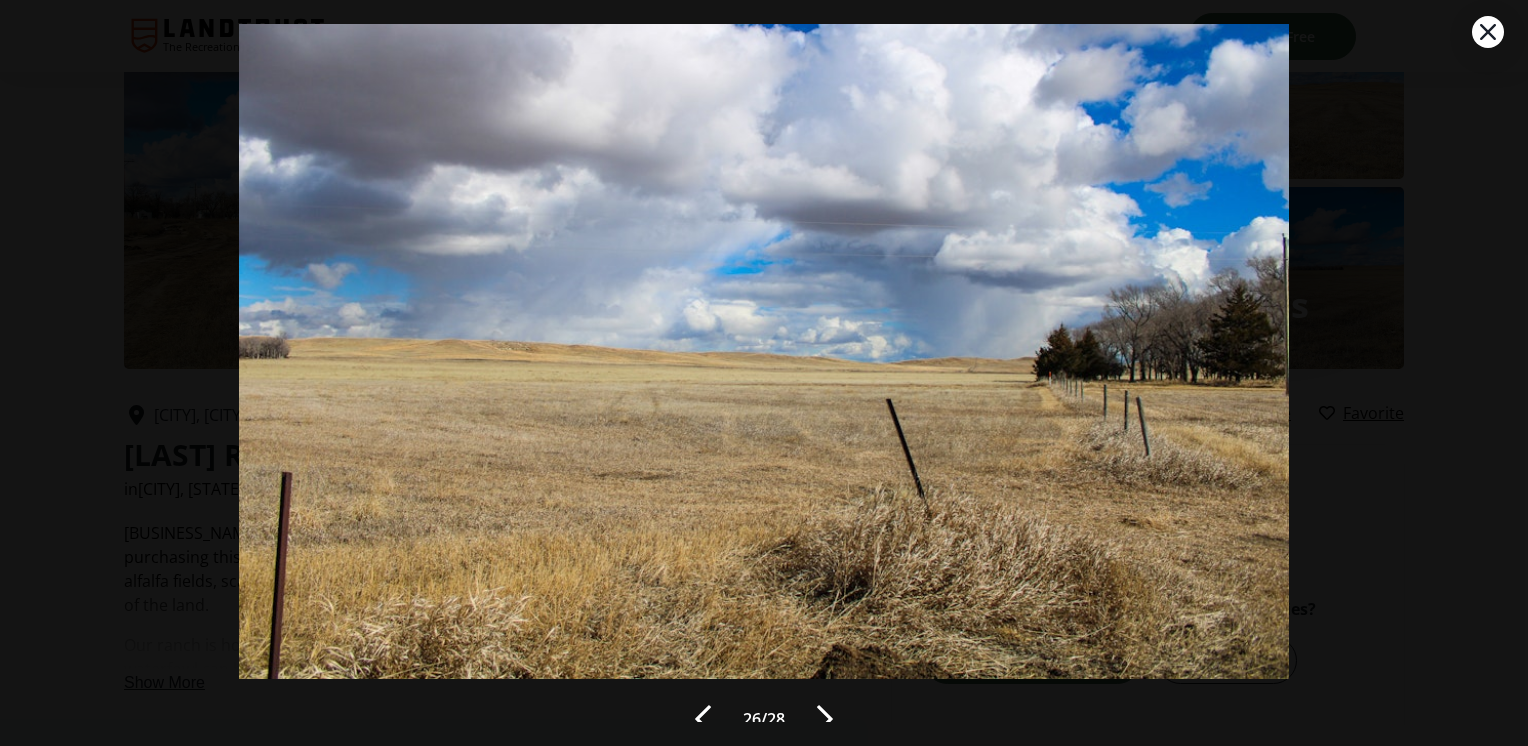 click at bounding box center [825, 719] 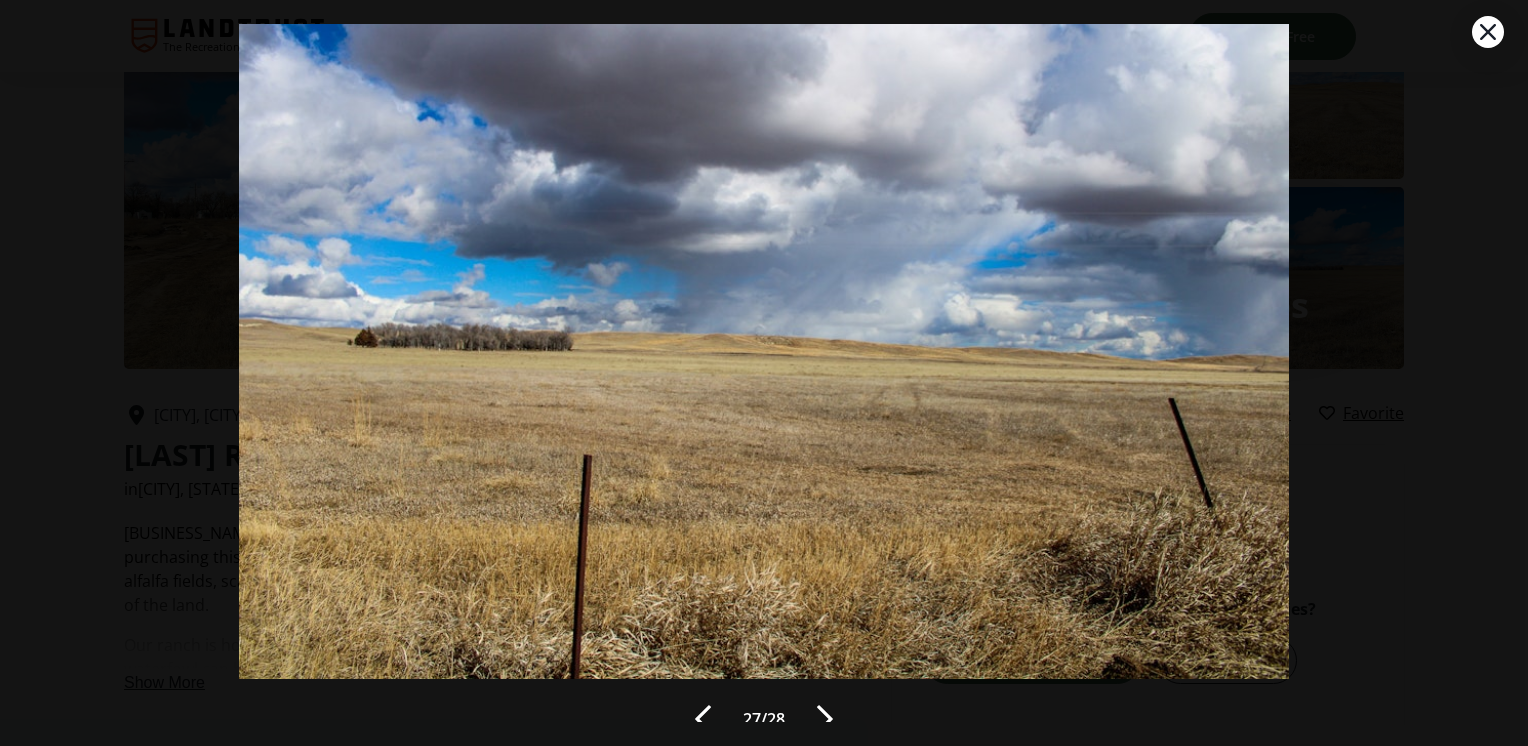 click at bounding box center [825, 719] 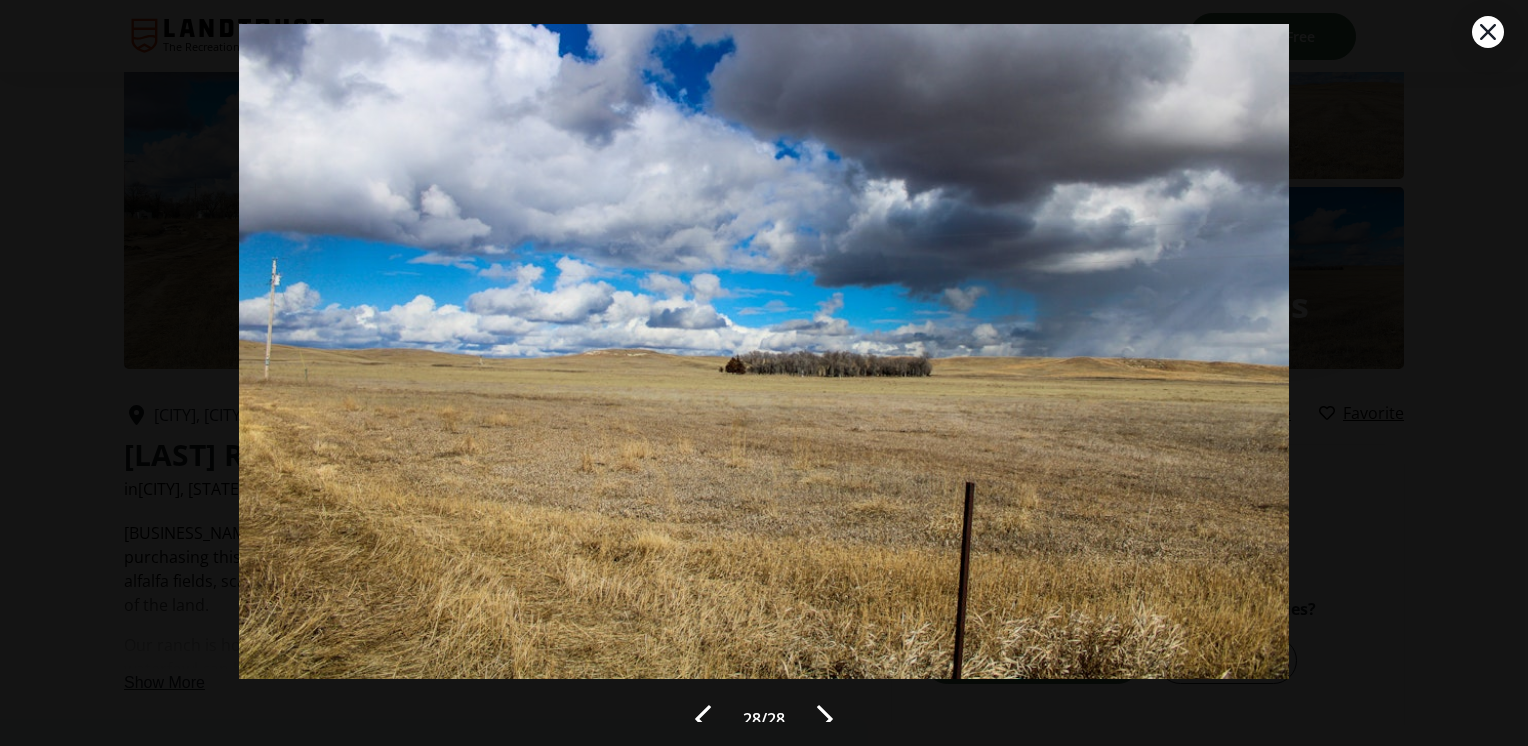 click 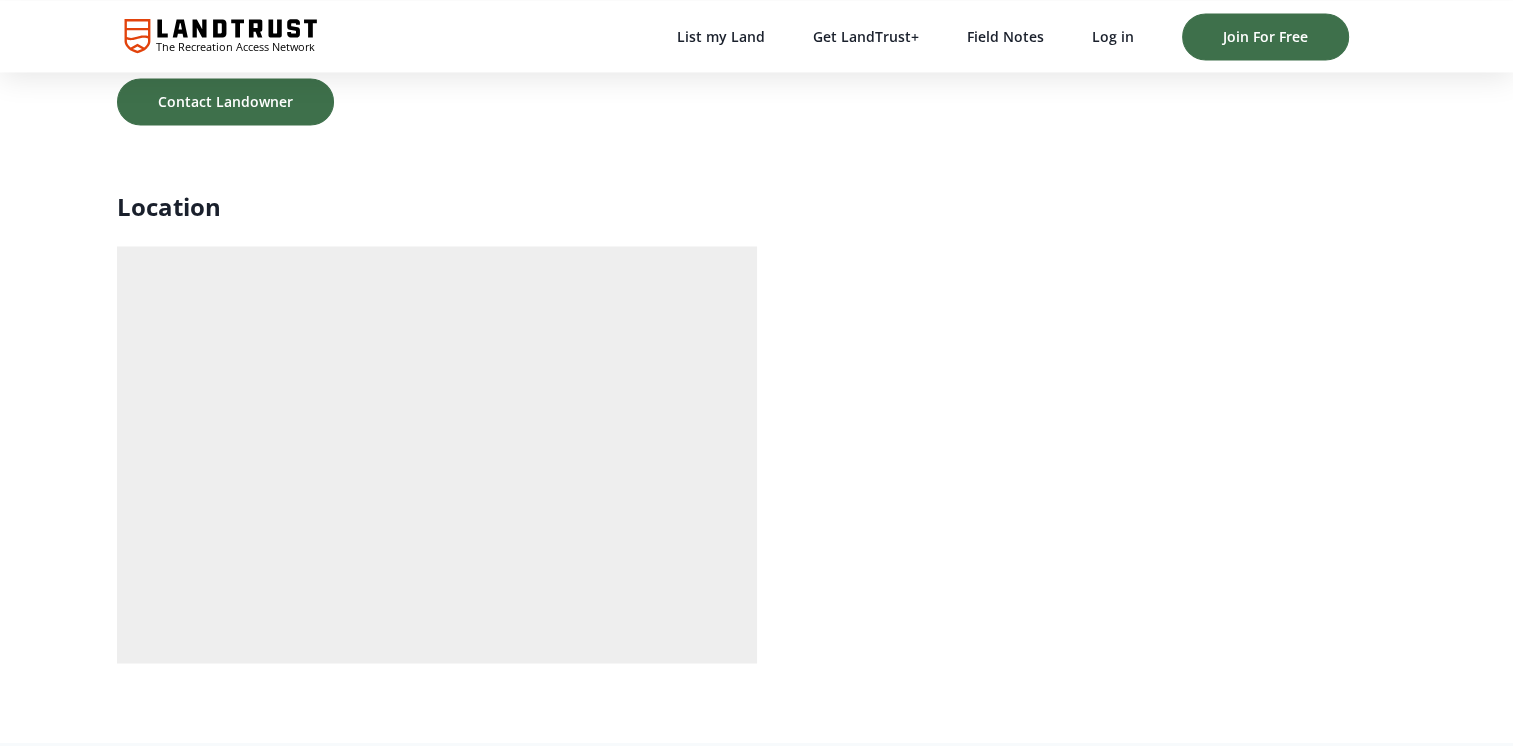 scroll, scrollTop: 3300, scrollLeft: 0, axis: vertical 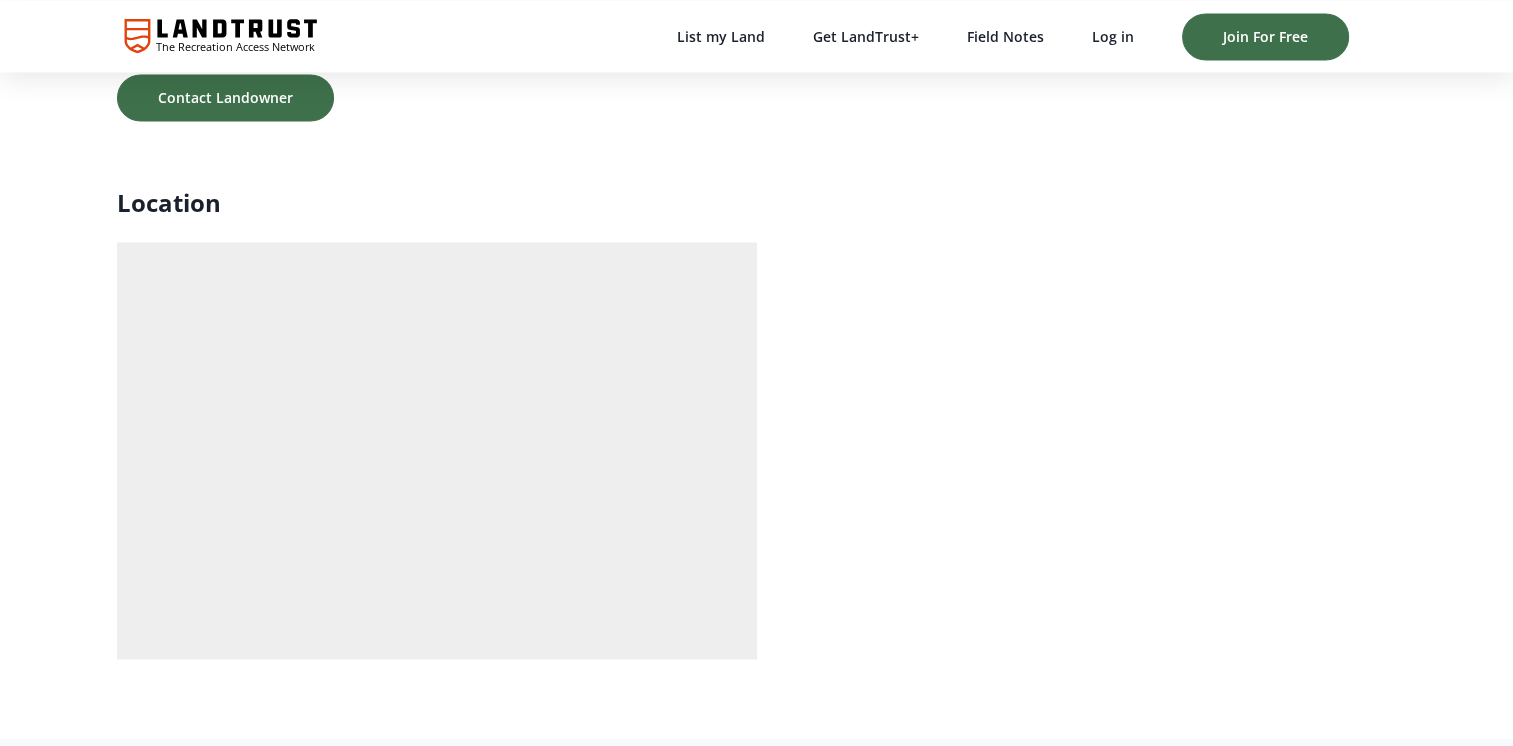 click at bounding box center [437, 255] 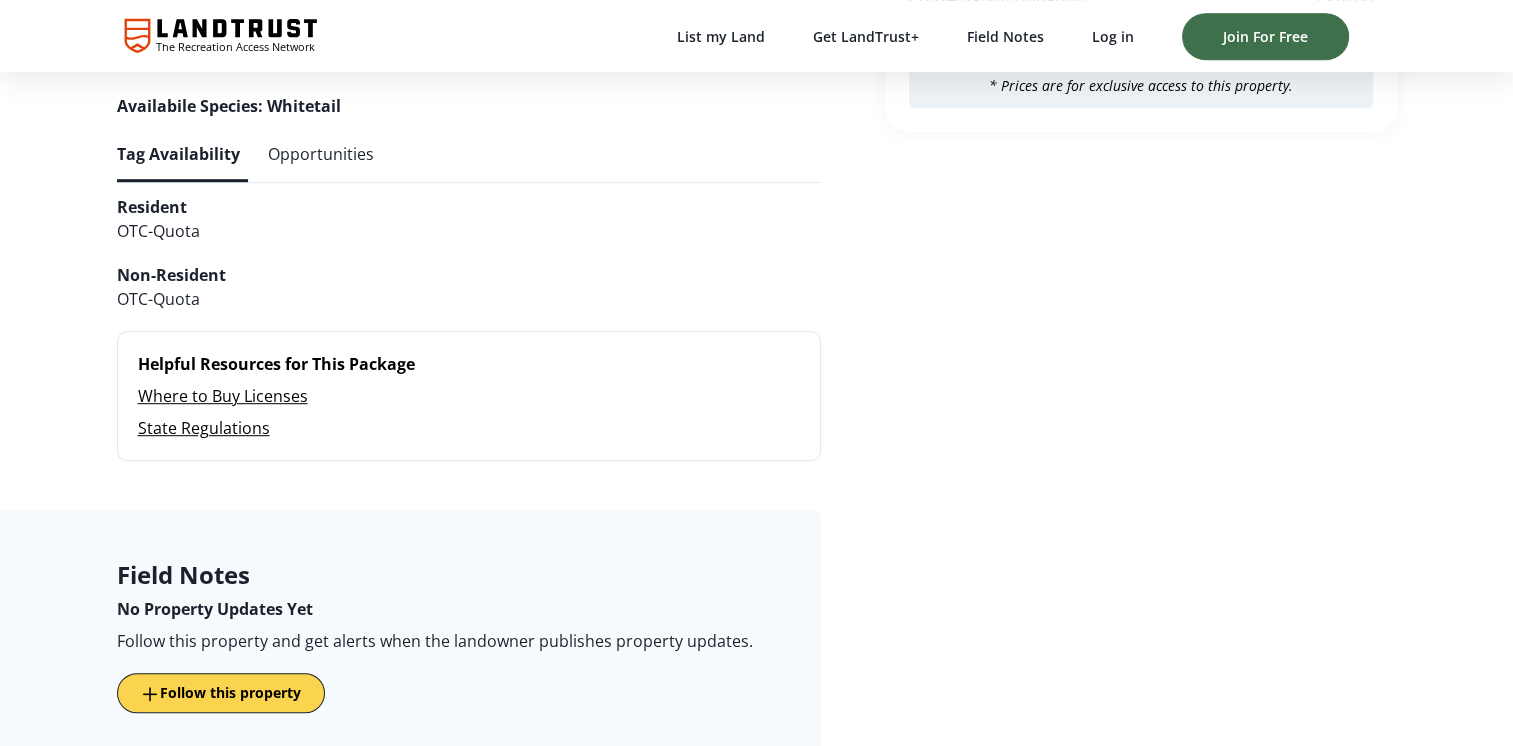scroll, scrollTop: 1100, scrollLeft: 0, axis: vertical 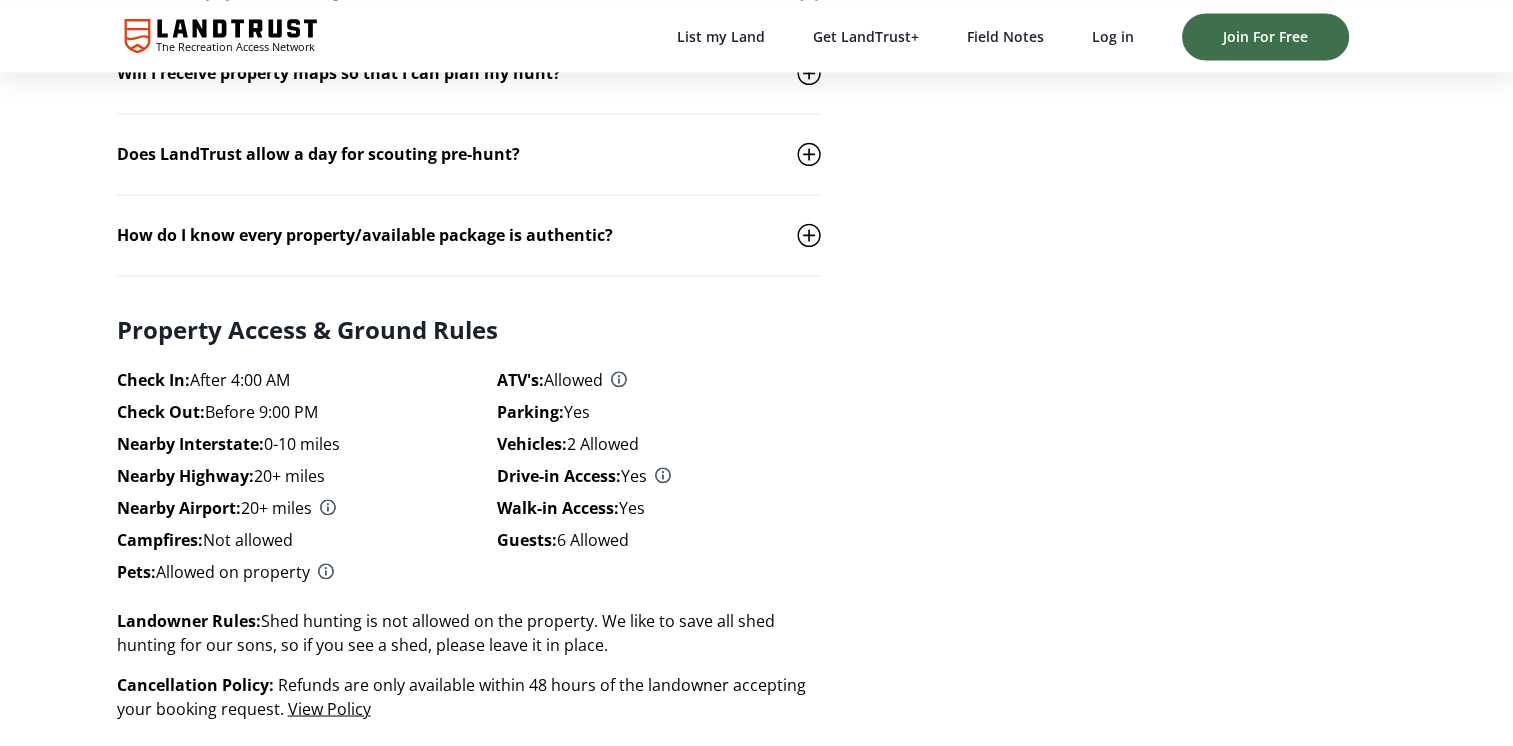 click 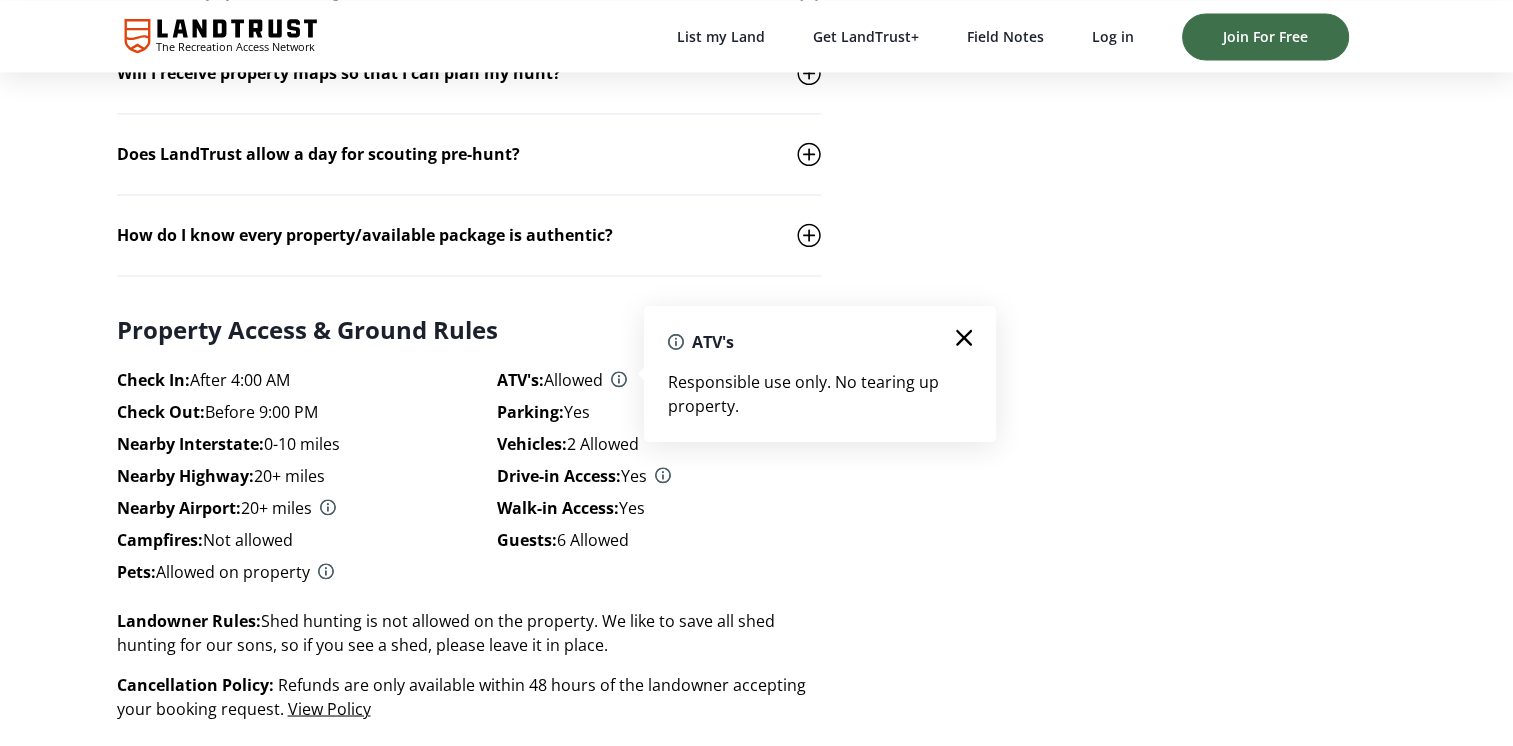 click 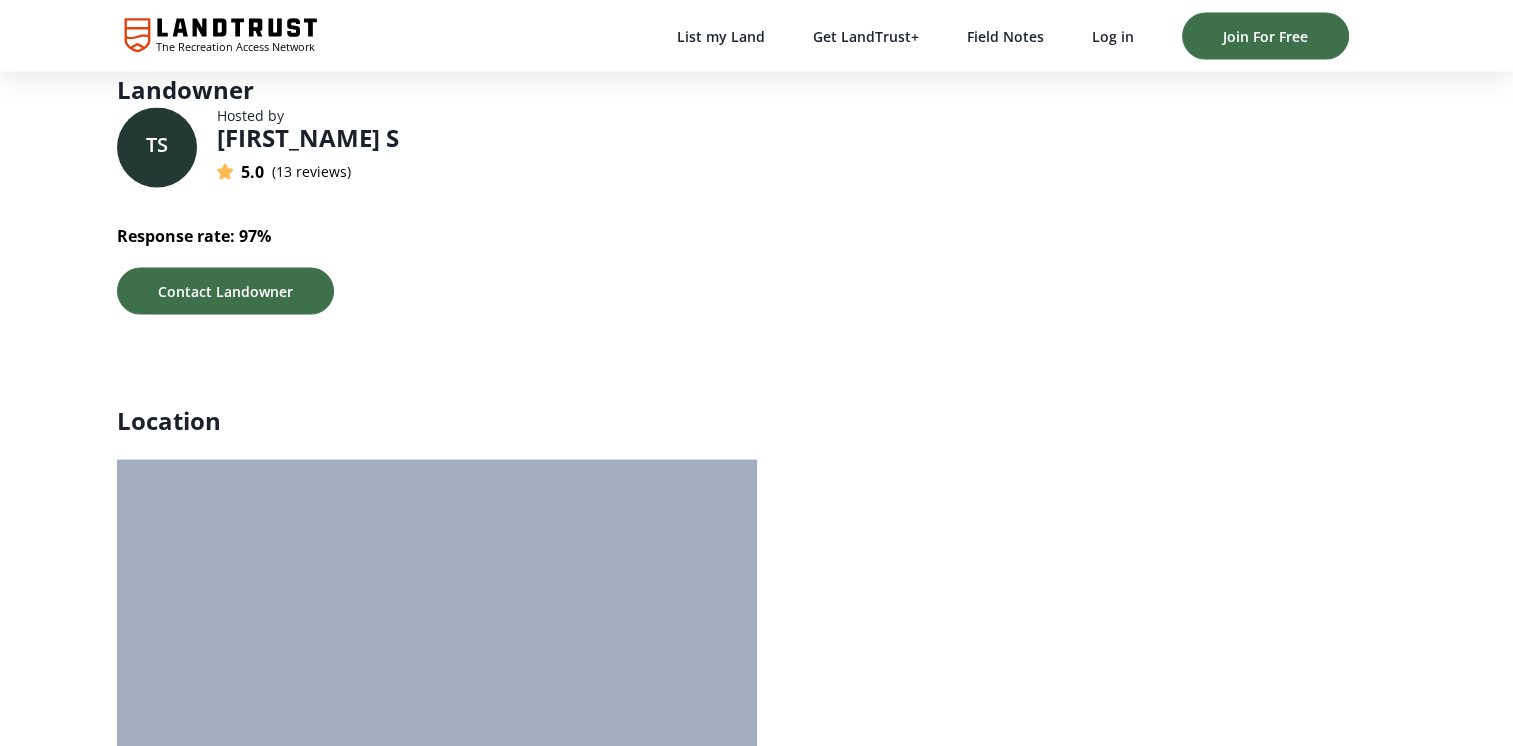 scroll, scrollTop: 4000, scrollLeft: 0, axis: vertical 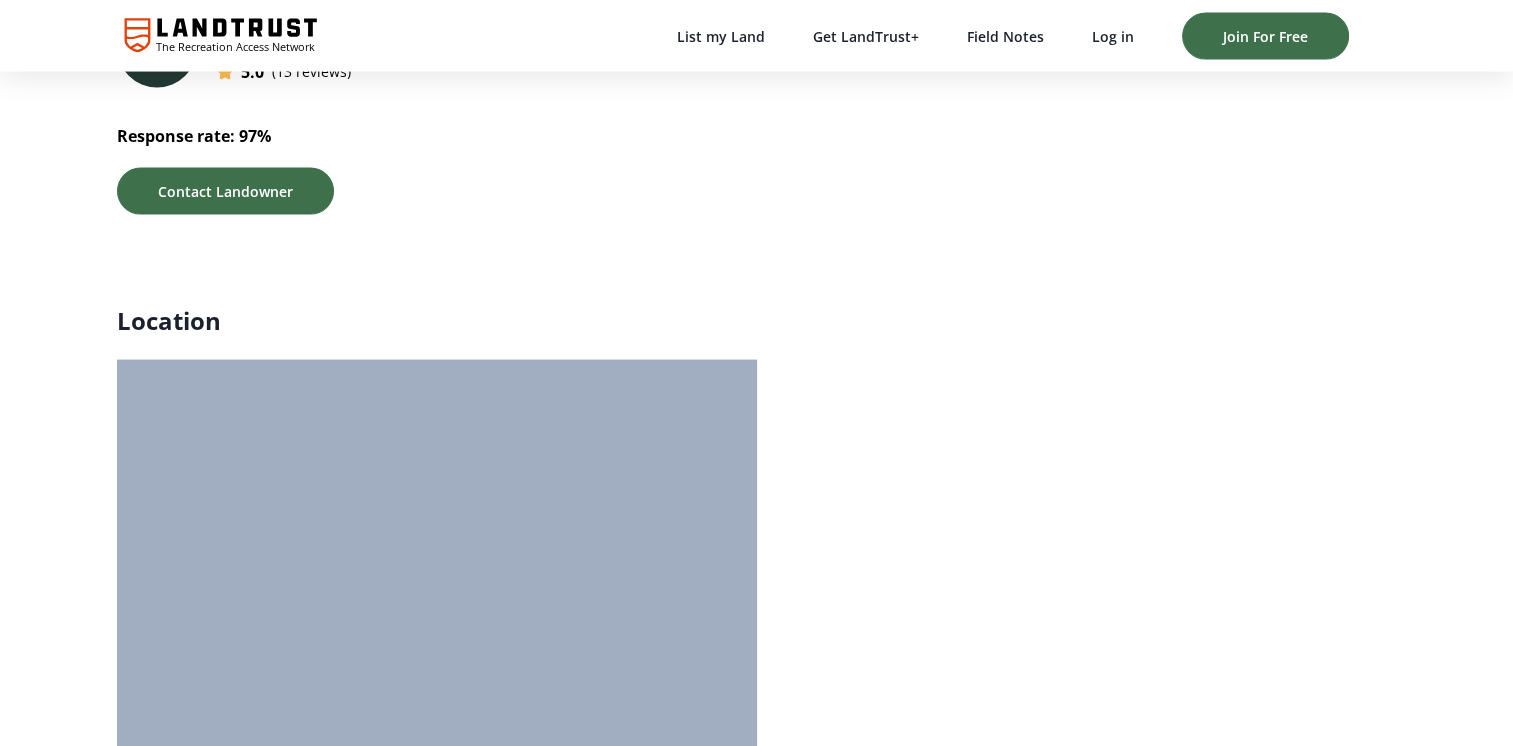 click at bounding box center (437, 372) 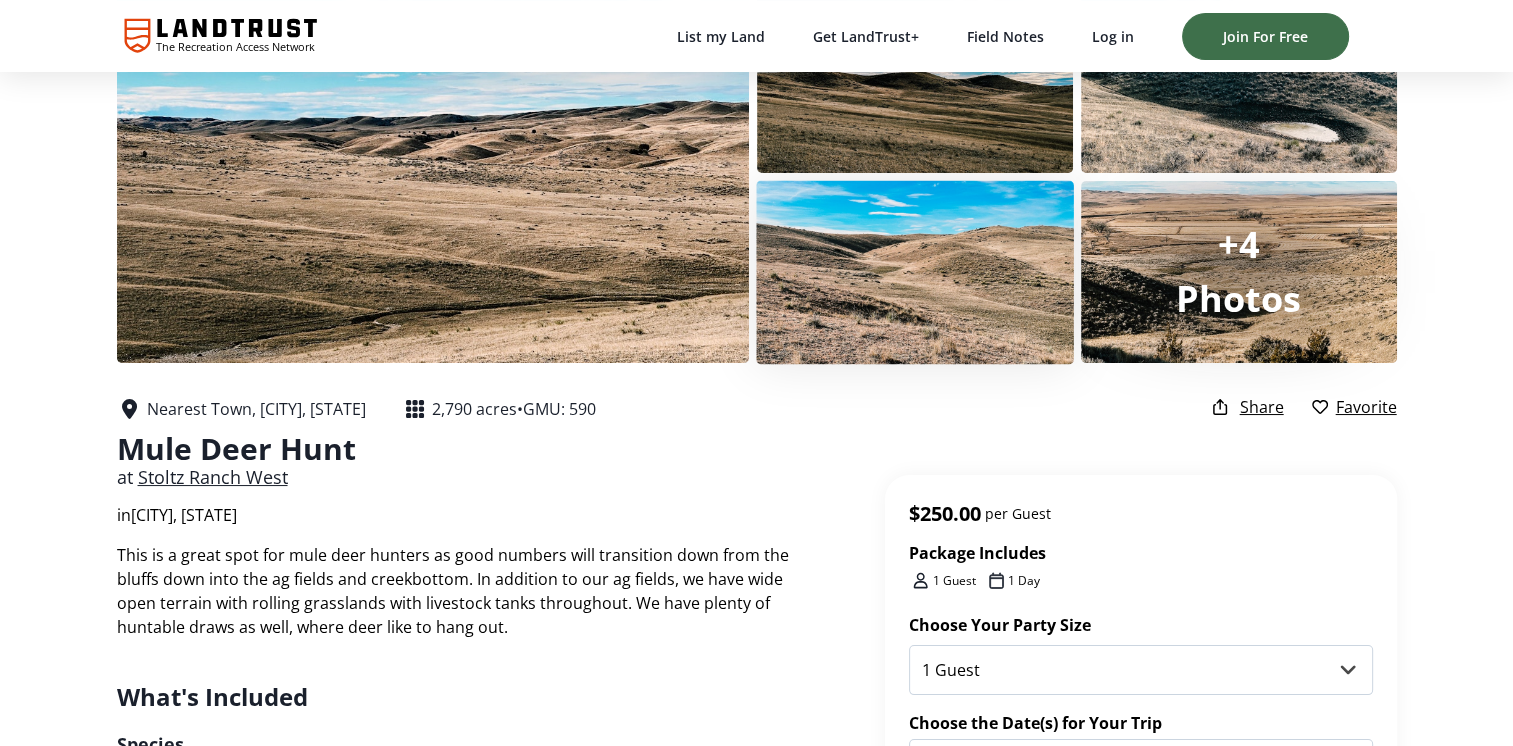 scroll, scrollTop: 0, scrollLeft: 0, axis: both 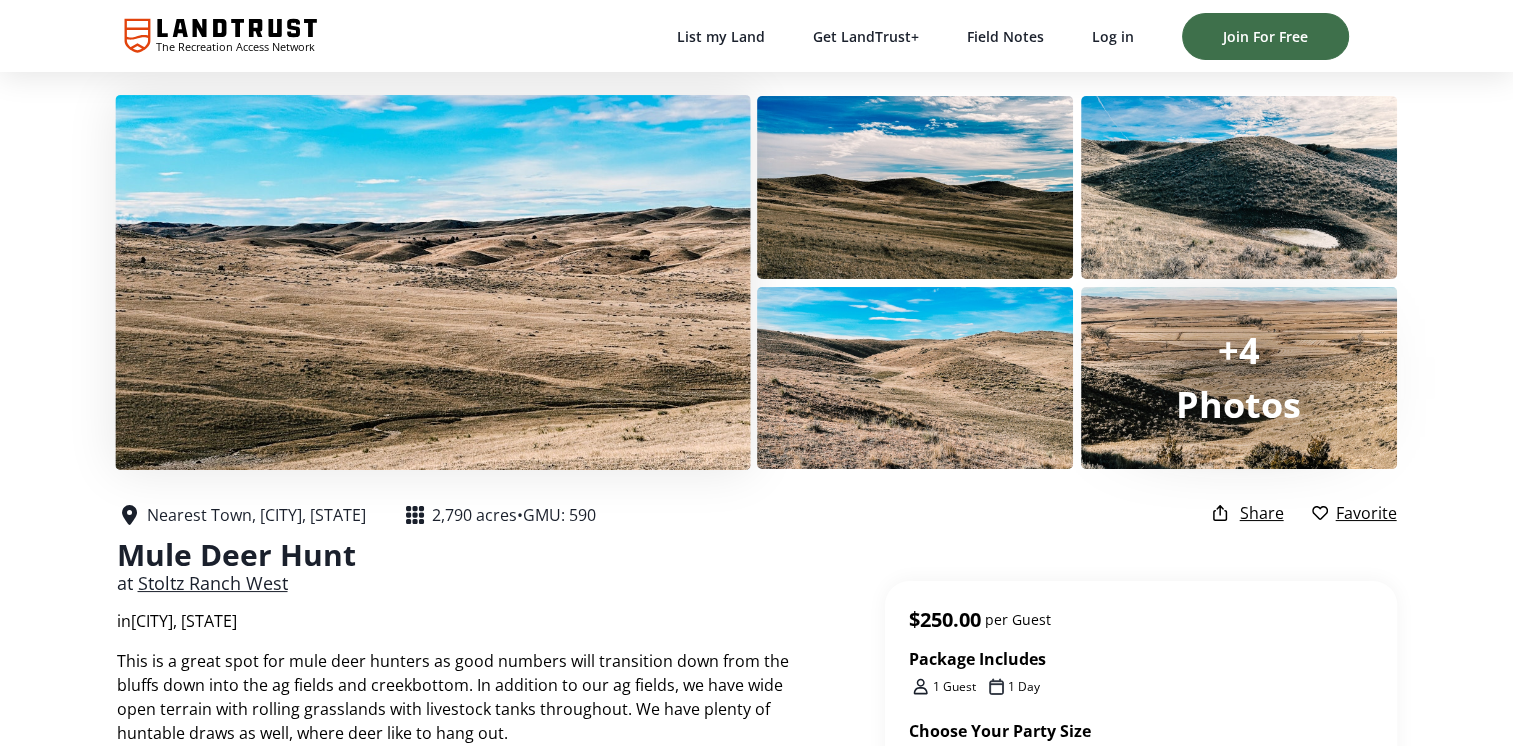 click at bounding box center (432, 282) 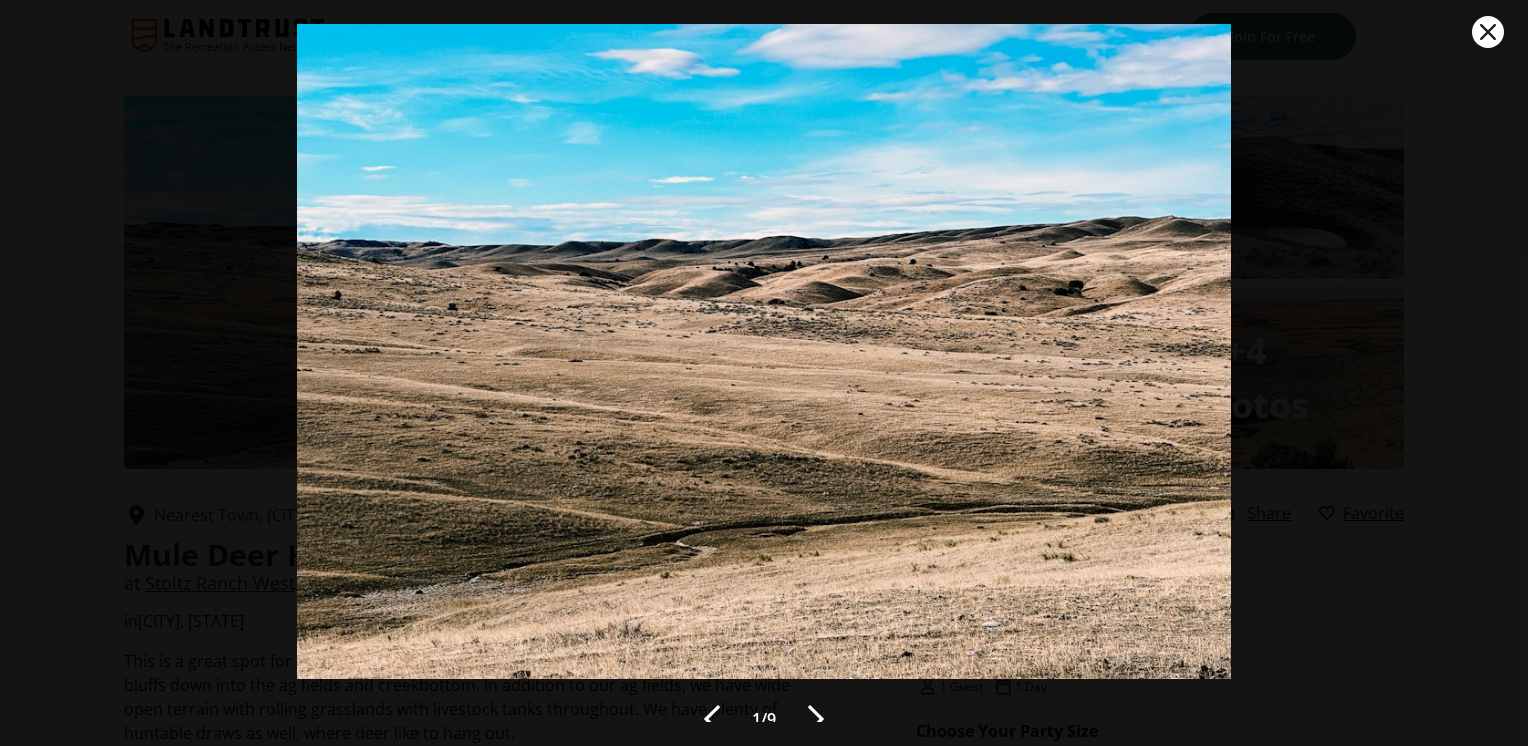 click at bounding box center (816, 719) 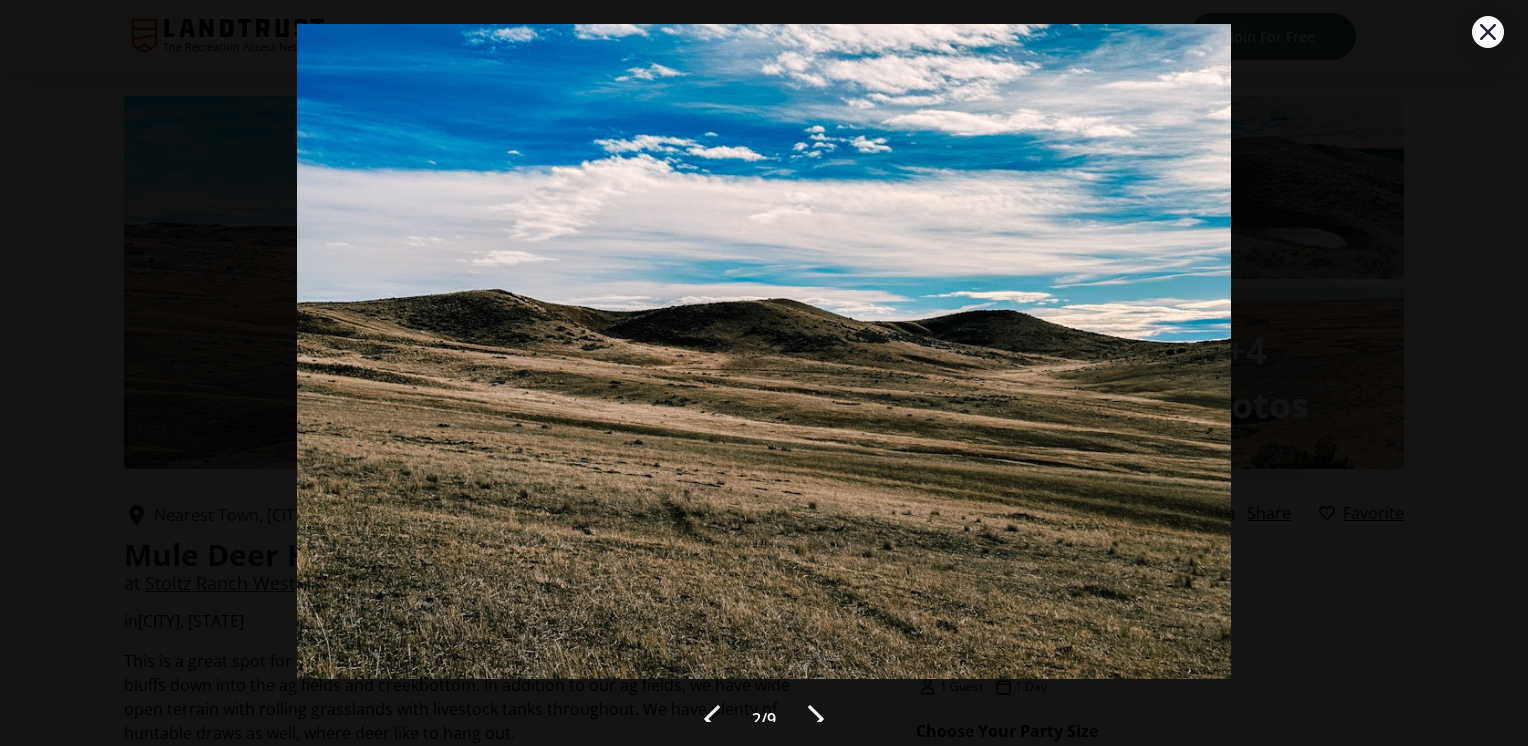 click at bounding box center (816, 719) 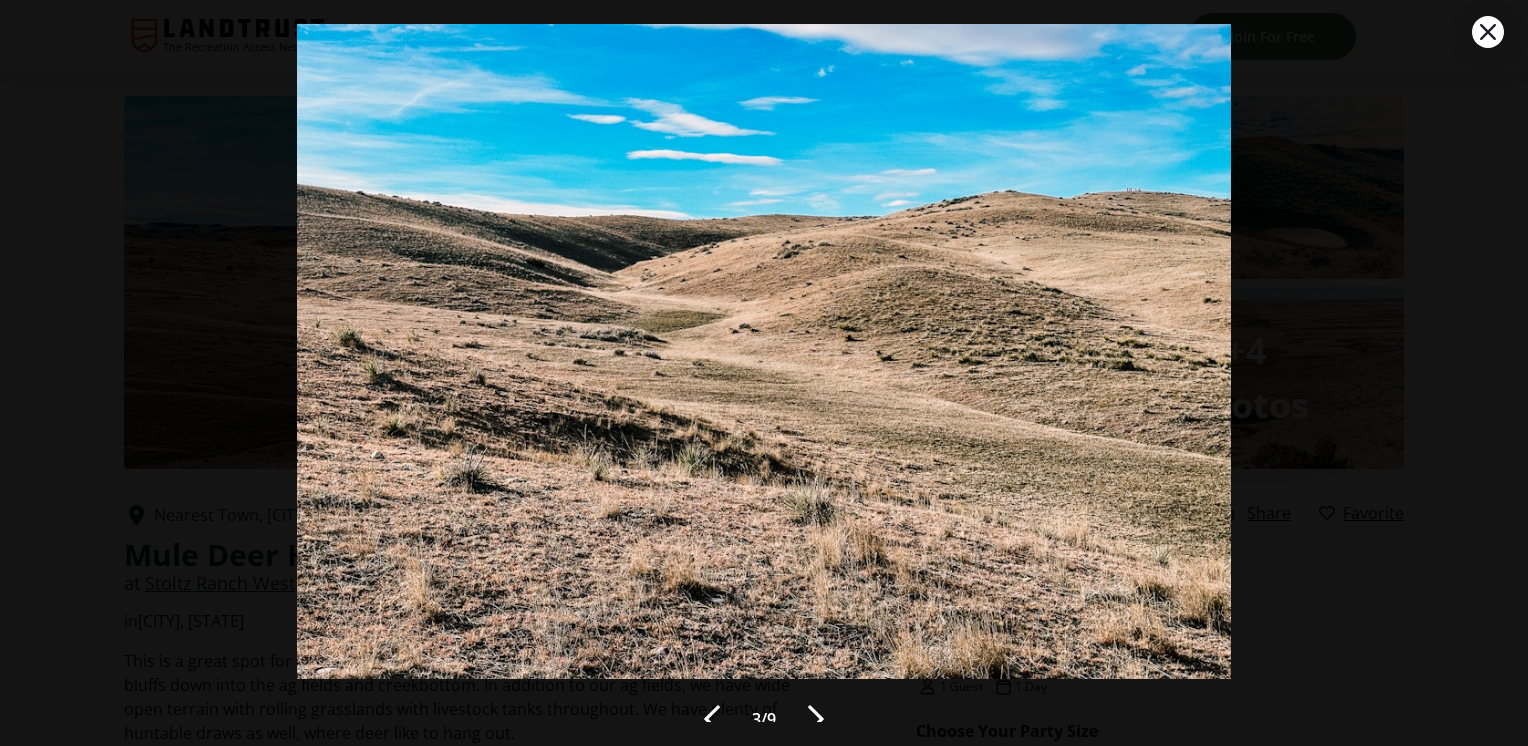 click at bounding box center [816, 719] 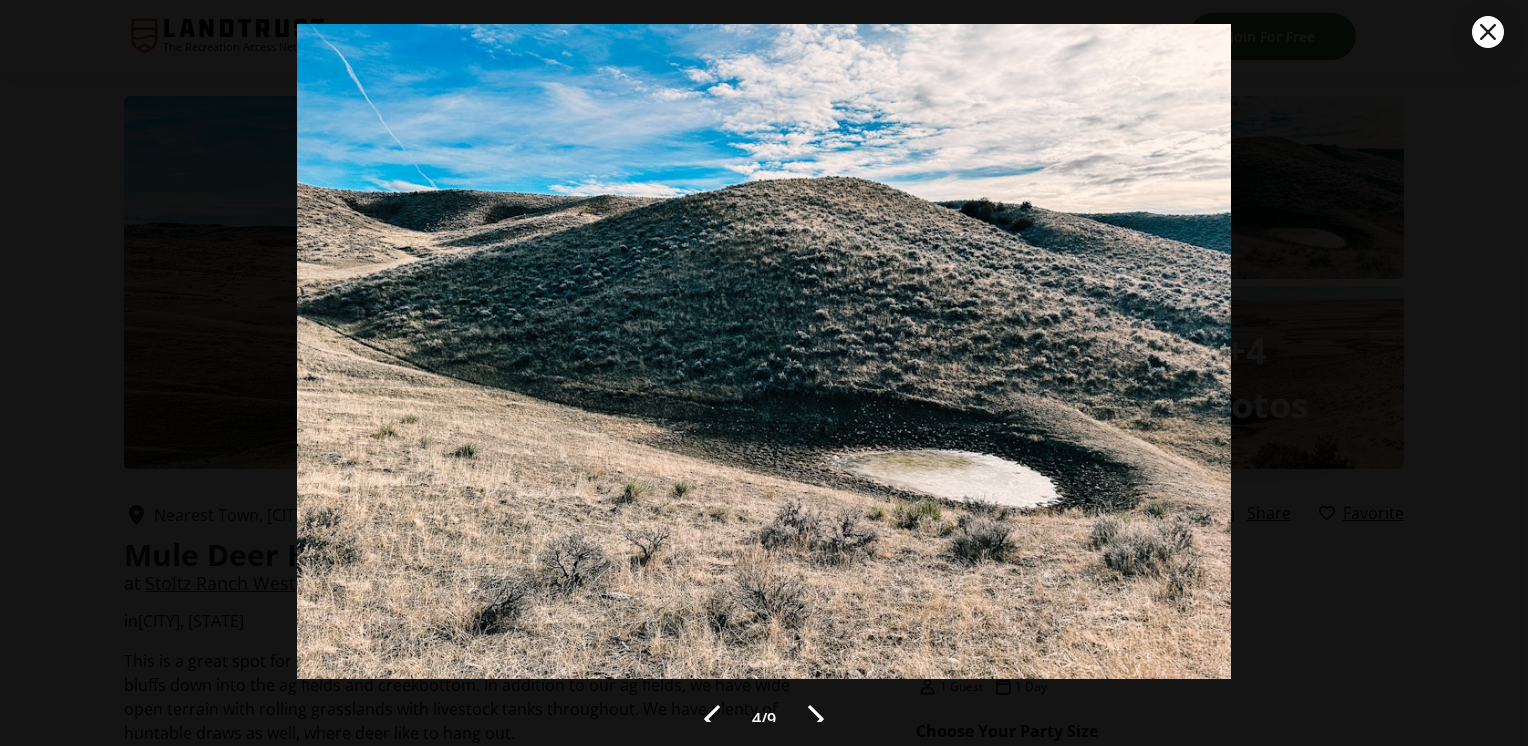 click at bounding box center (816, 719) 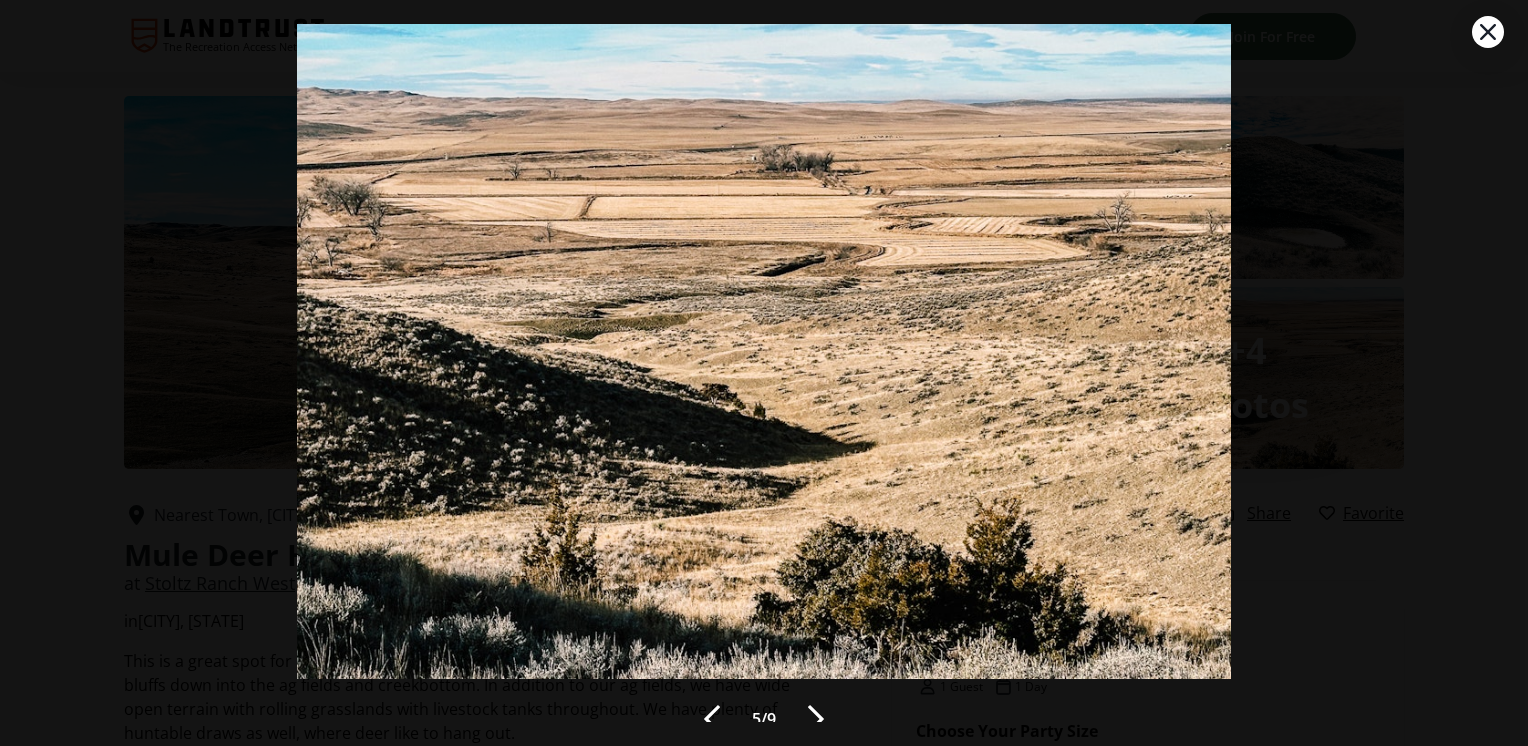 click at bounding box center [816, 719] 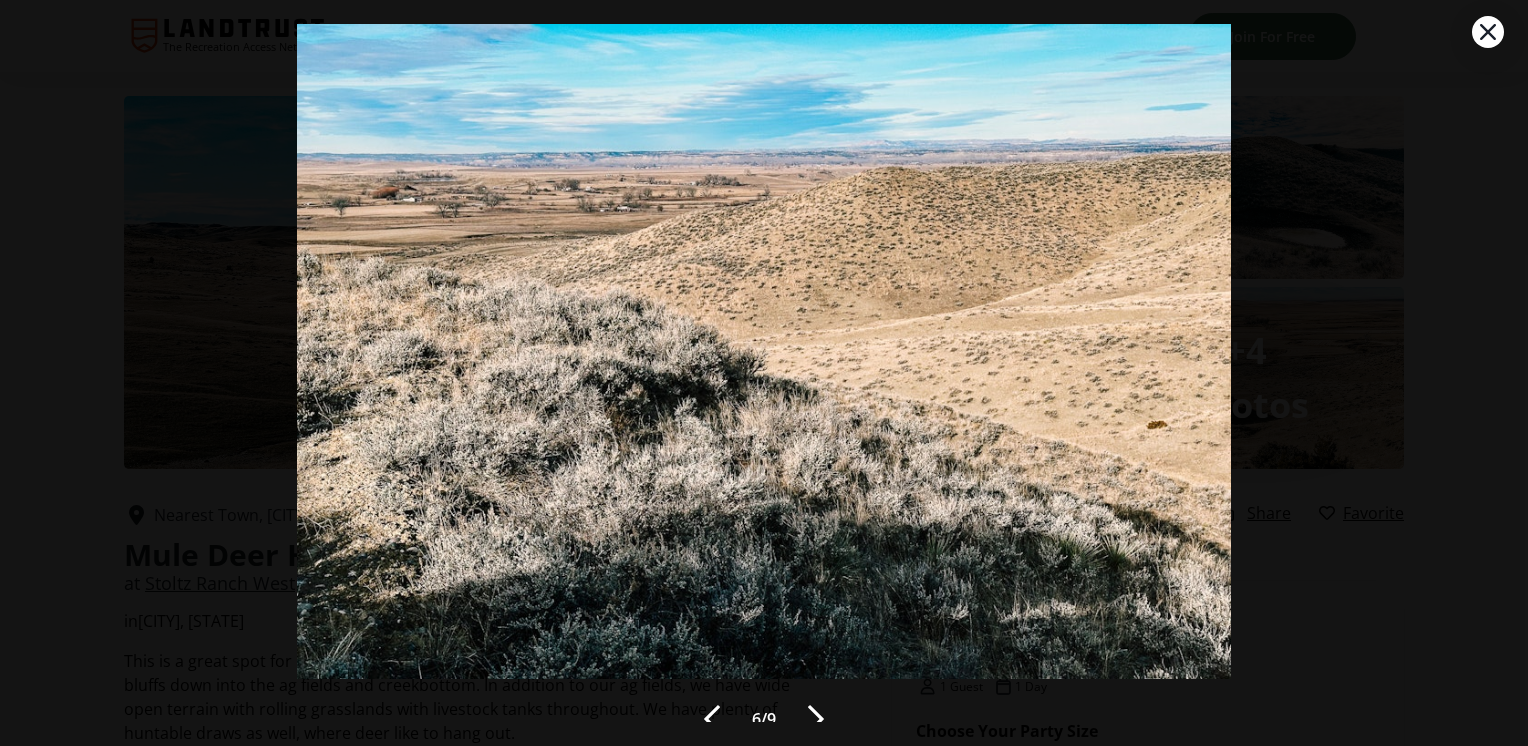 click on "6 / 9" at bounding box center (764, 373) 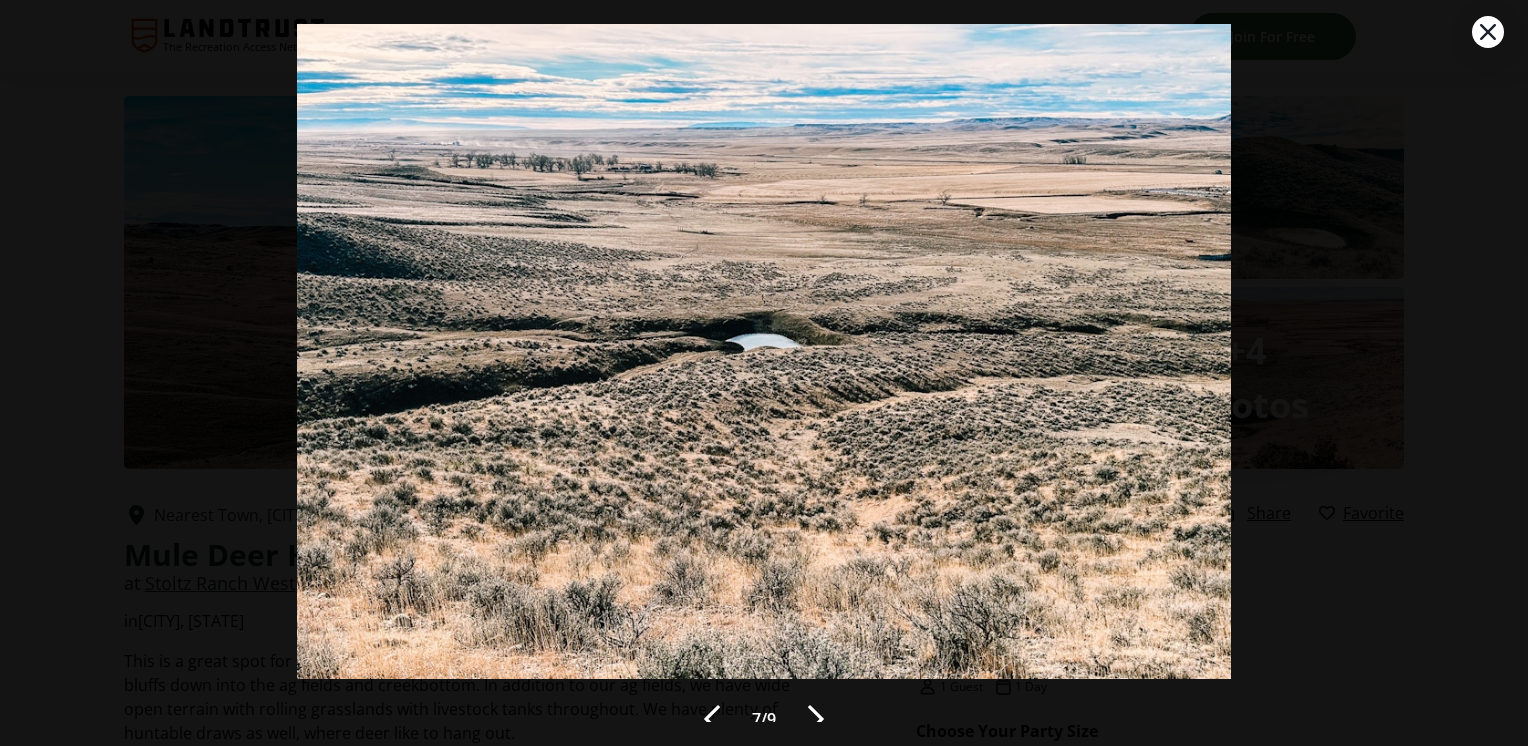 click at bounding box center [816, 719] 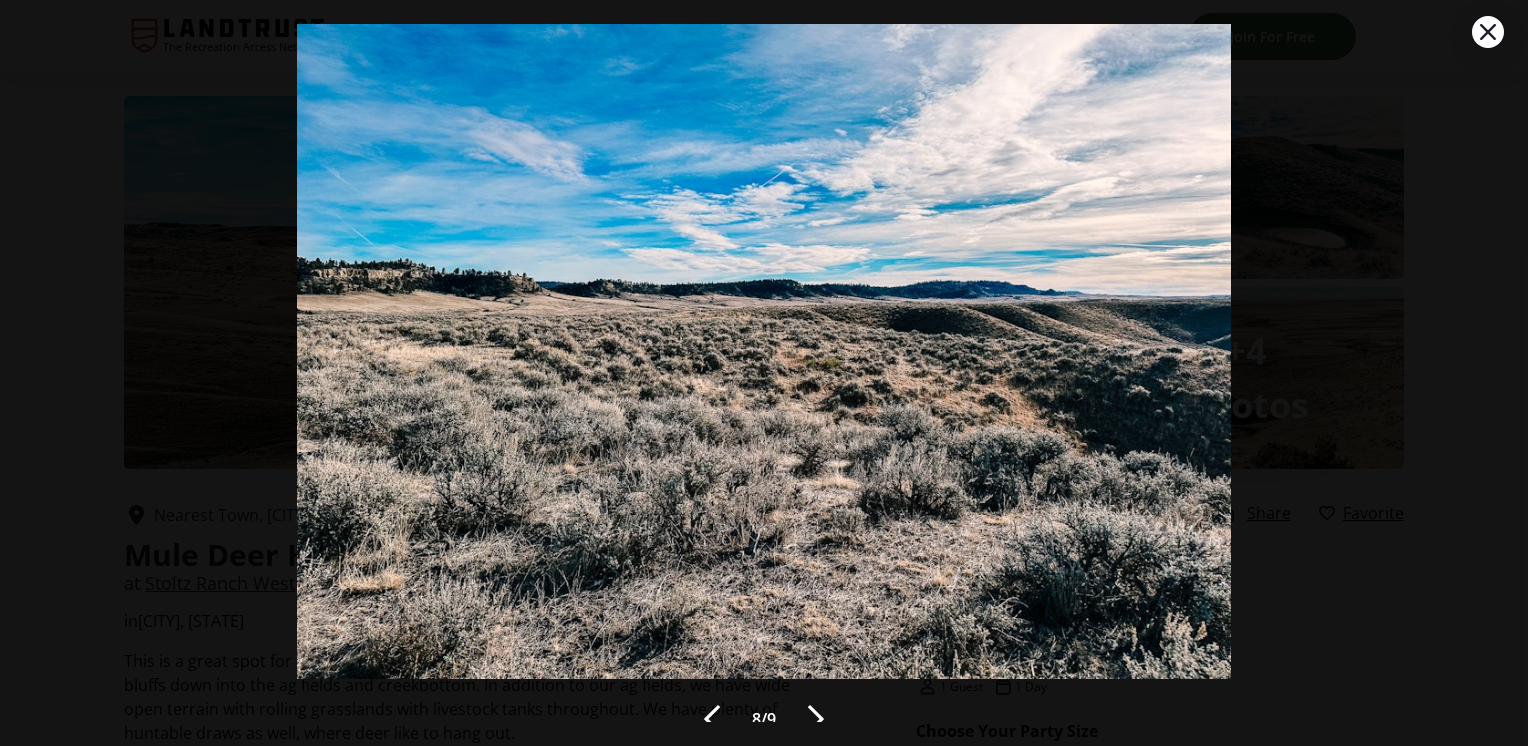 click at bounding box center (816, 719) 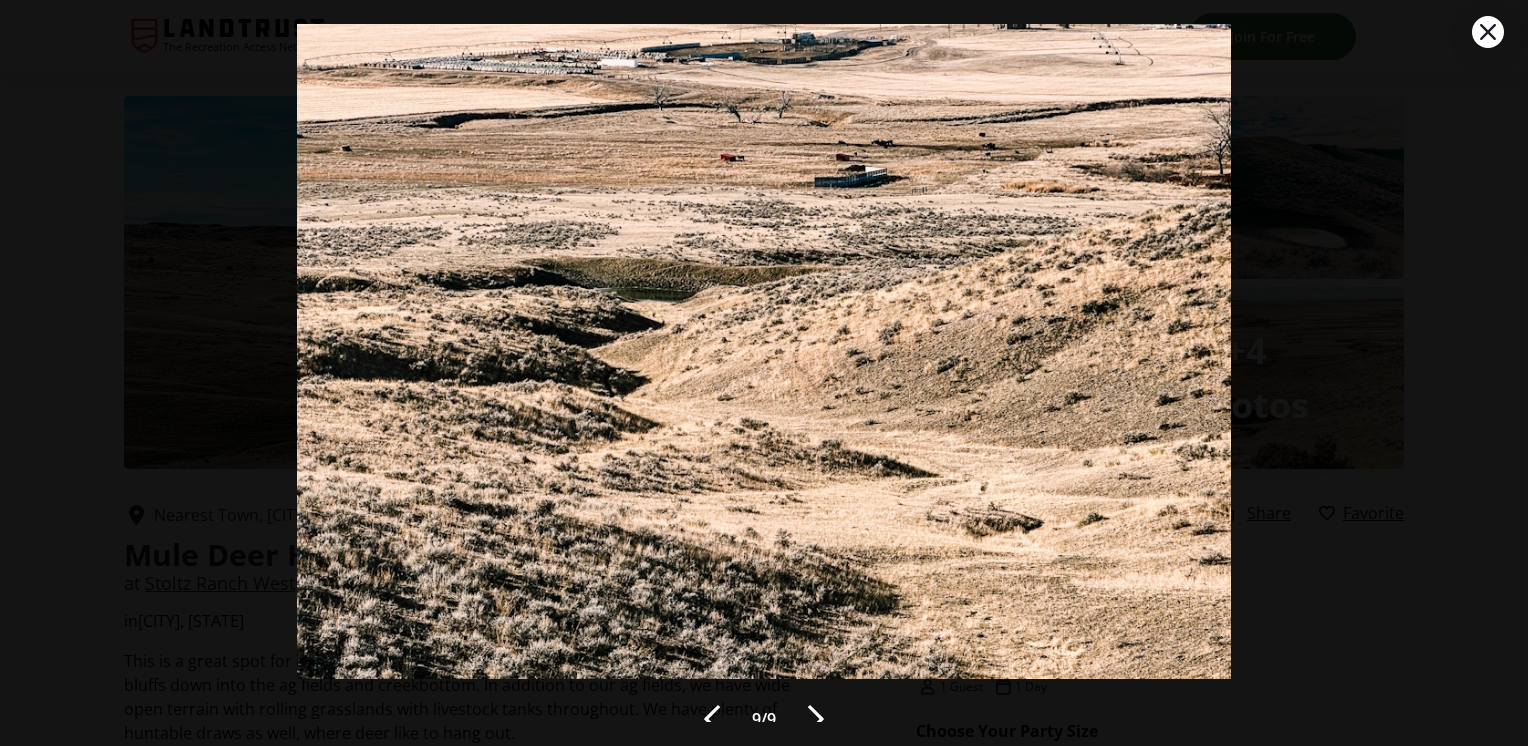 click 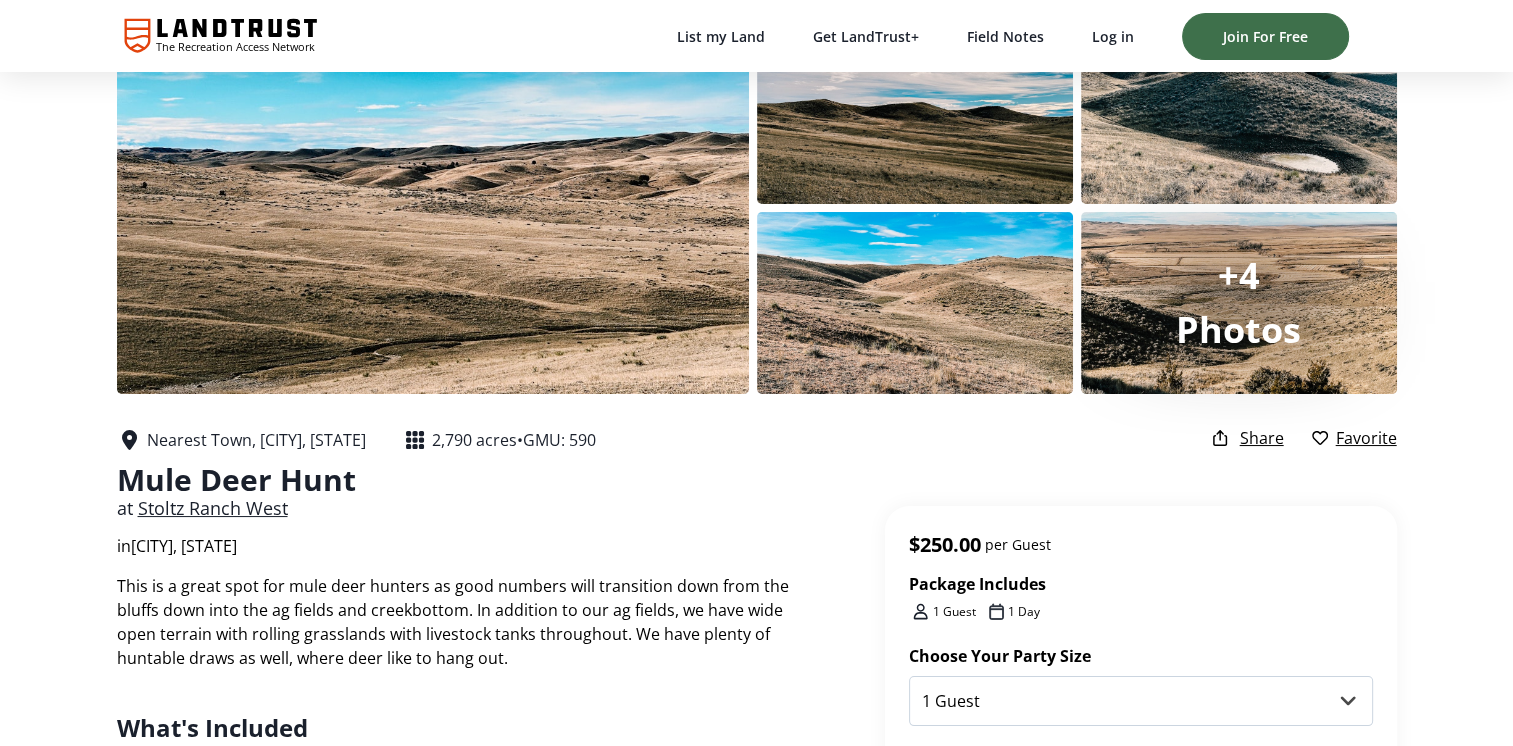scroll, scrollTop: 0, scrollLeft: 0, axis: both 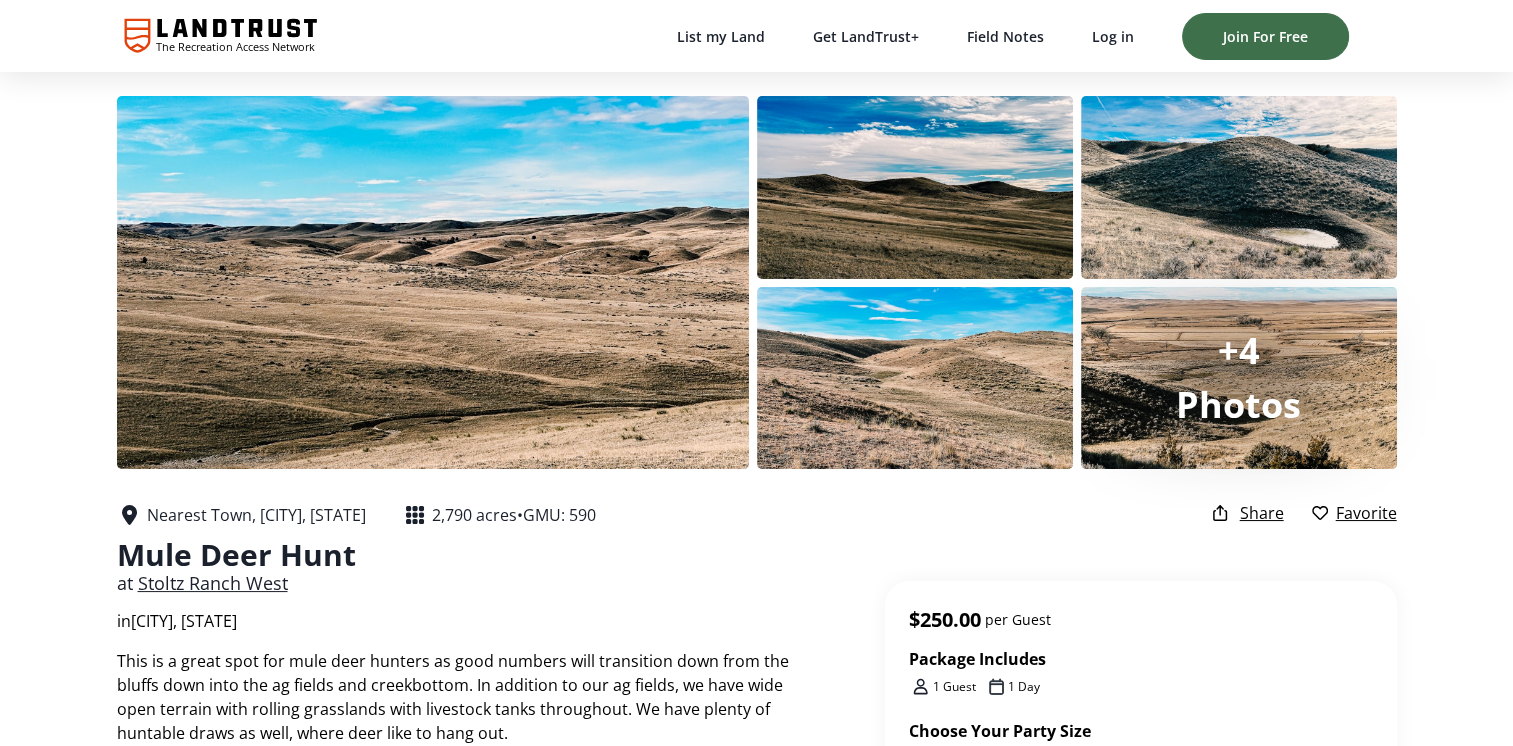 click on "Stoltz Ranch West" at bounding box center (213, 583) 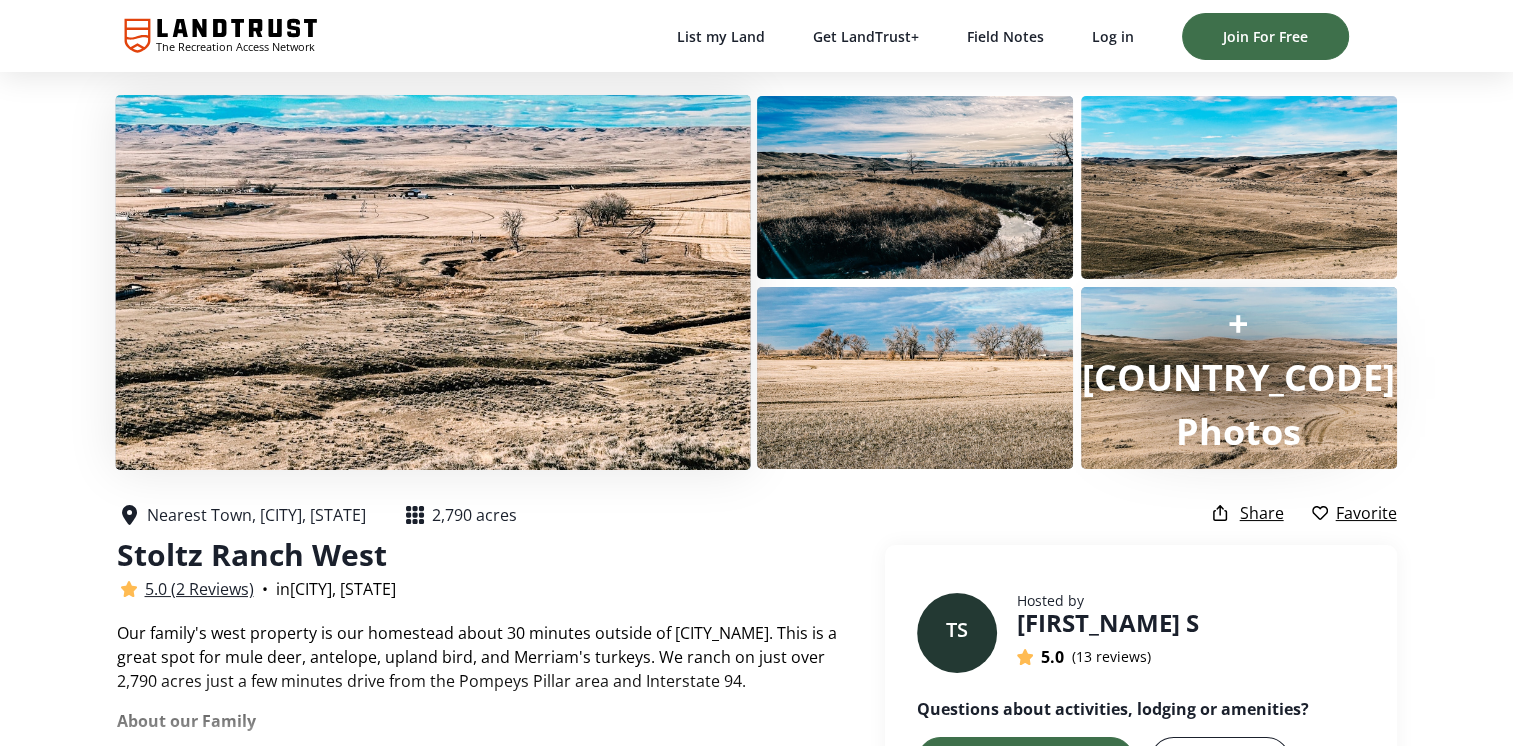 click at bounding box center (432, 282) 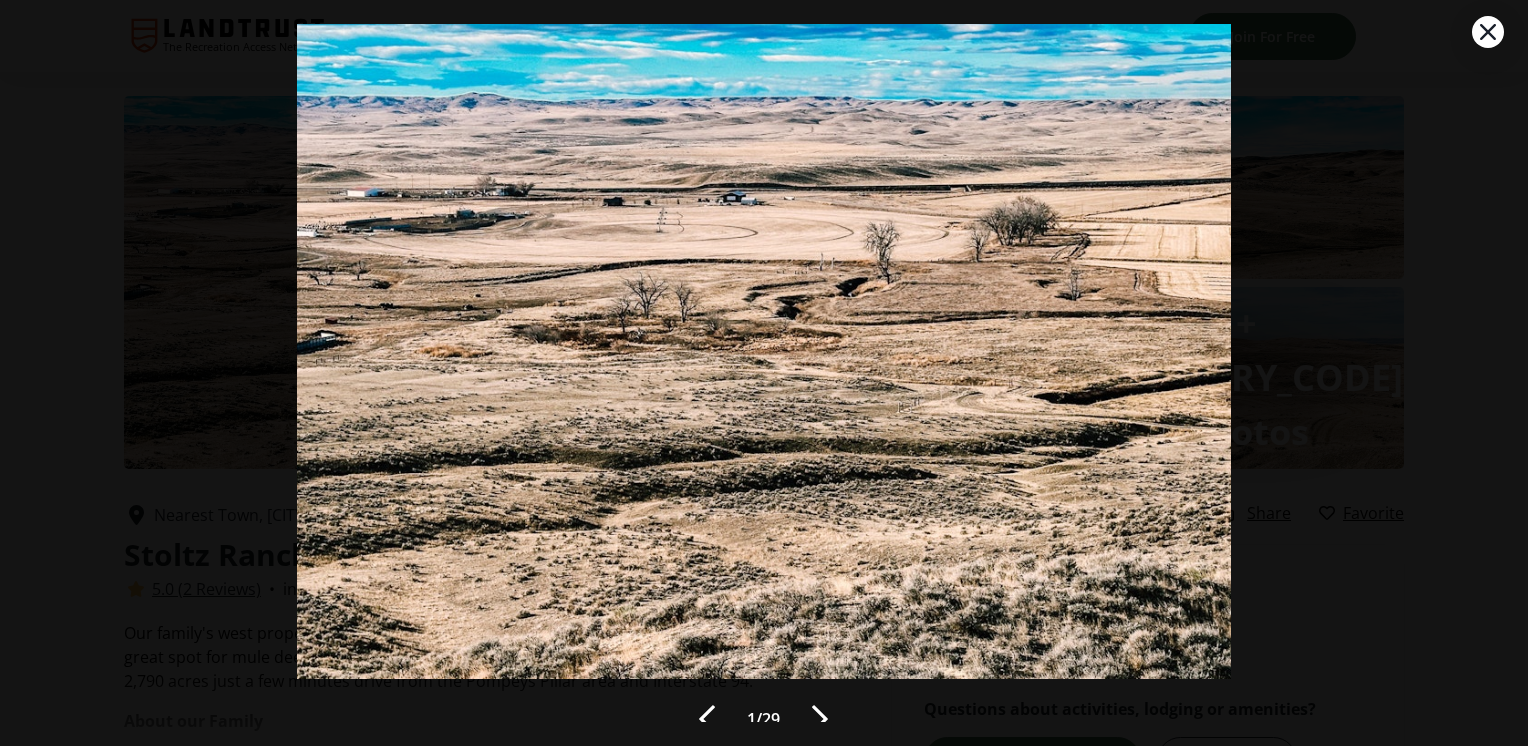 click at bounding box center [820, 719] 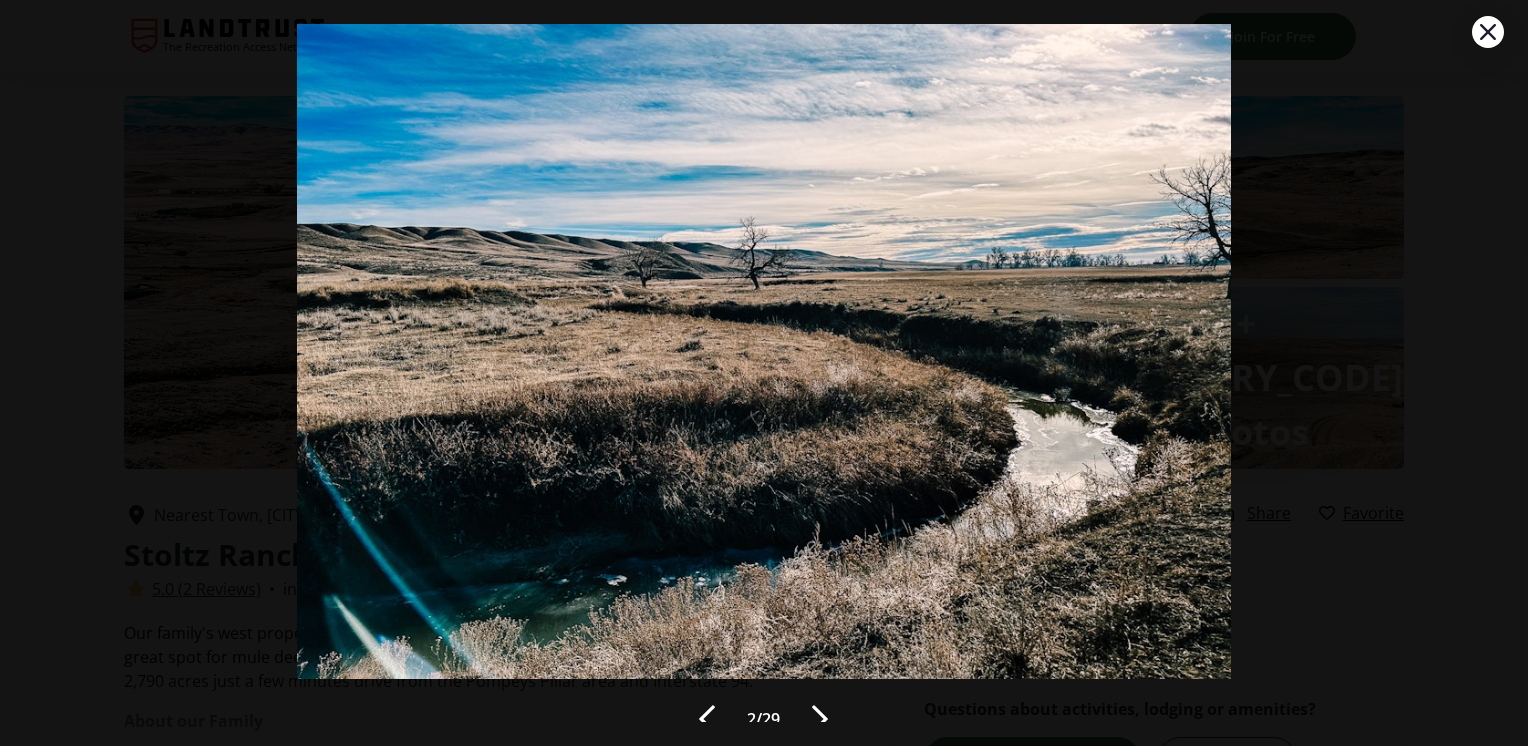 click at bounding box center (820, 719) 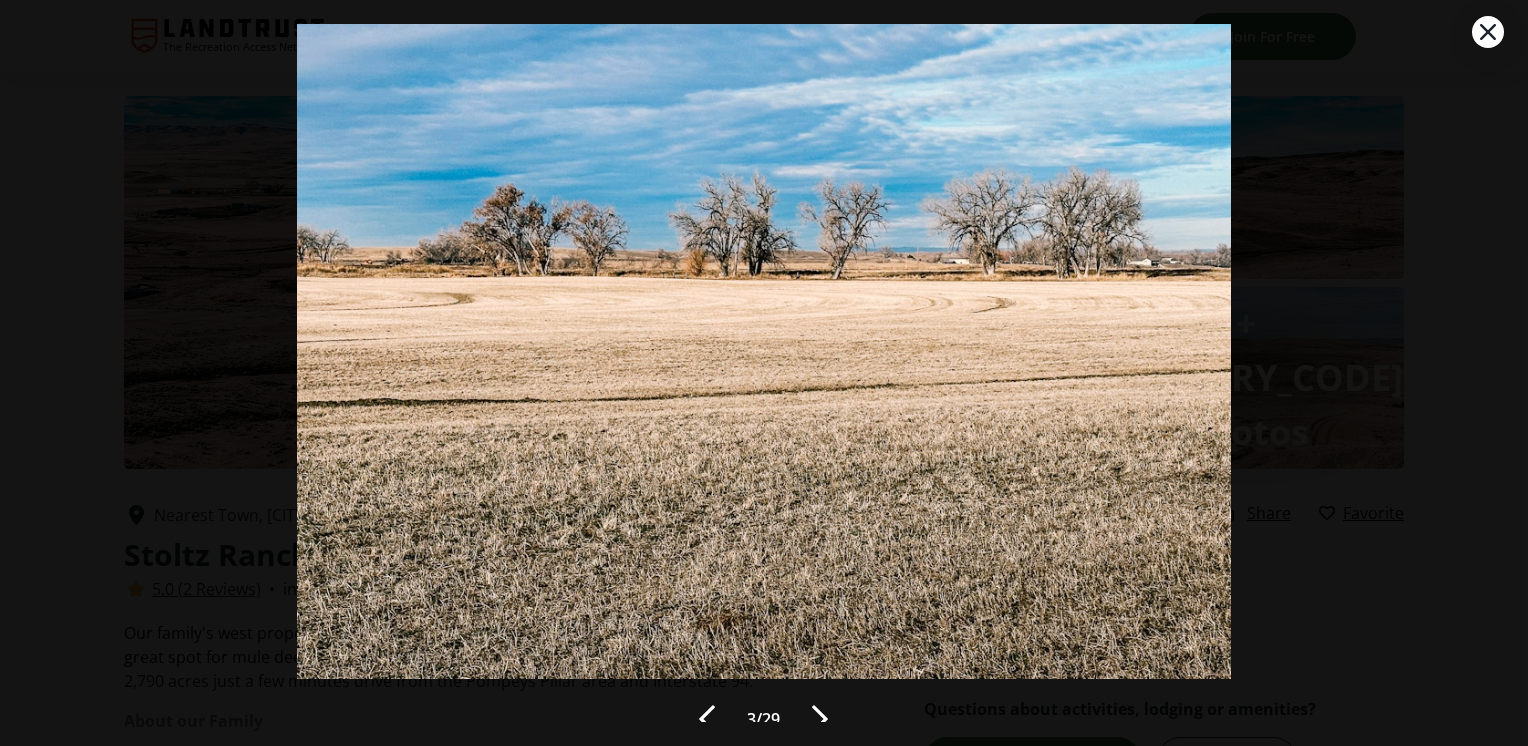 click at bounding box center [820, 719] 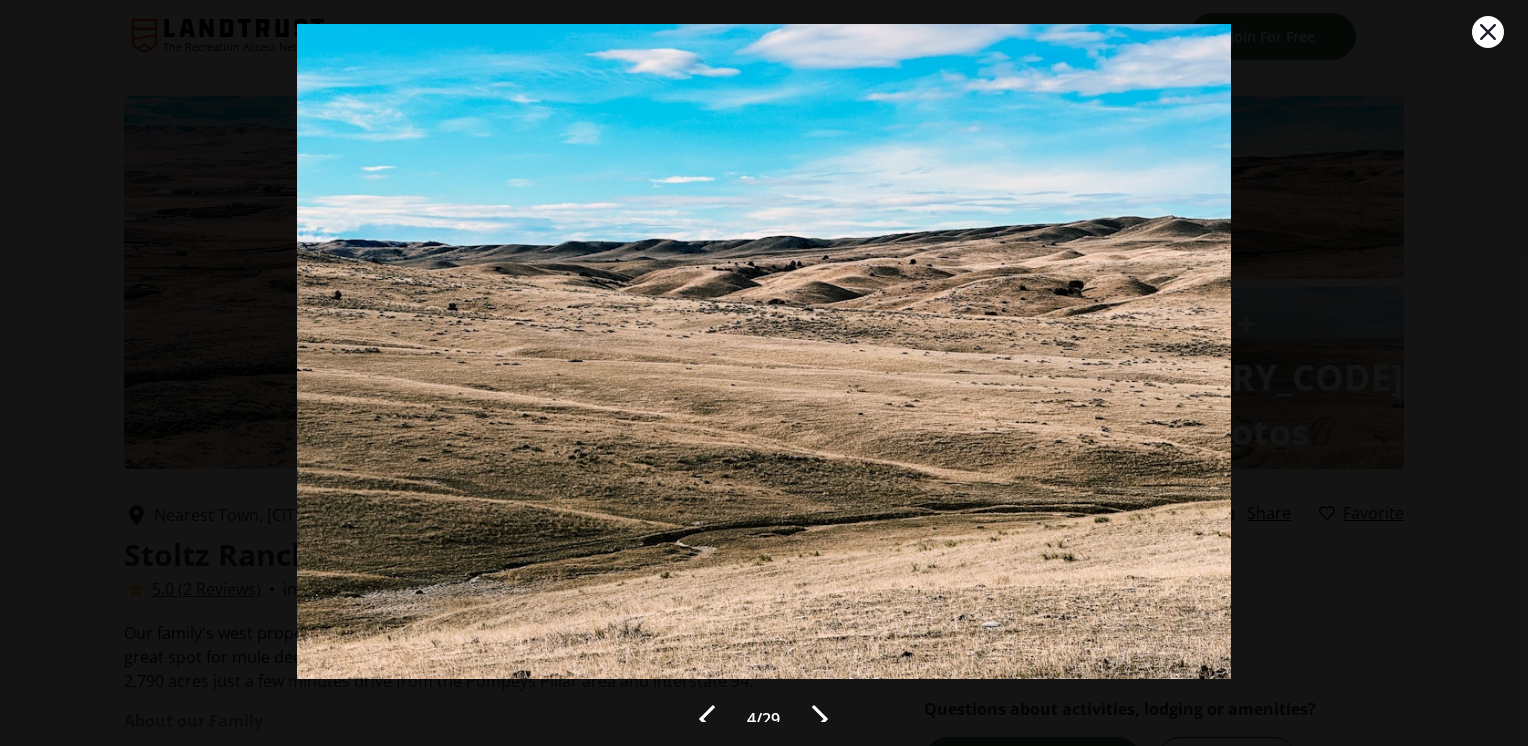 click at bounding box center (820, 719) 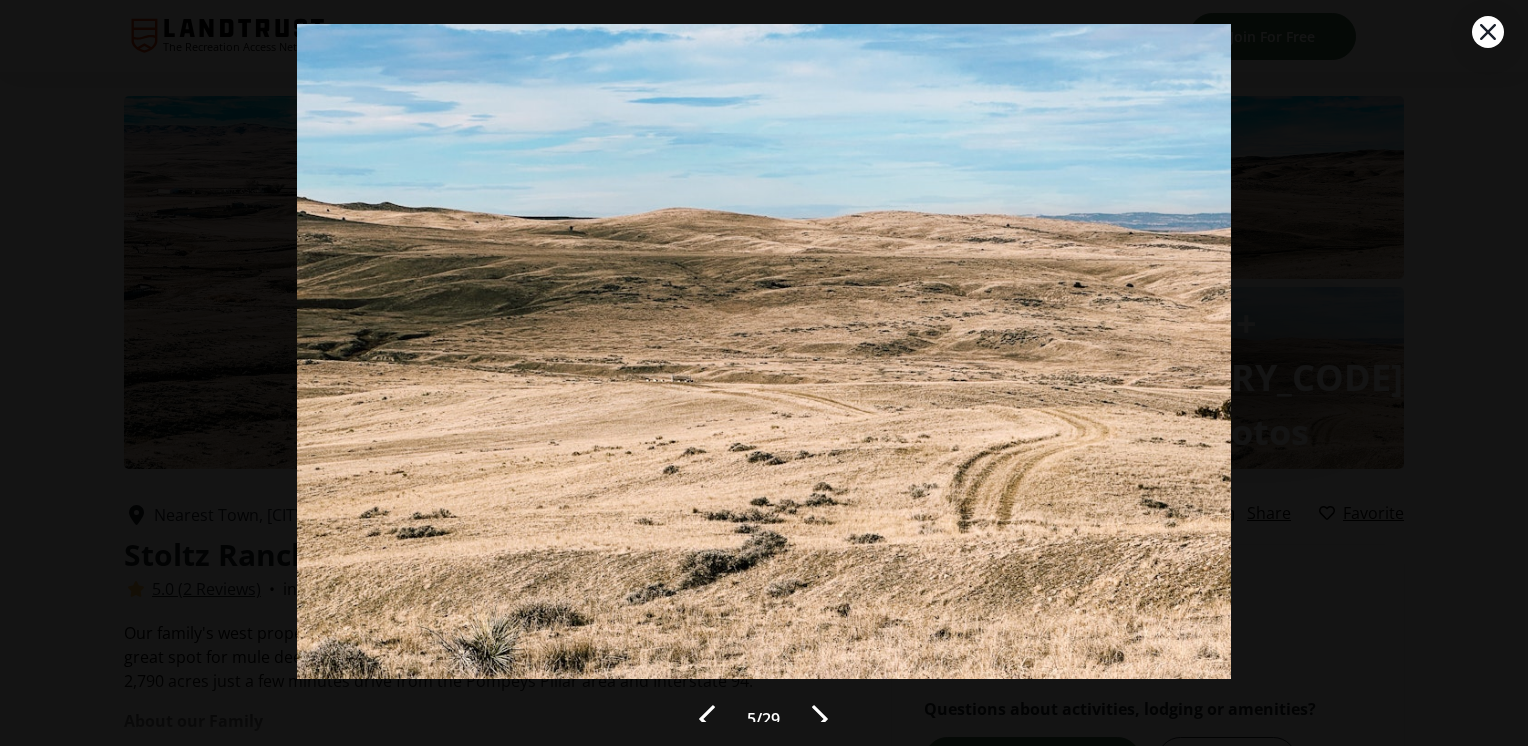 click at bounding box center [820, 719] 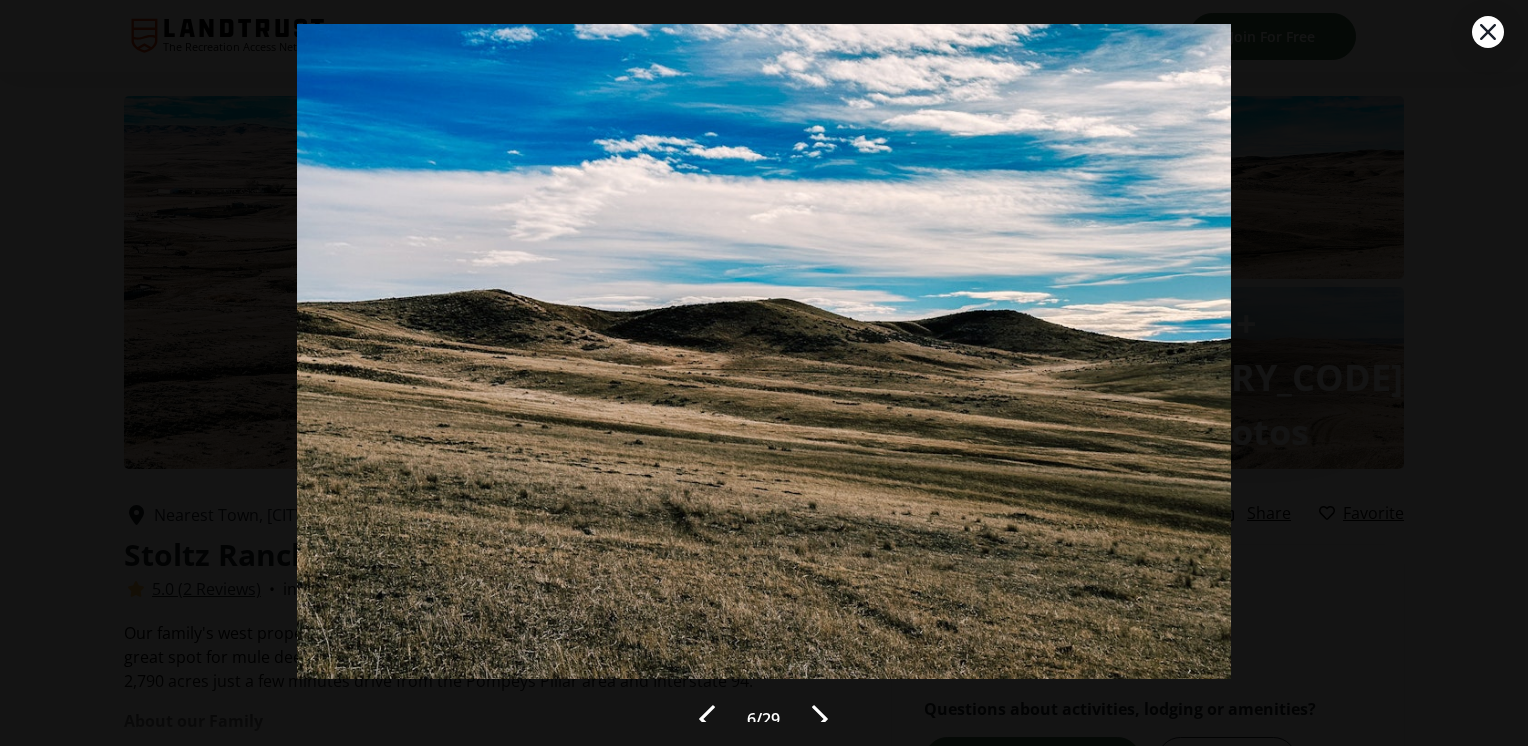 click at bounding box center (820, 719) 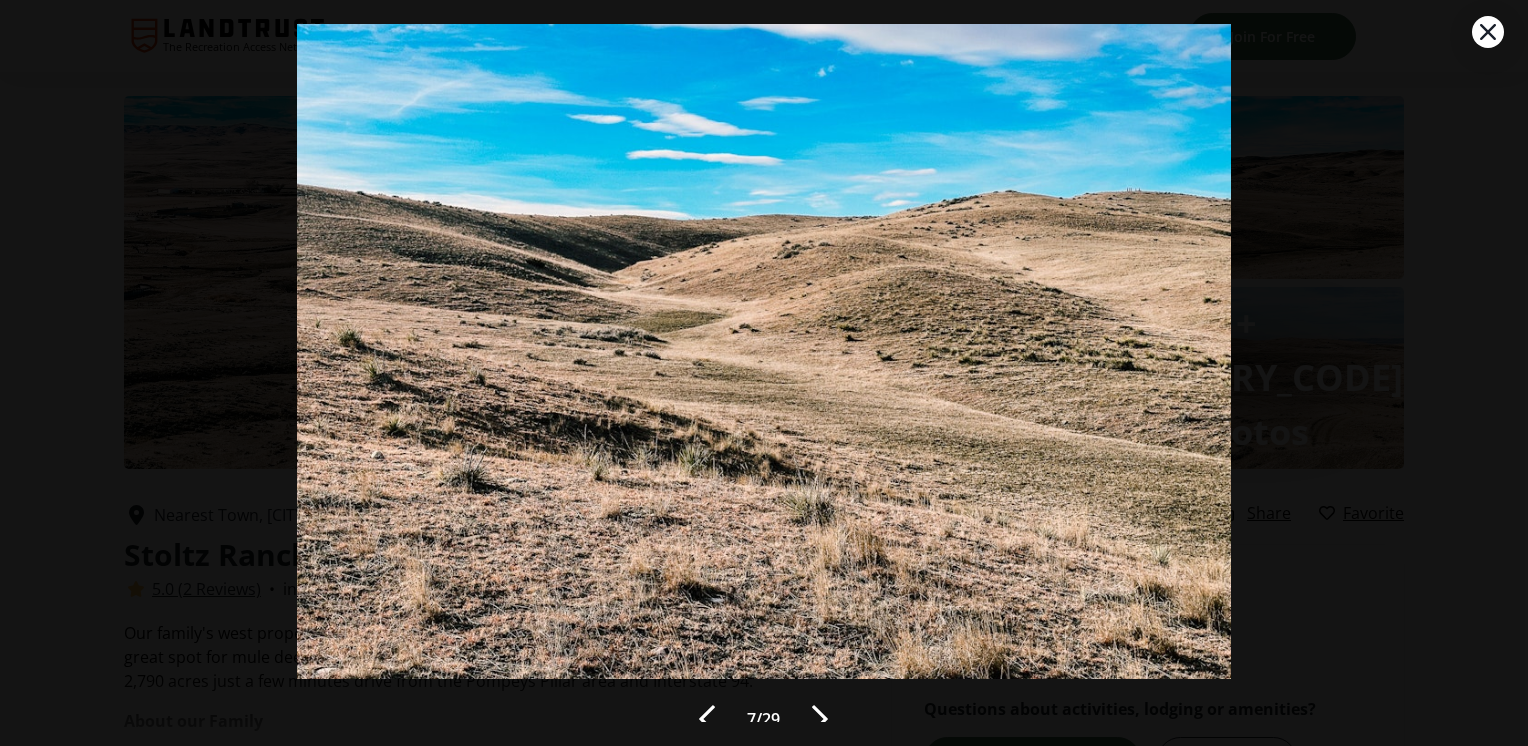 click at bounding box center (820, 719) 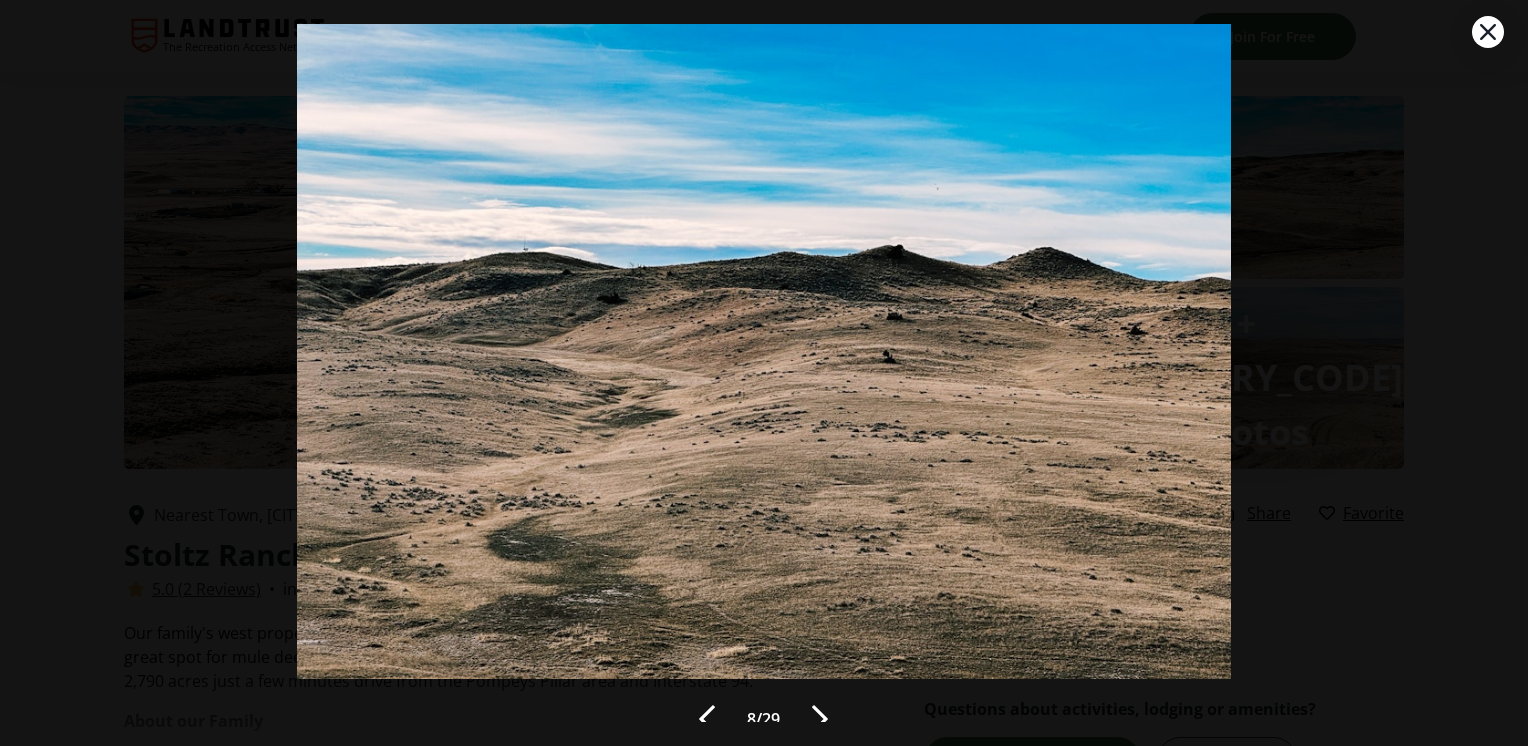 click at bounding box center [820, 719] 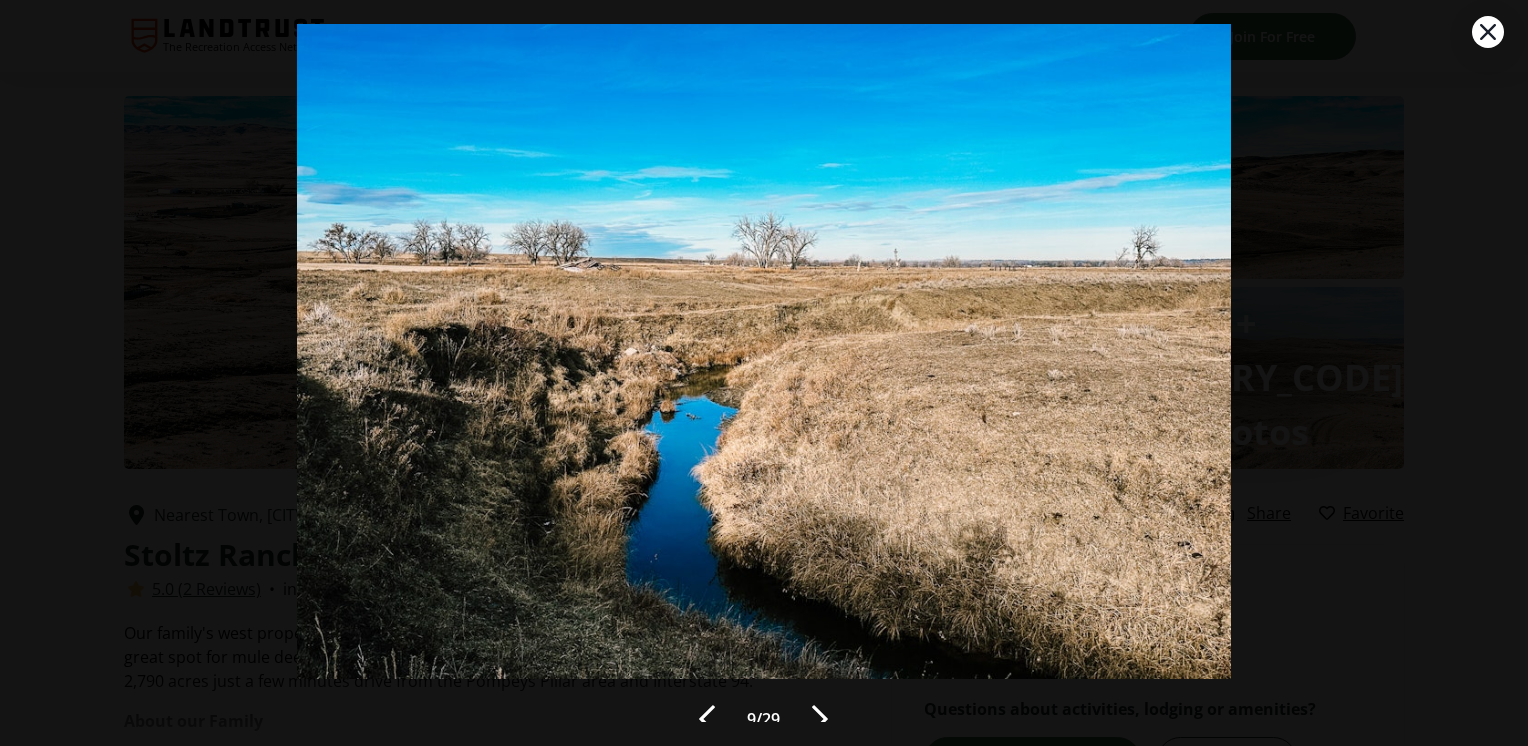 click at bounding box center (820, 719) 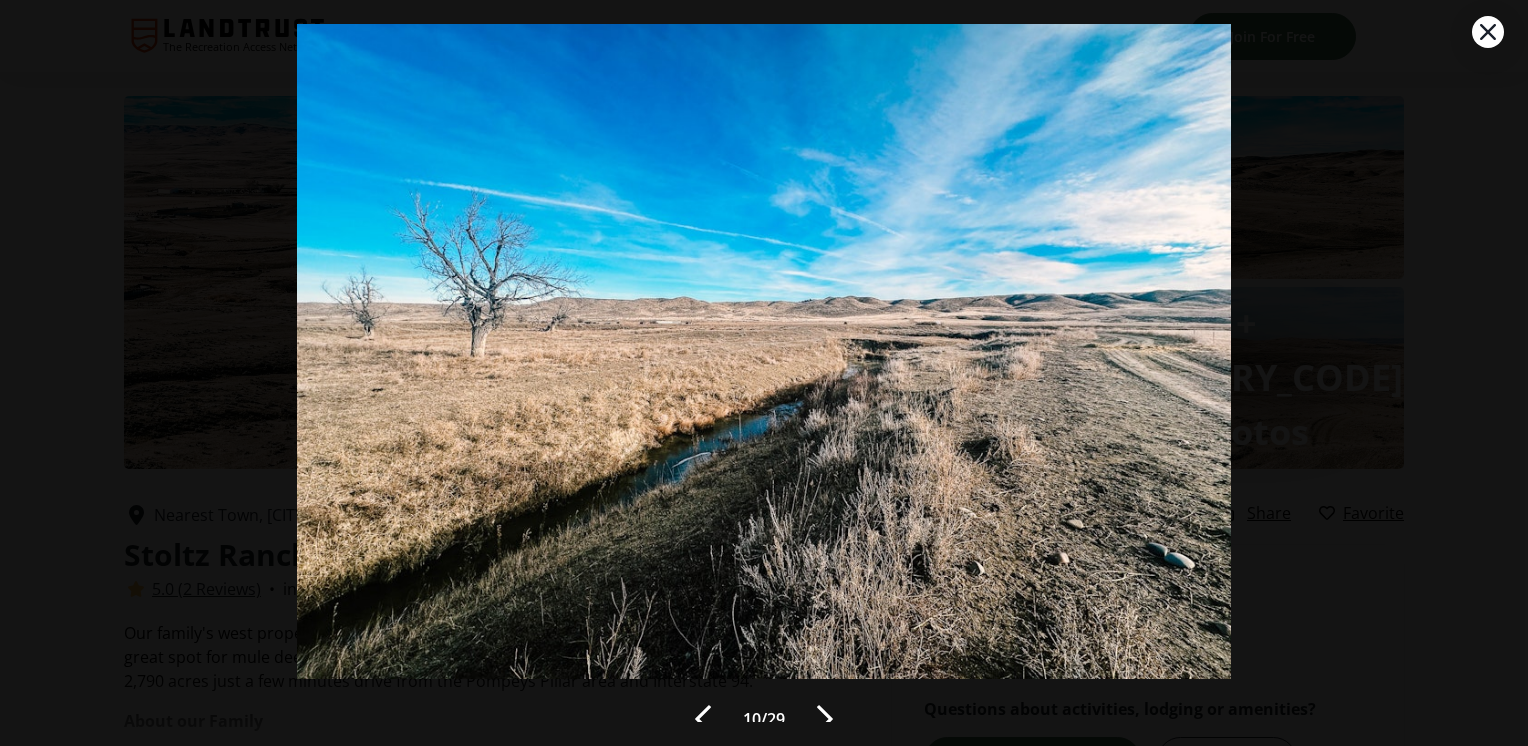 click at bounding box center (825, 719) 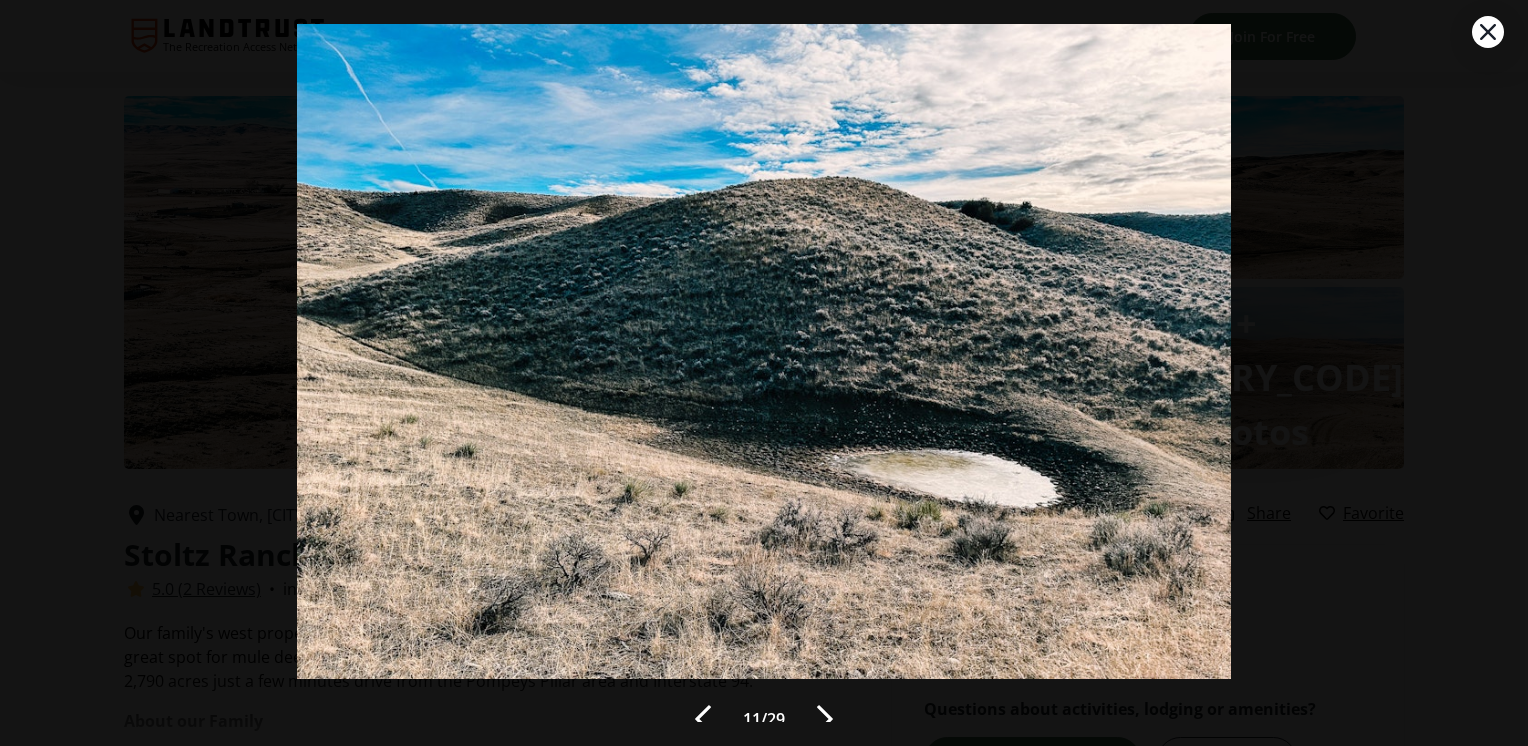 click at bounding box center [825, 719] 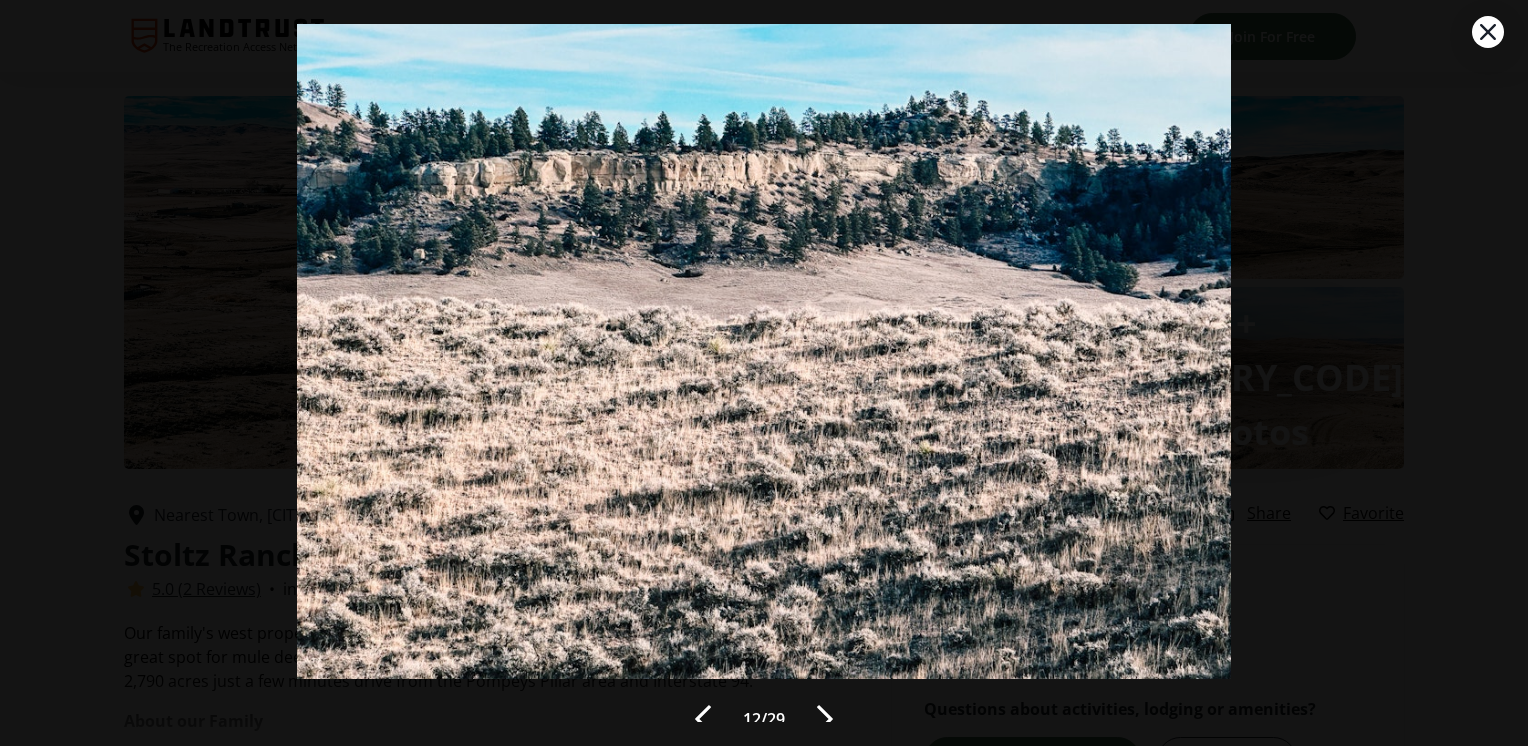 click at bounding box center [825, 719] 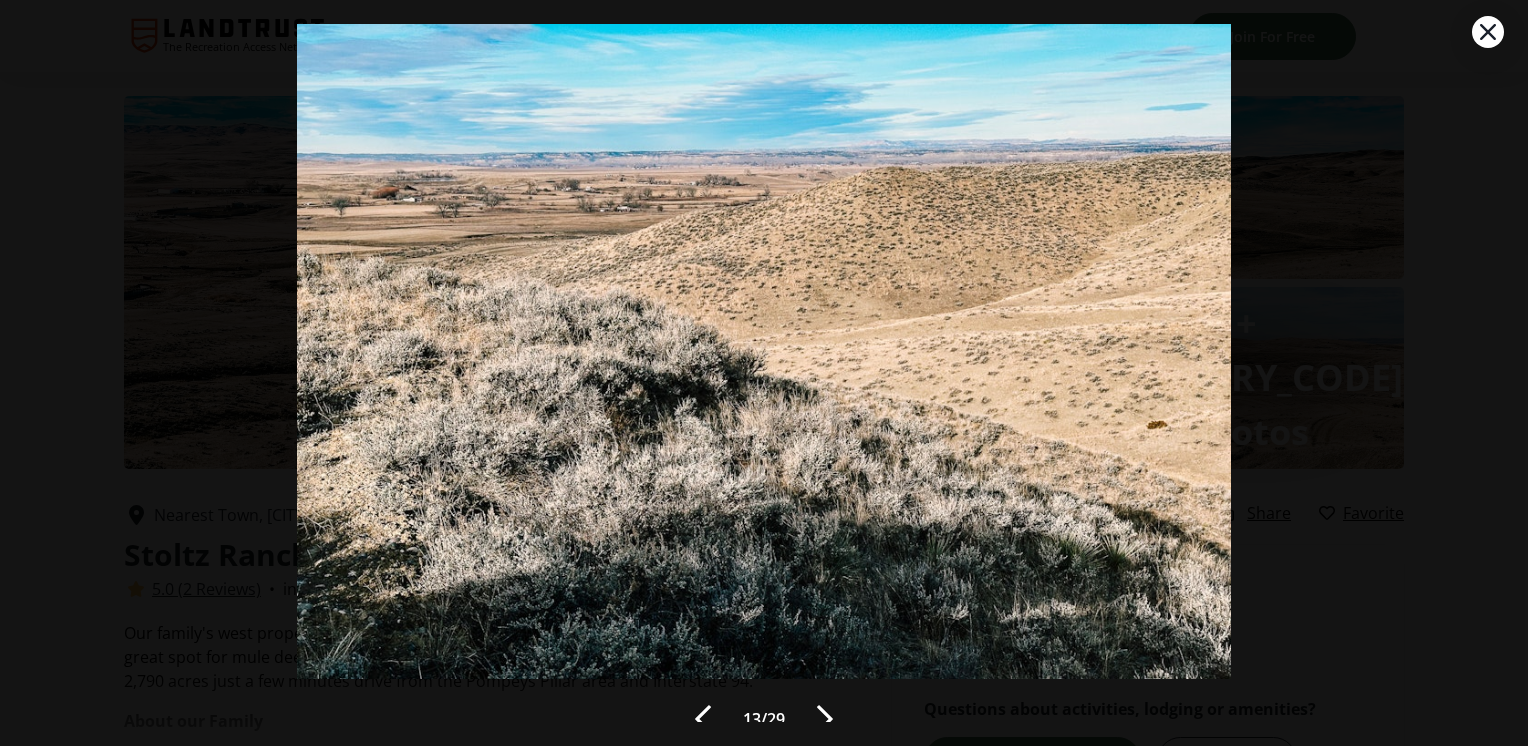 click at bounding box center [825, 719] 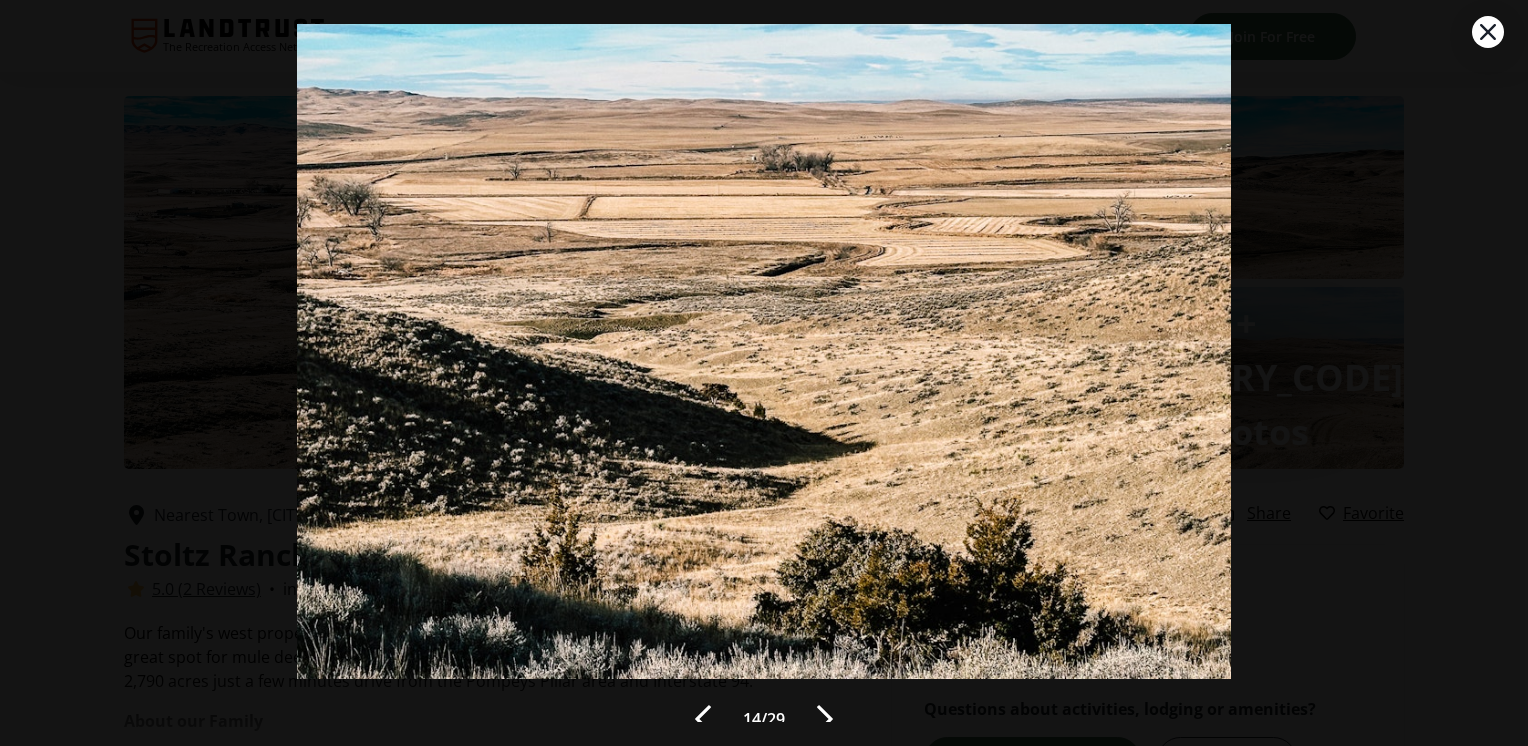 click at bounding box center [825, 719] 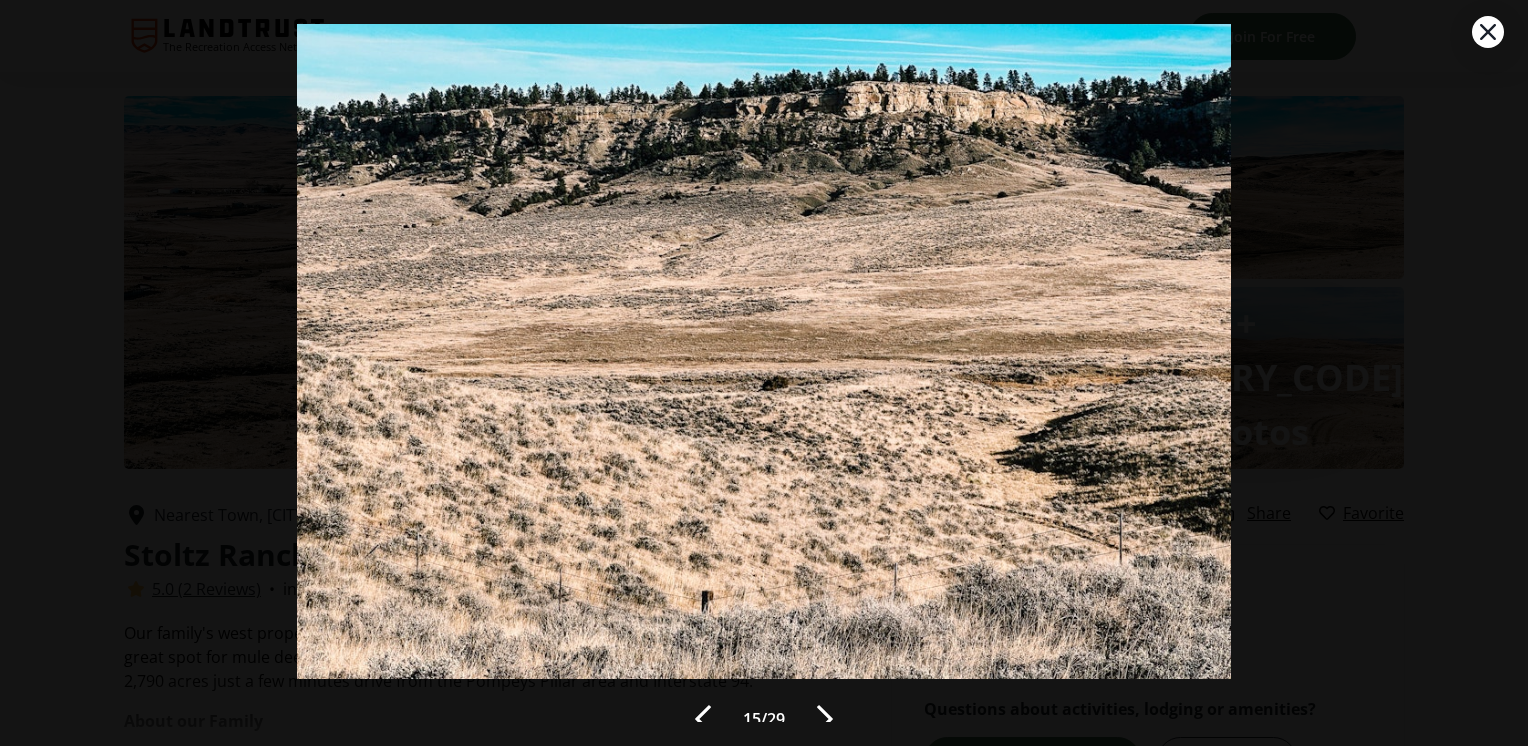 click at bounding box center (825, 719) 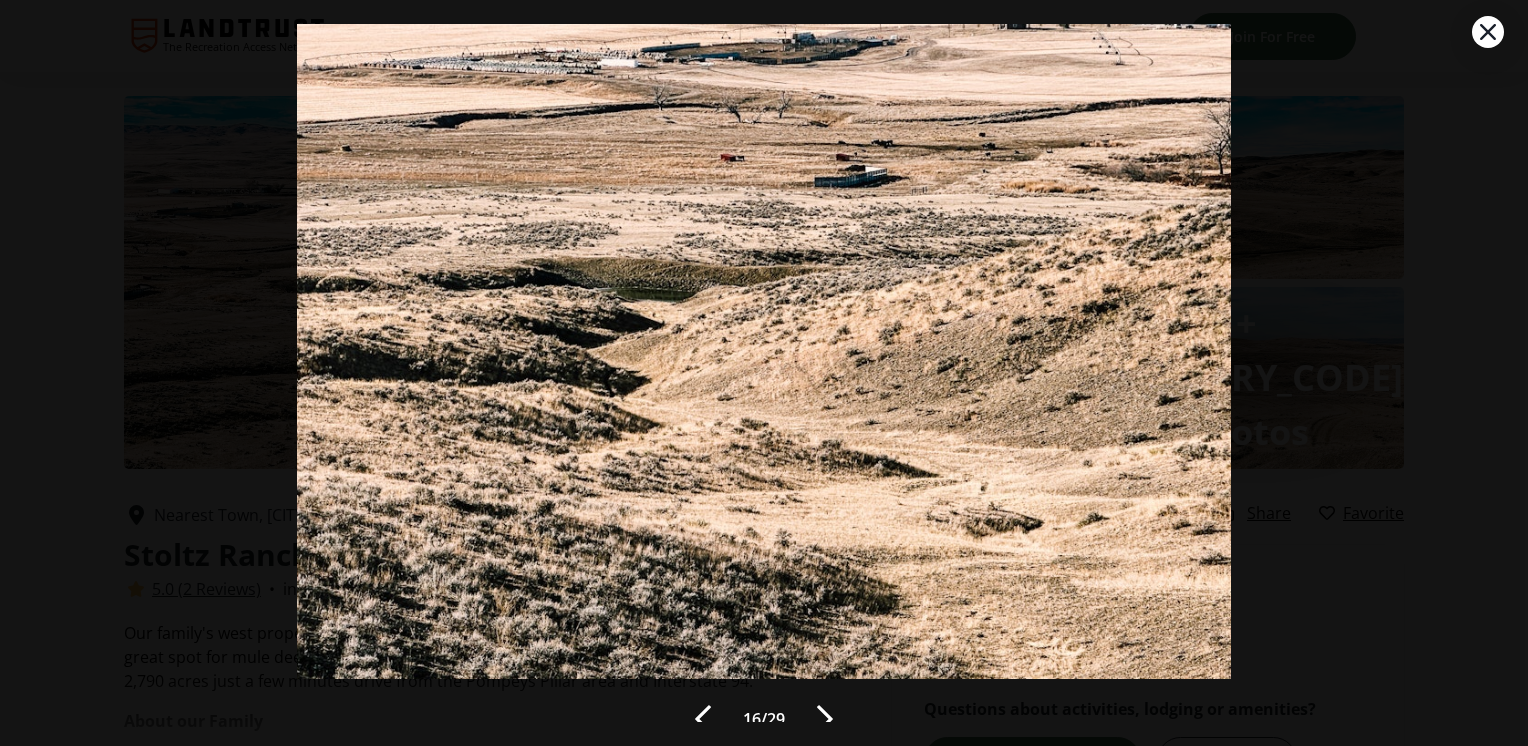 click at bounding box center (825, 719) 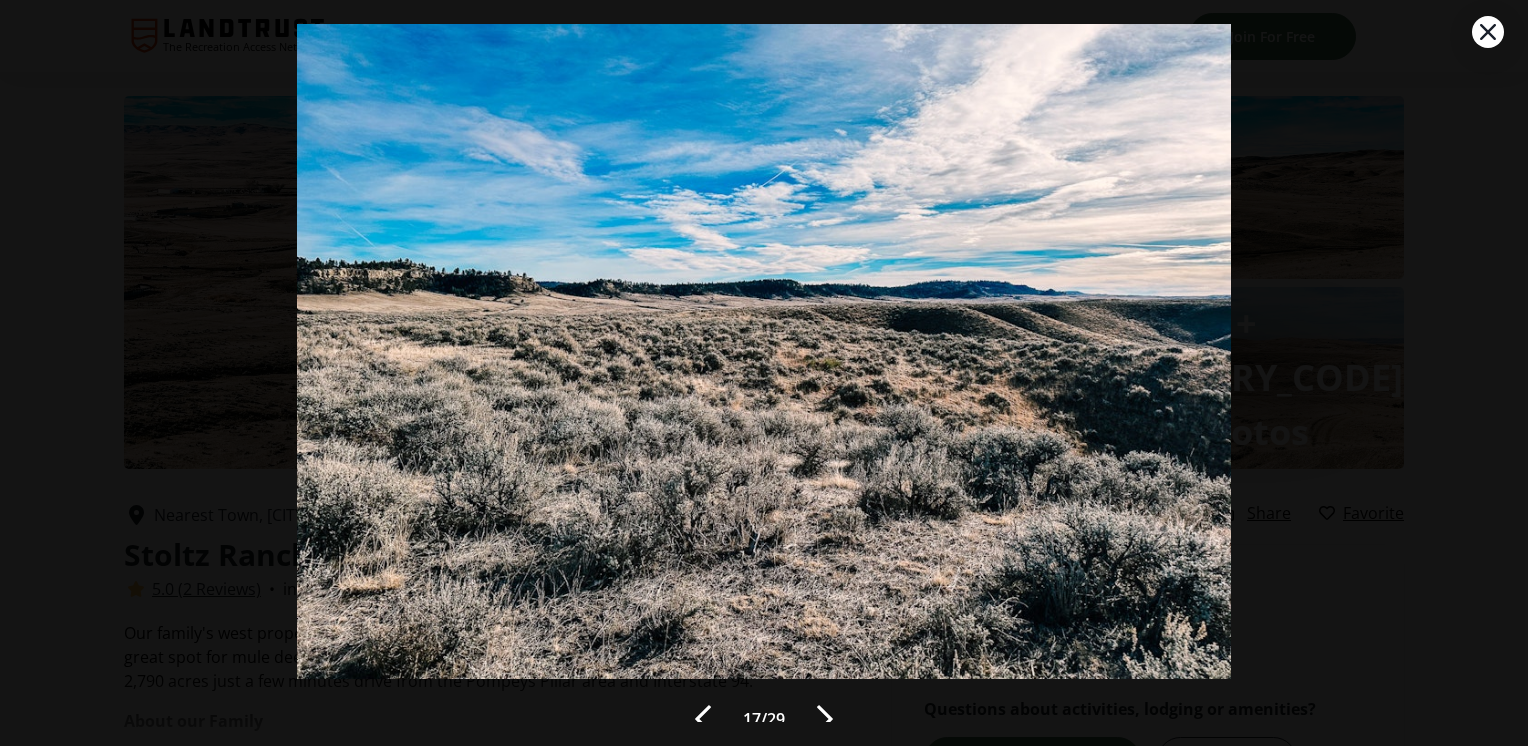 click at bounding box center [825, 719] 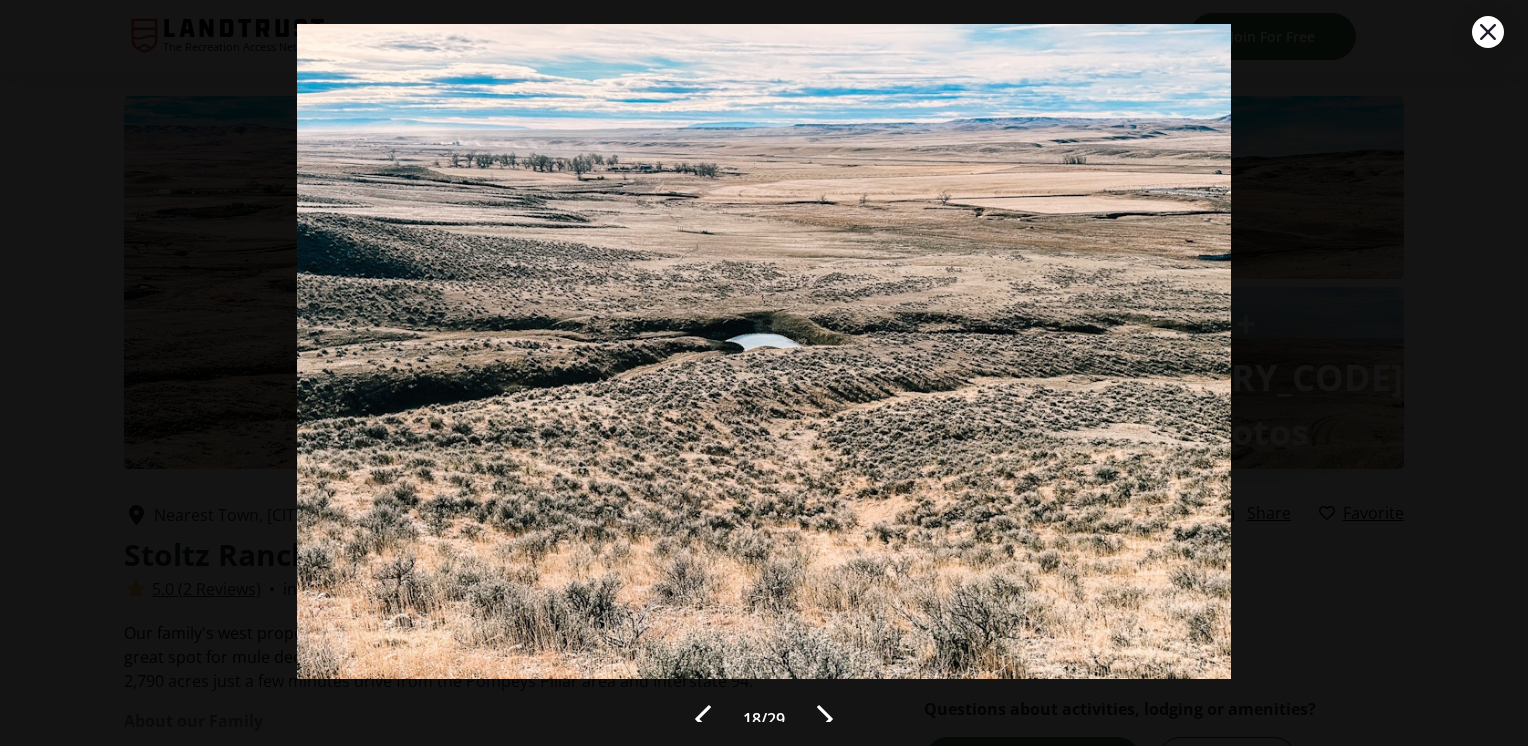 click at bounding box center (825, 719) 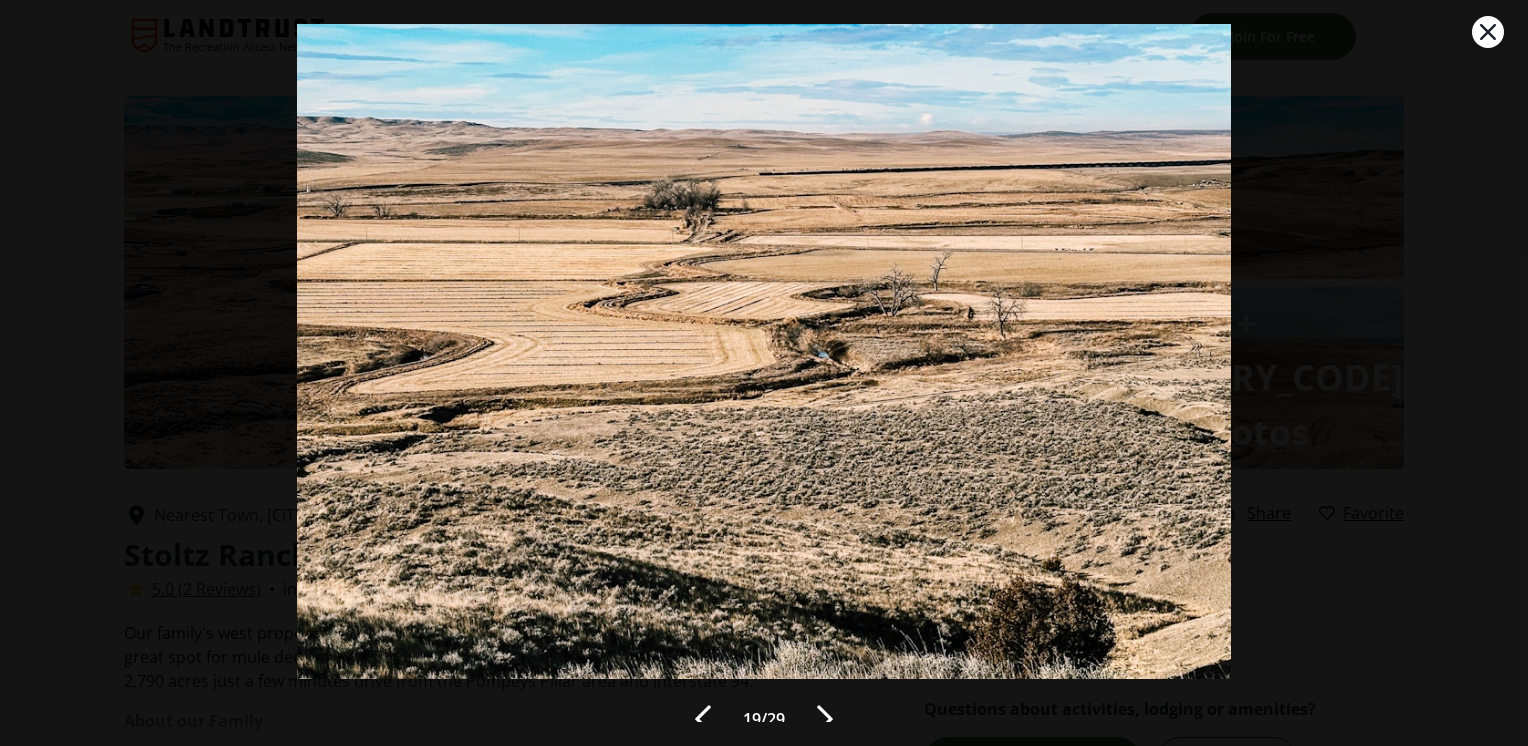 click at bounding box center (825, 719) 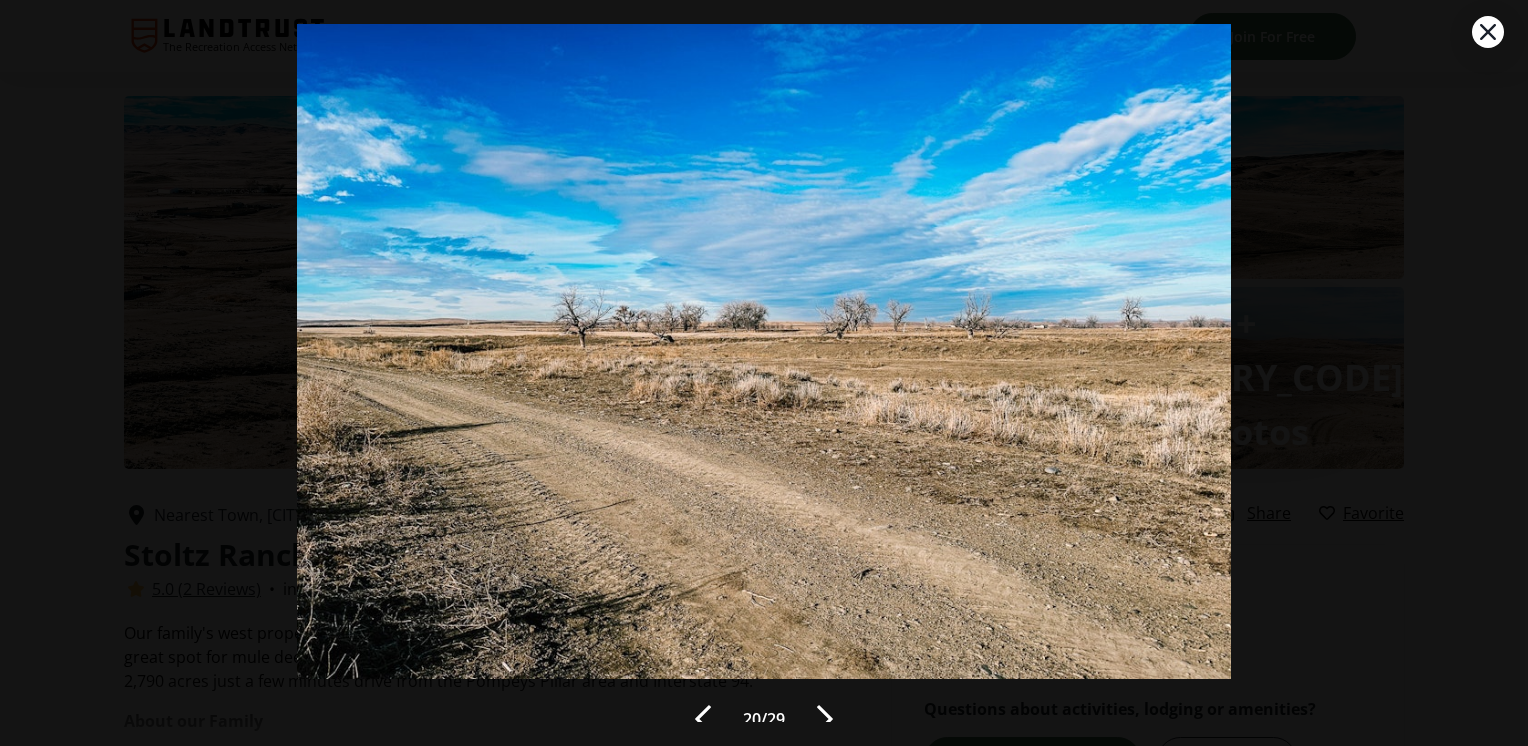 click at bounding box center [825, 719] 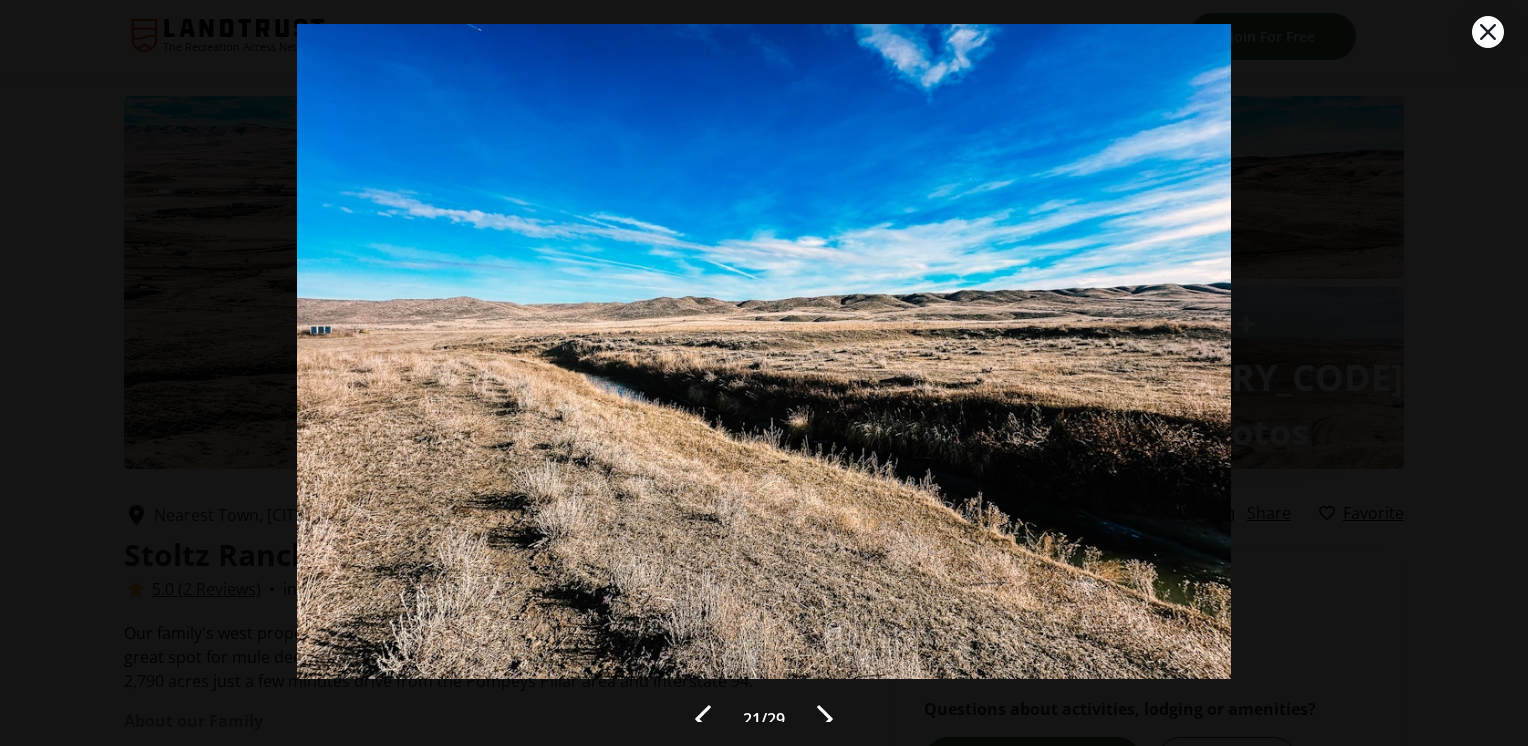 click at bounding box center [825, 719] 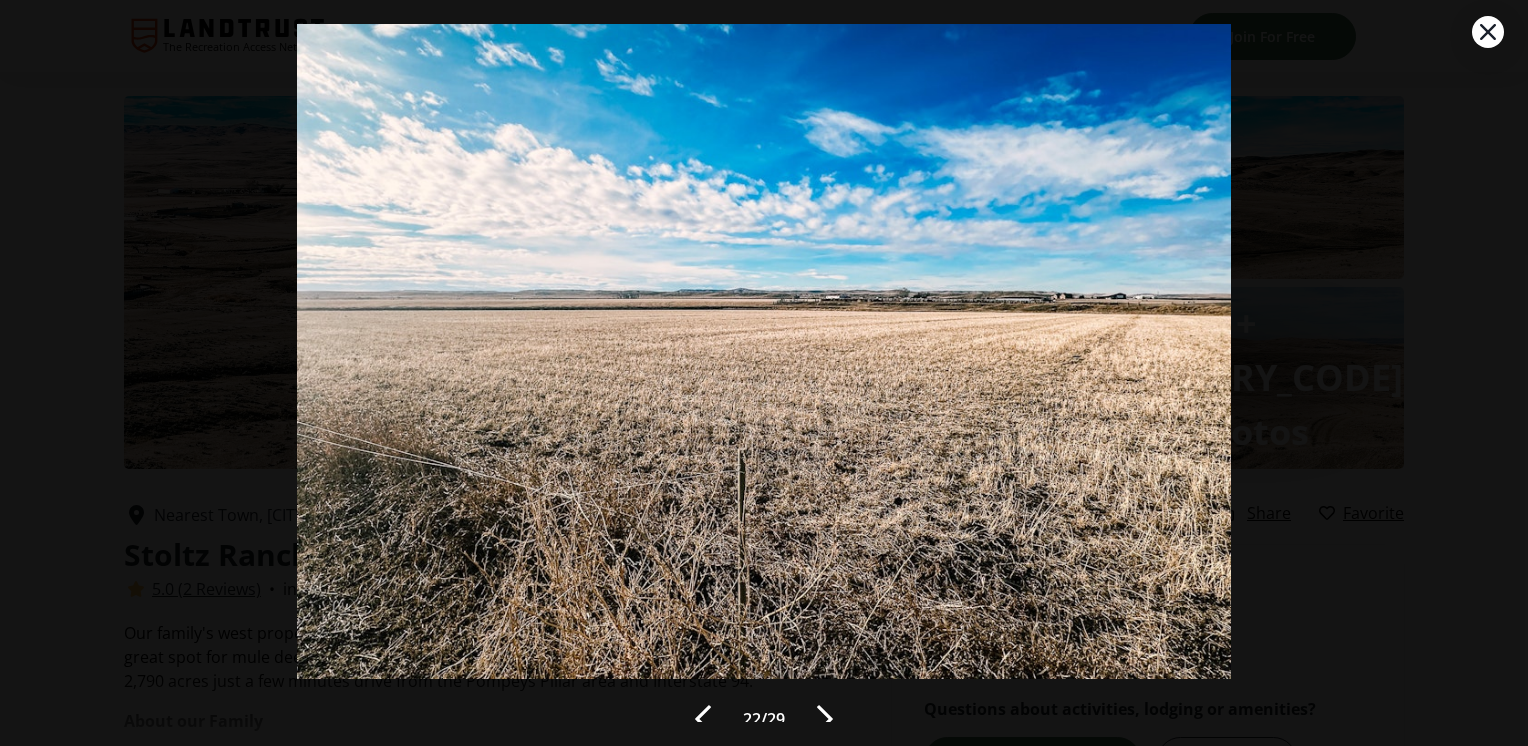 click at bounding box center (825, 719) 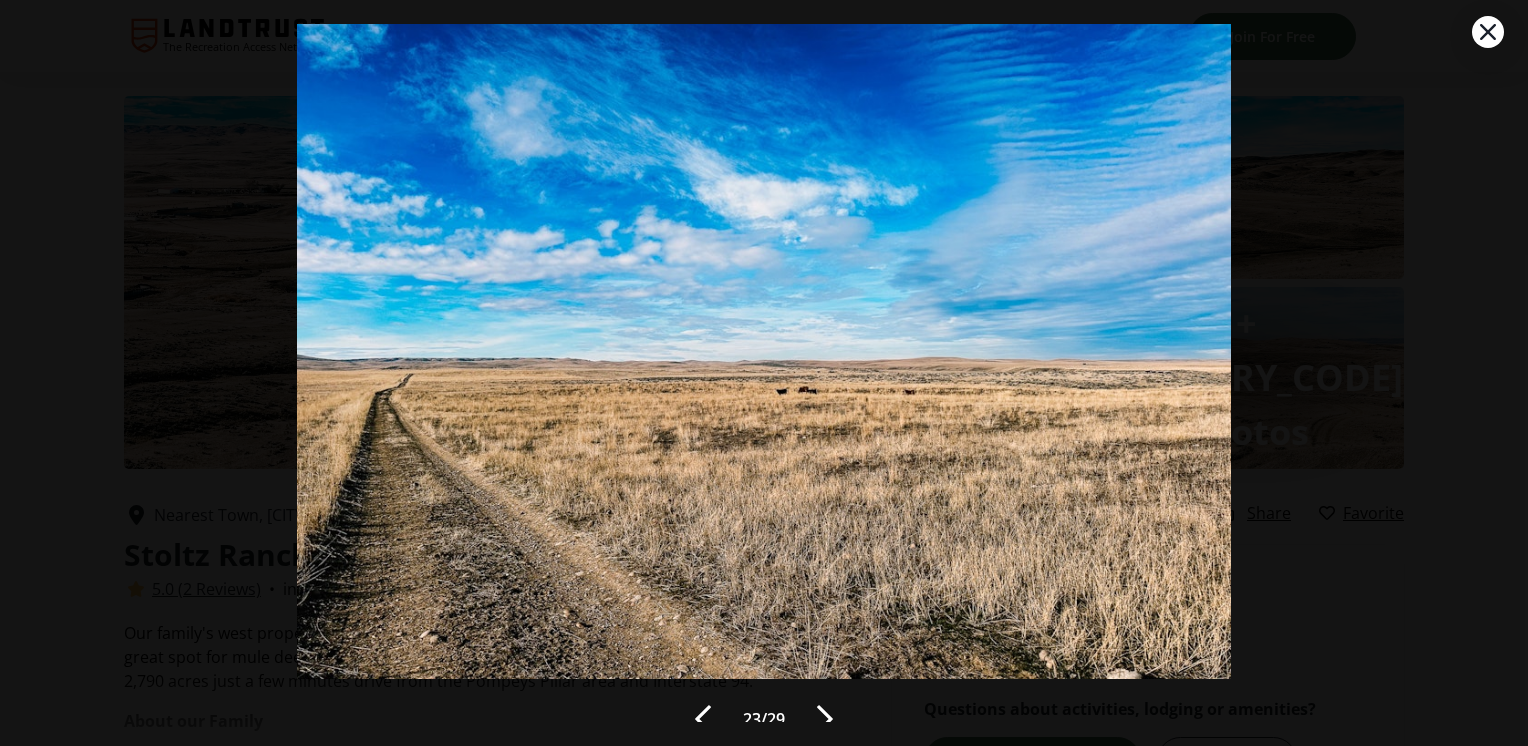 click at bounding box center (825, 719) 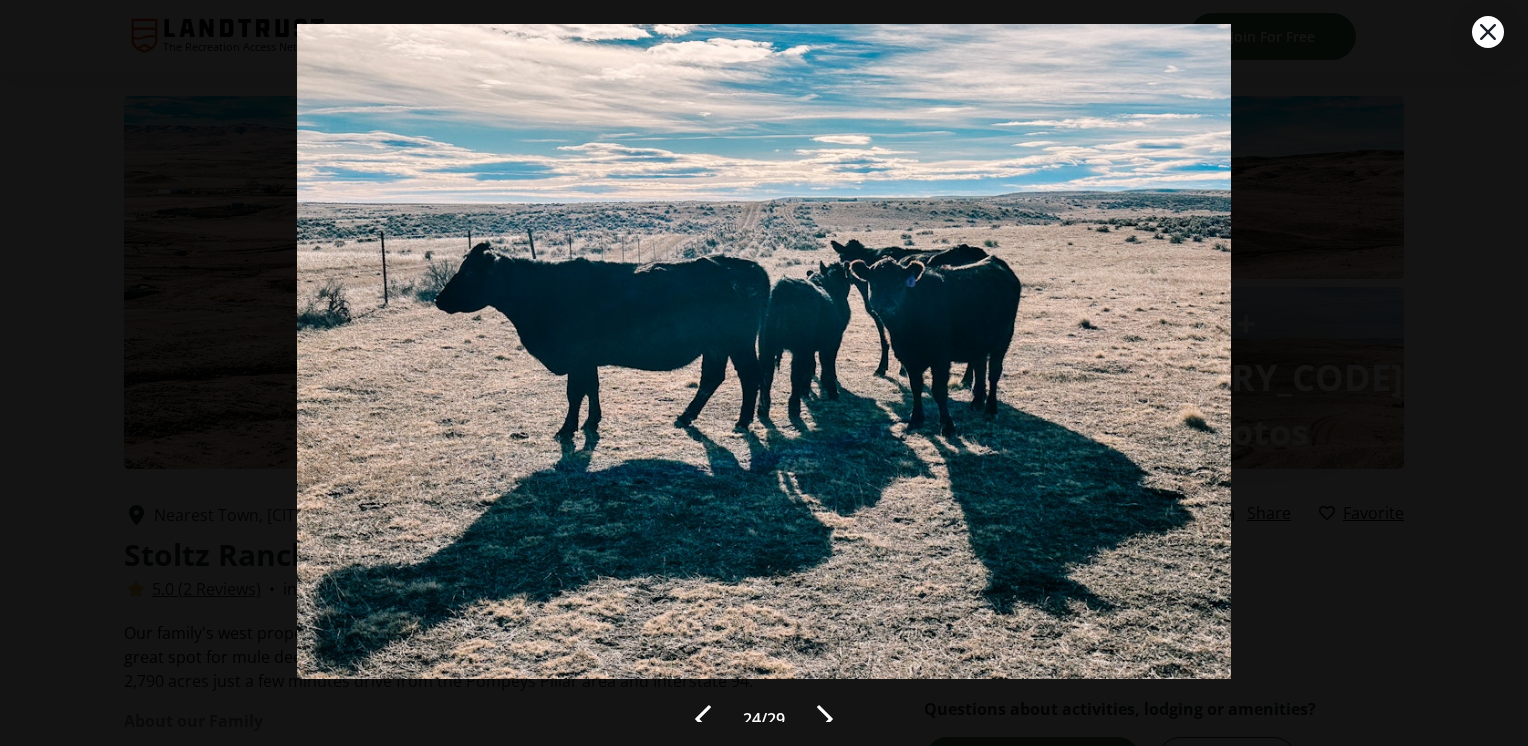 click at bounding box center [825, 719] 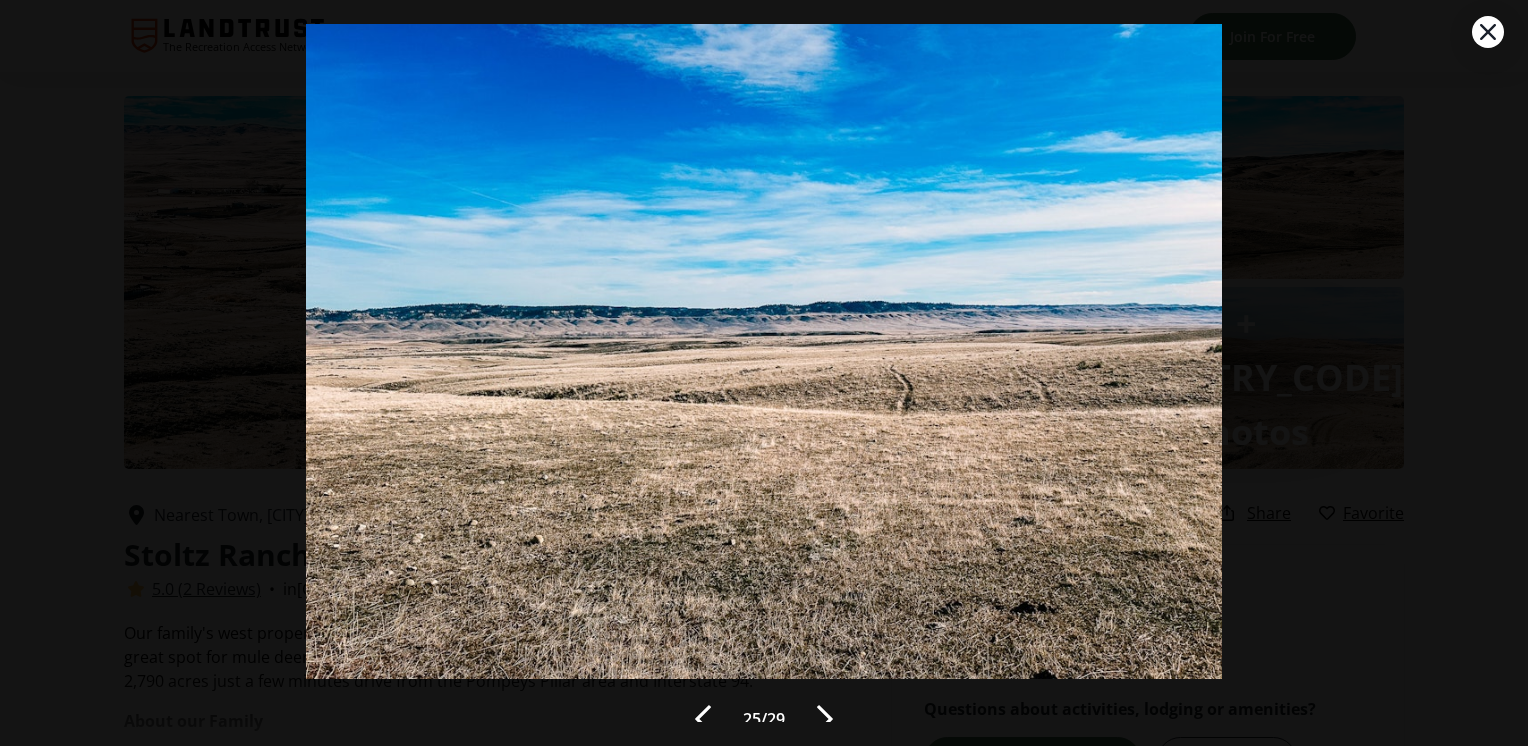 click at bounding box center [825, 719] 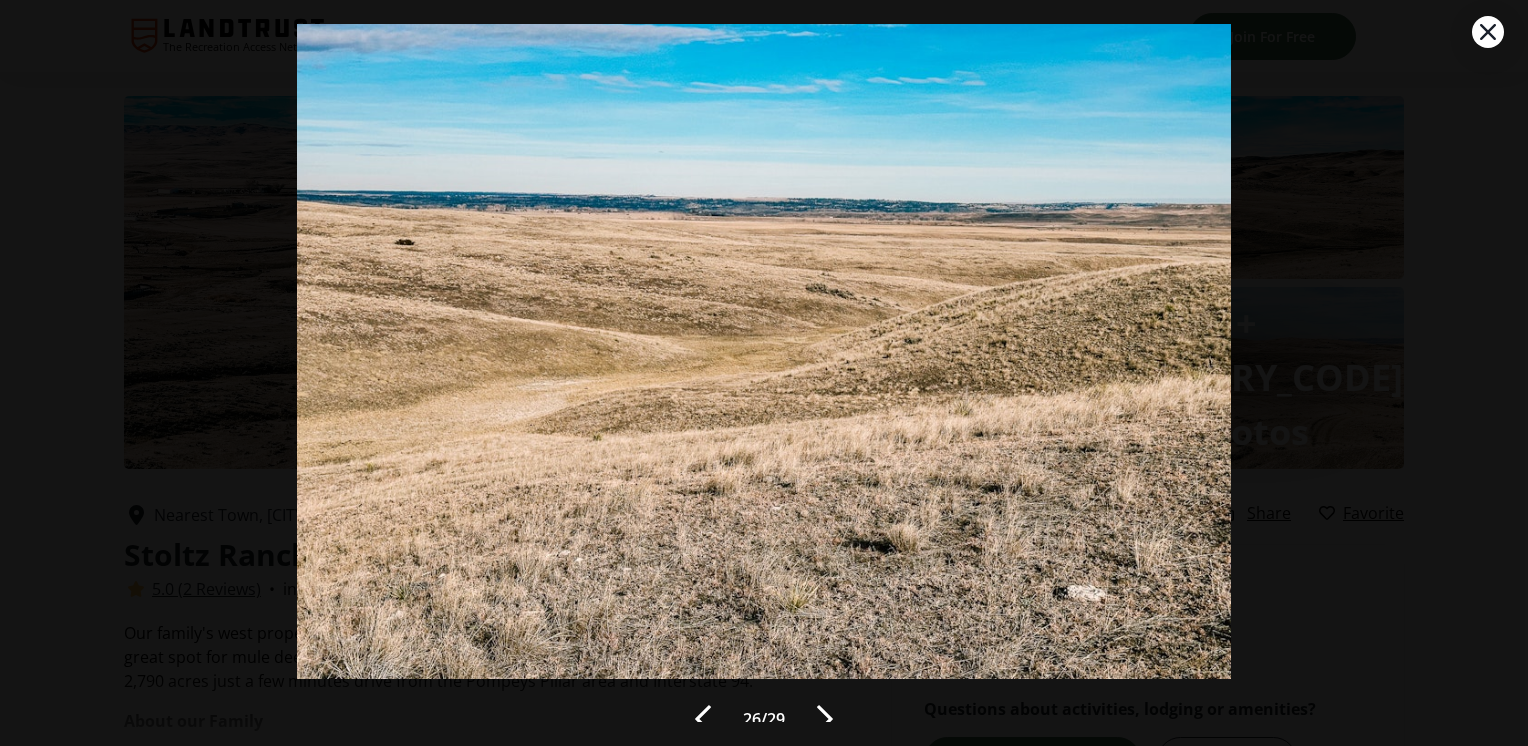 click at bounding box center [825, 719] 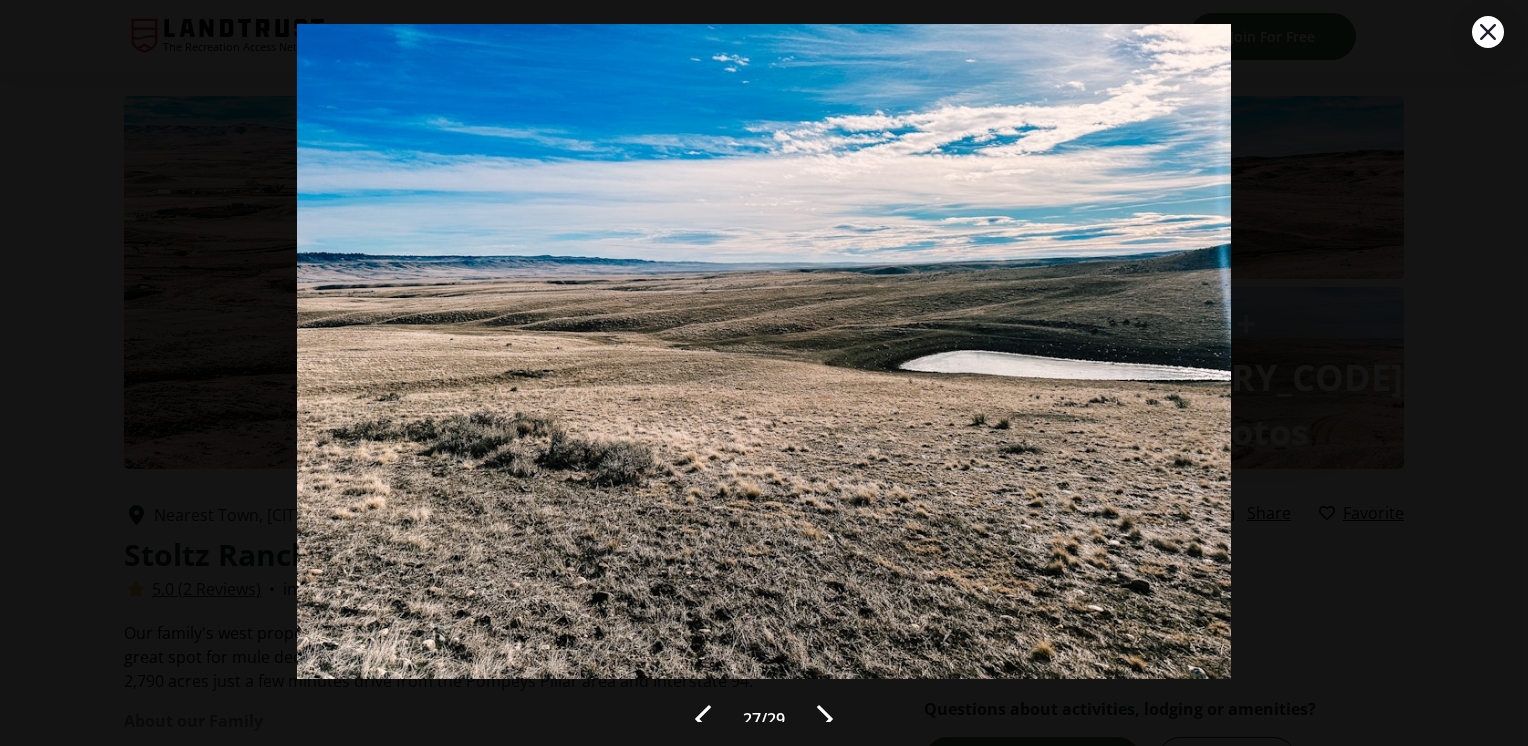 click at bounding box center [825, 719] 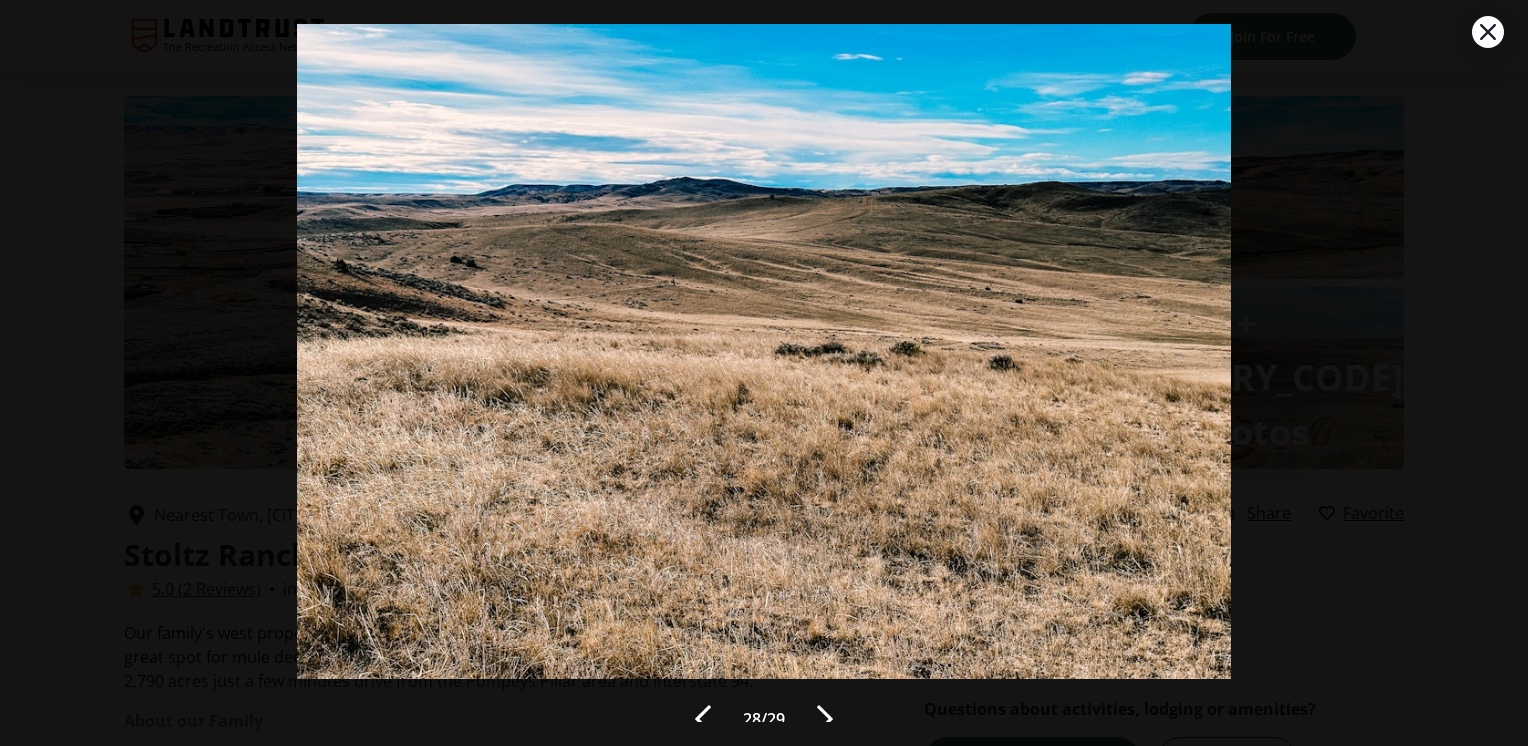 click at bounding box center (825, 719) 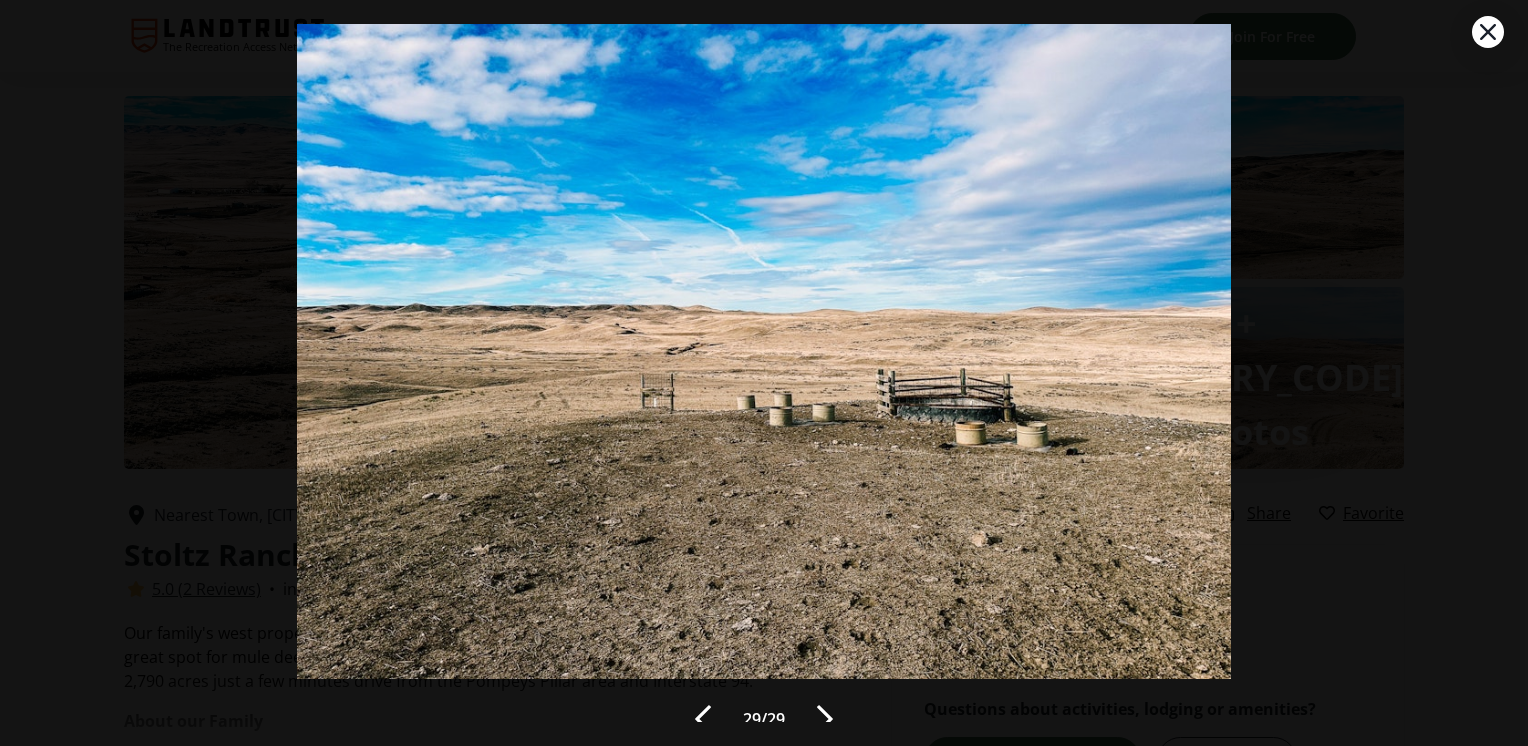 click 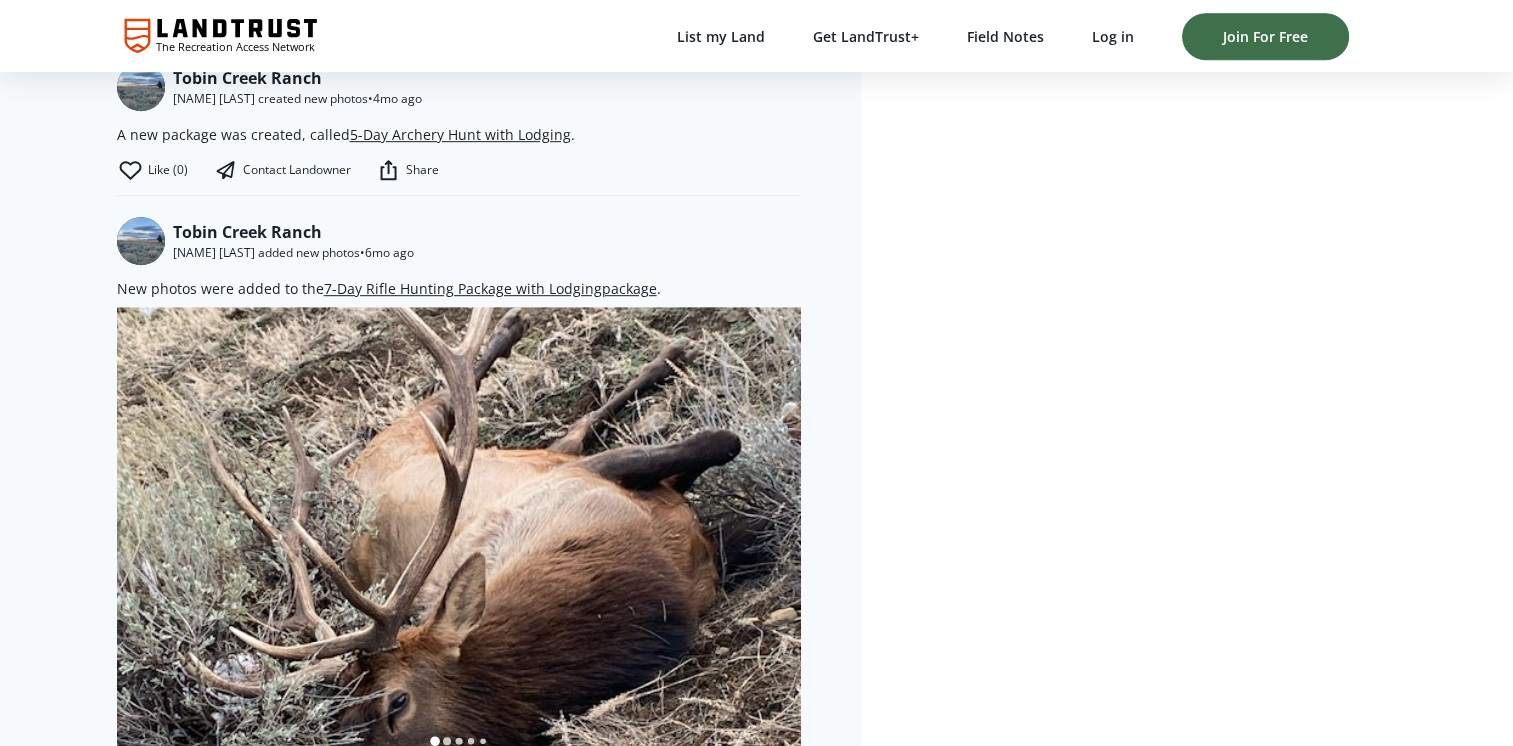 scroll, scrollTop: 1100, scrollLeft: 0, axis: vertical 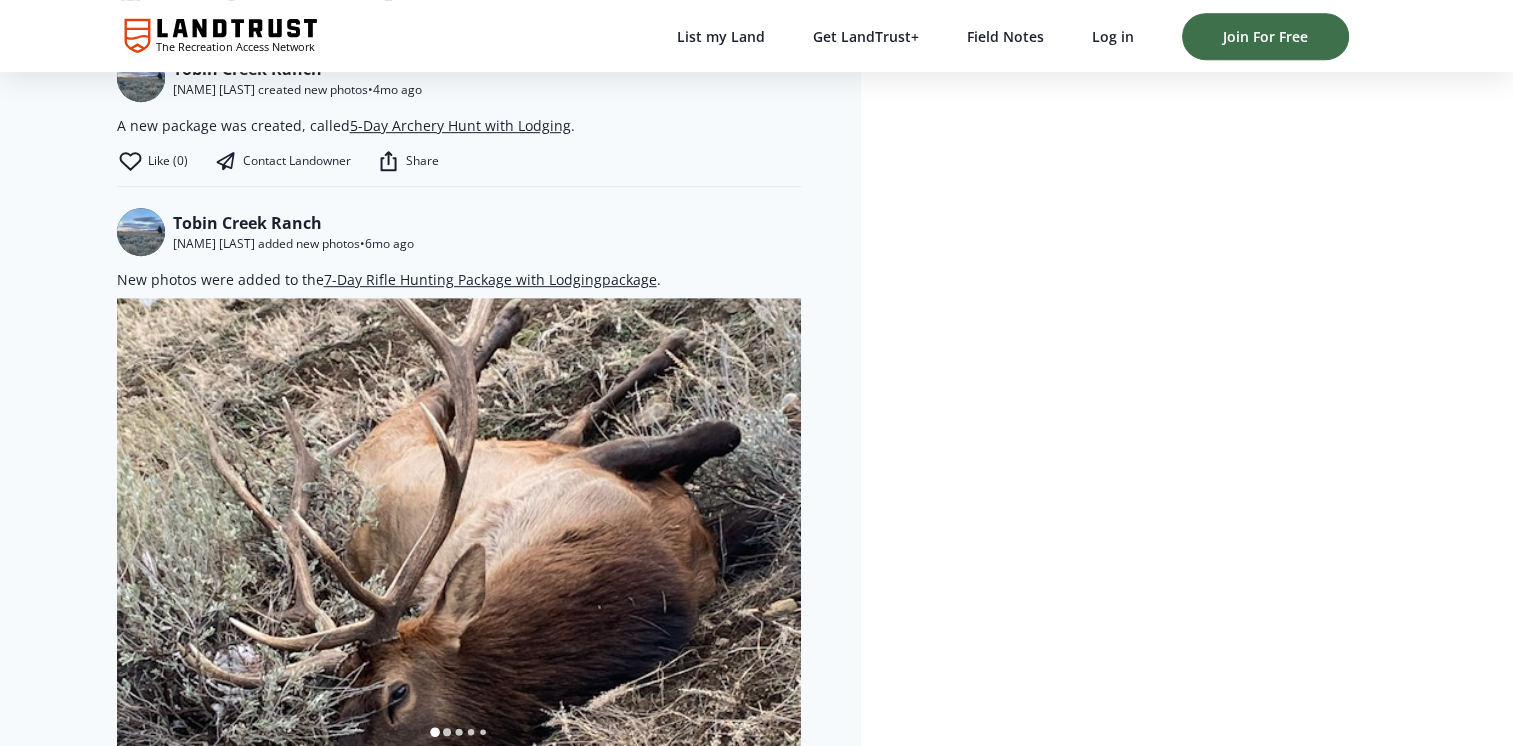 click on "7-Day Rifle Hunting Package with Lodging  package" at bounding box center (490, 279) 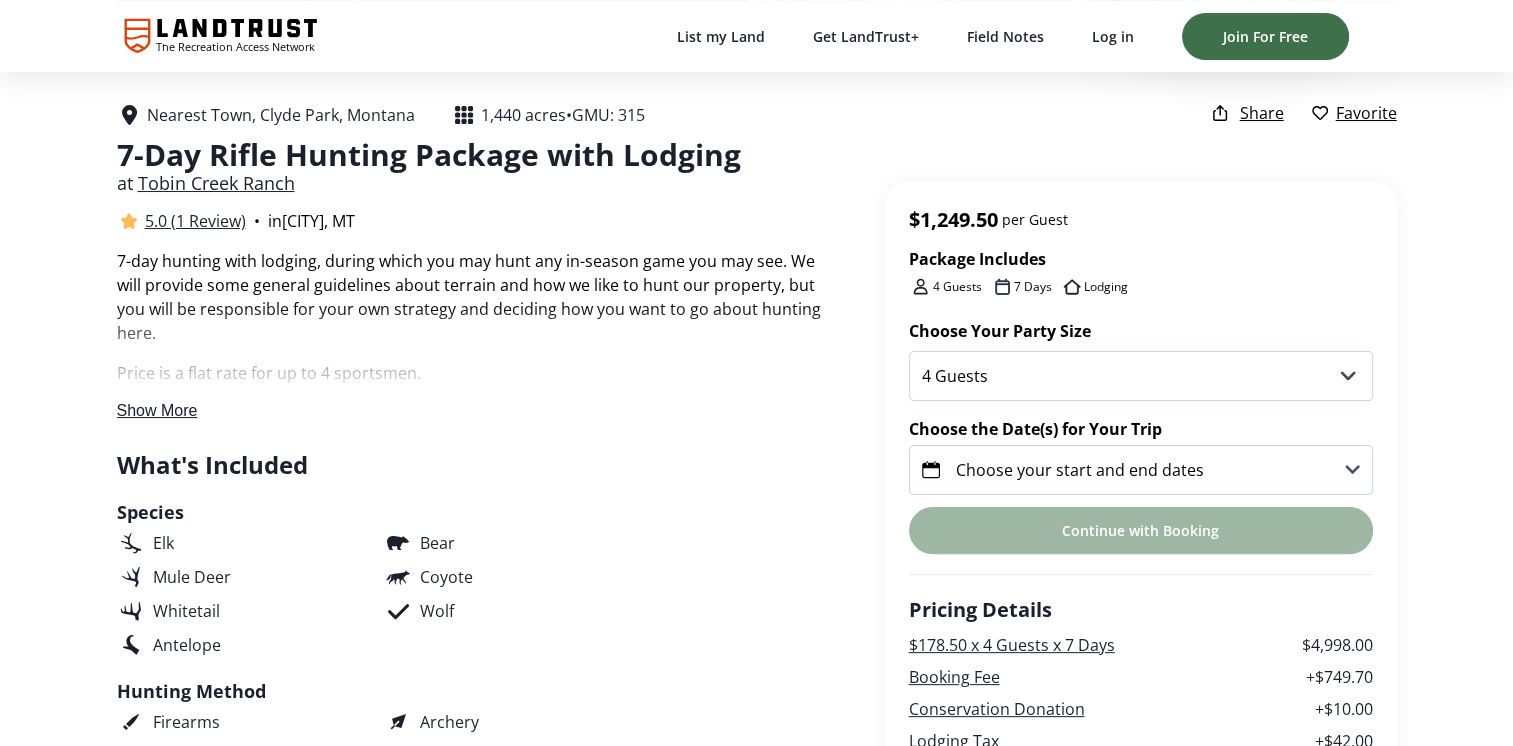scroll, scrollTop: 500, scrollLeft: 0, axis: vertical 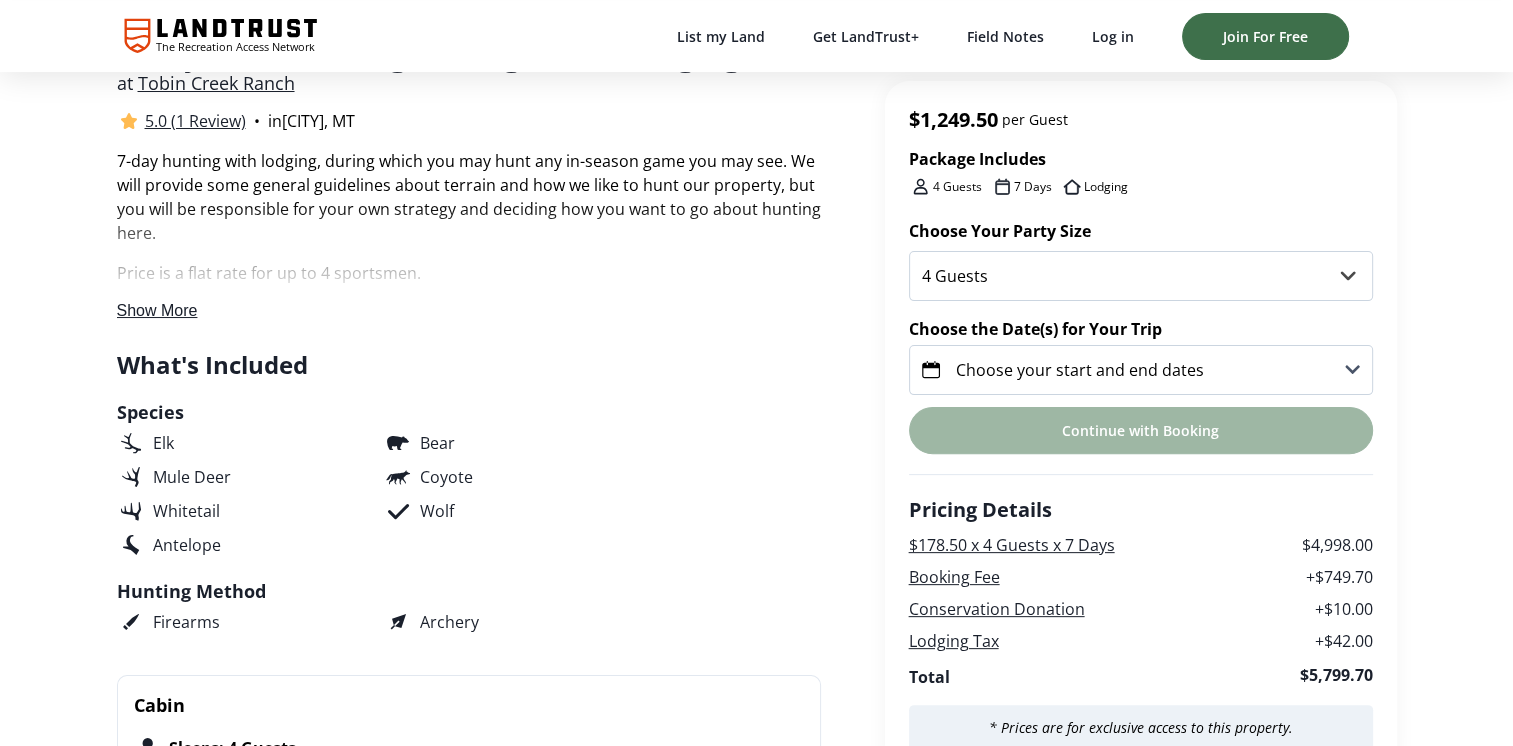 click 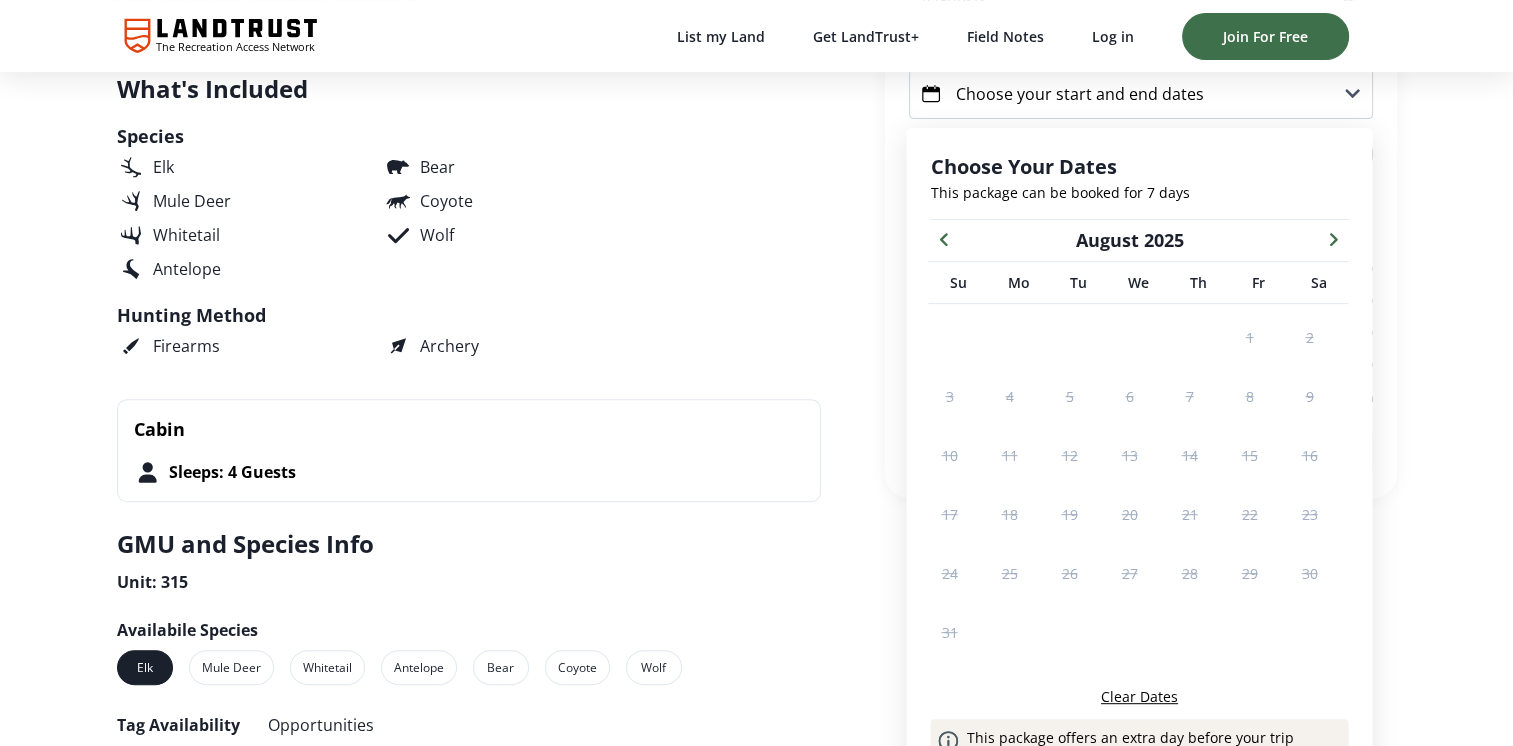 scroll, scrollTop: 872, scrollLeft: 0, axis: vertical 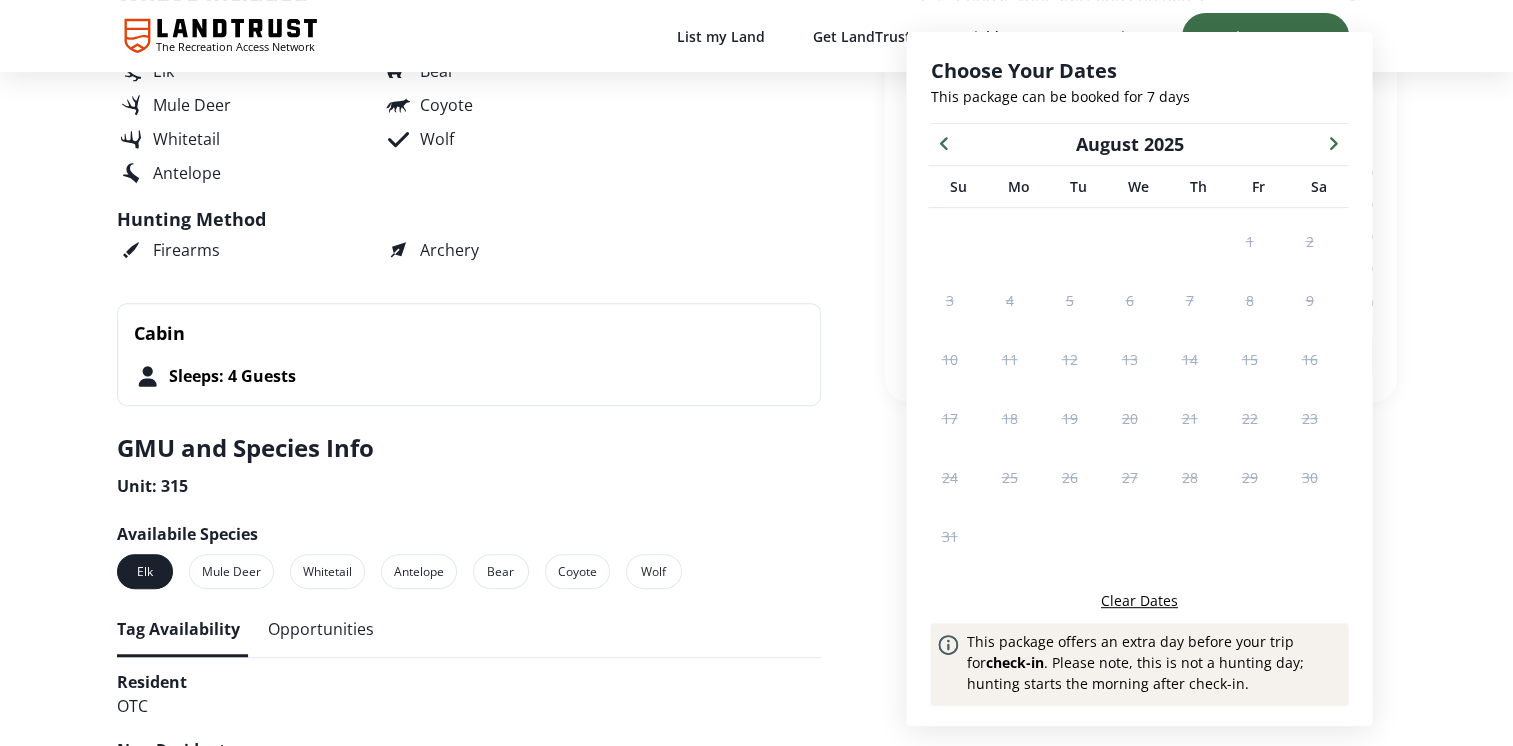 click 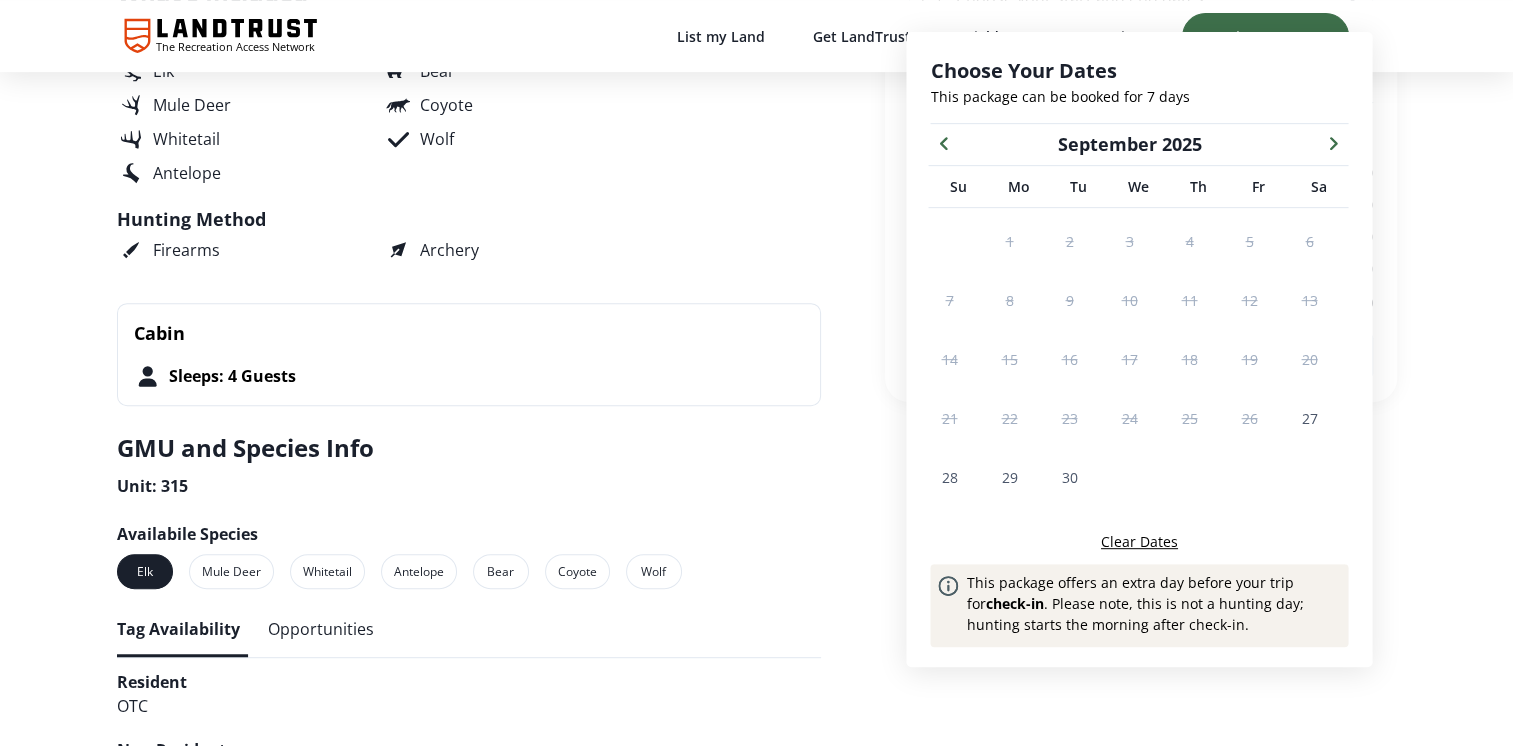 click 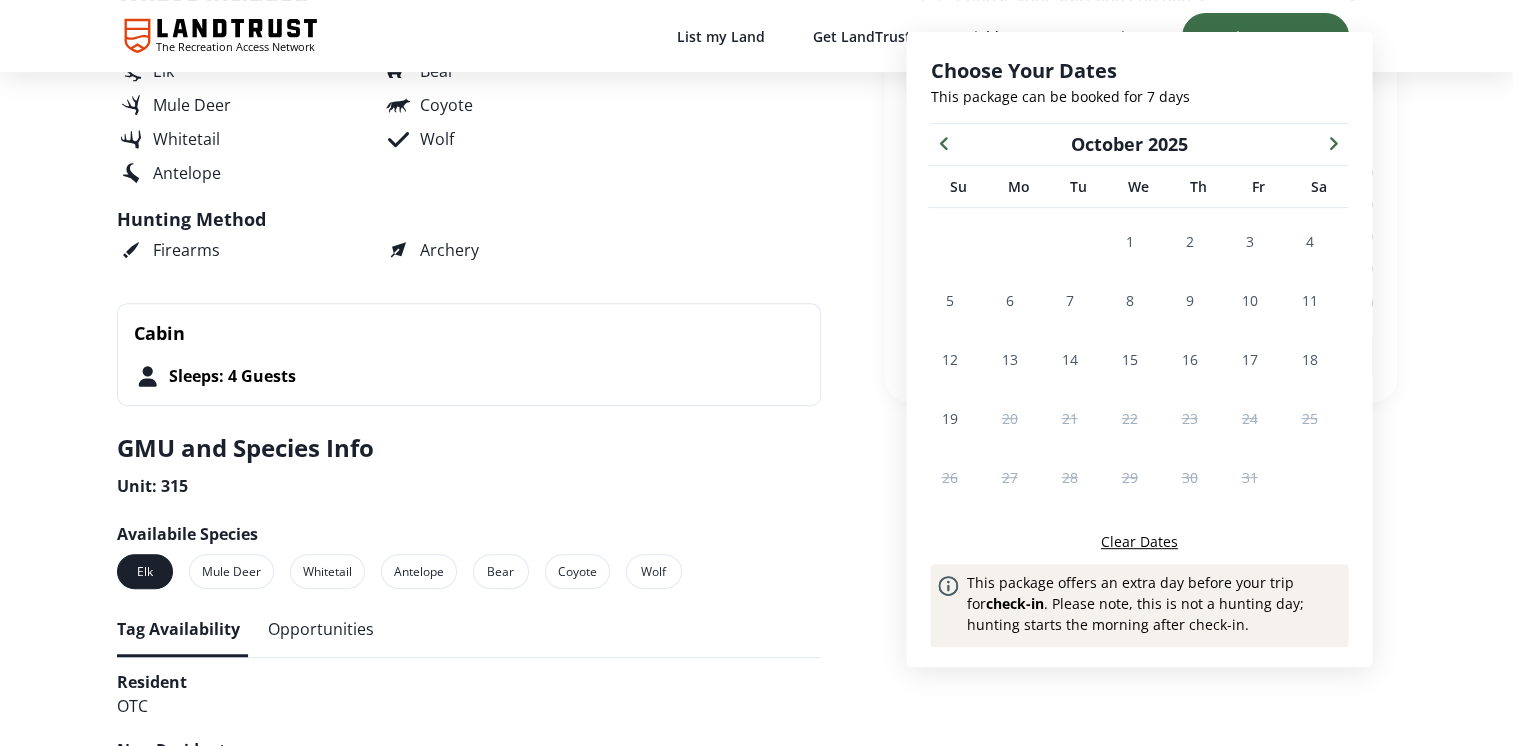 click 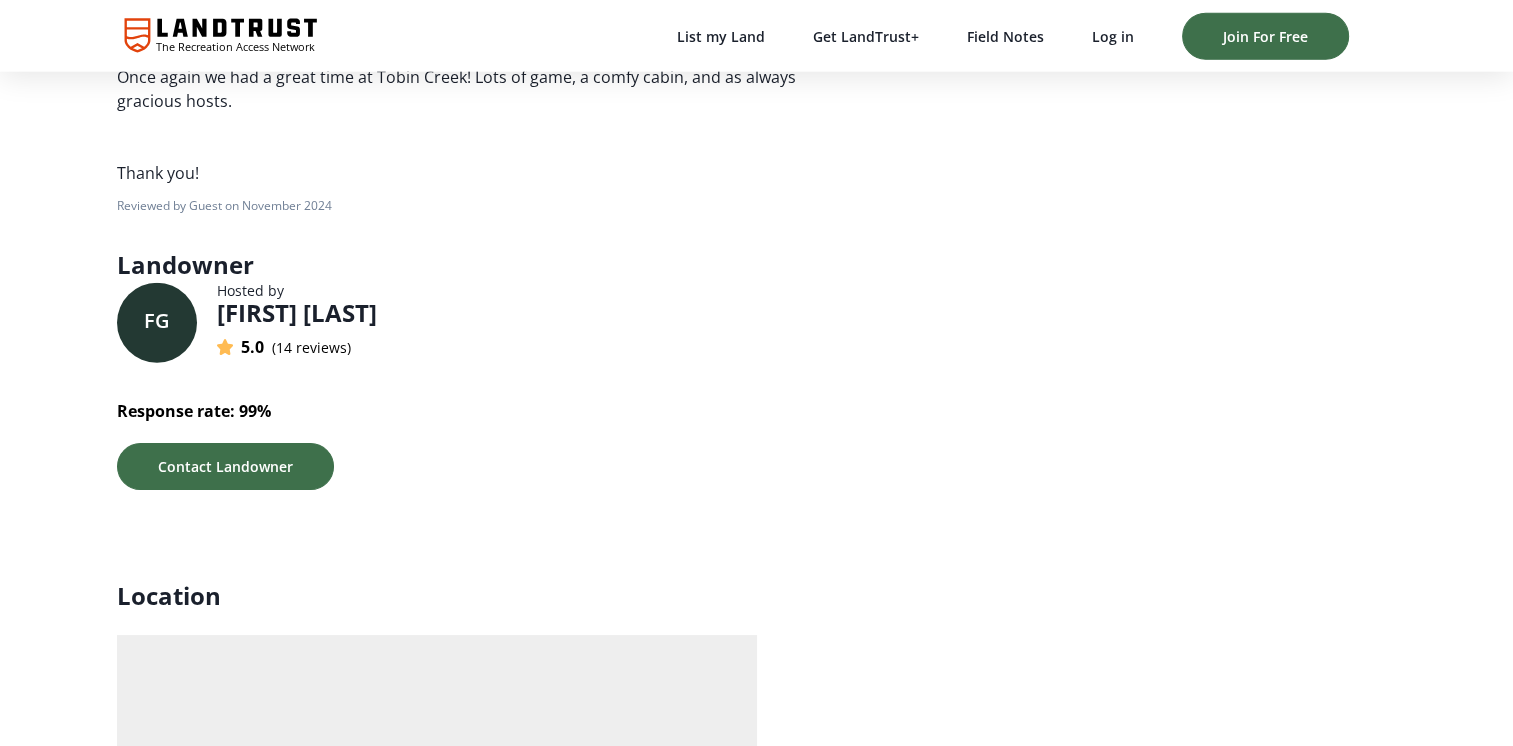 scroll, scrollTop: 5172, scrollLeft: 0, axis: vertical 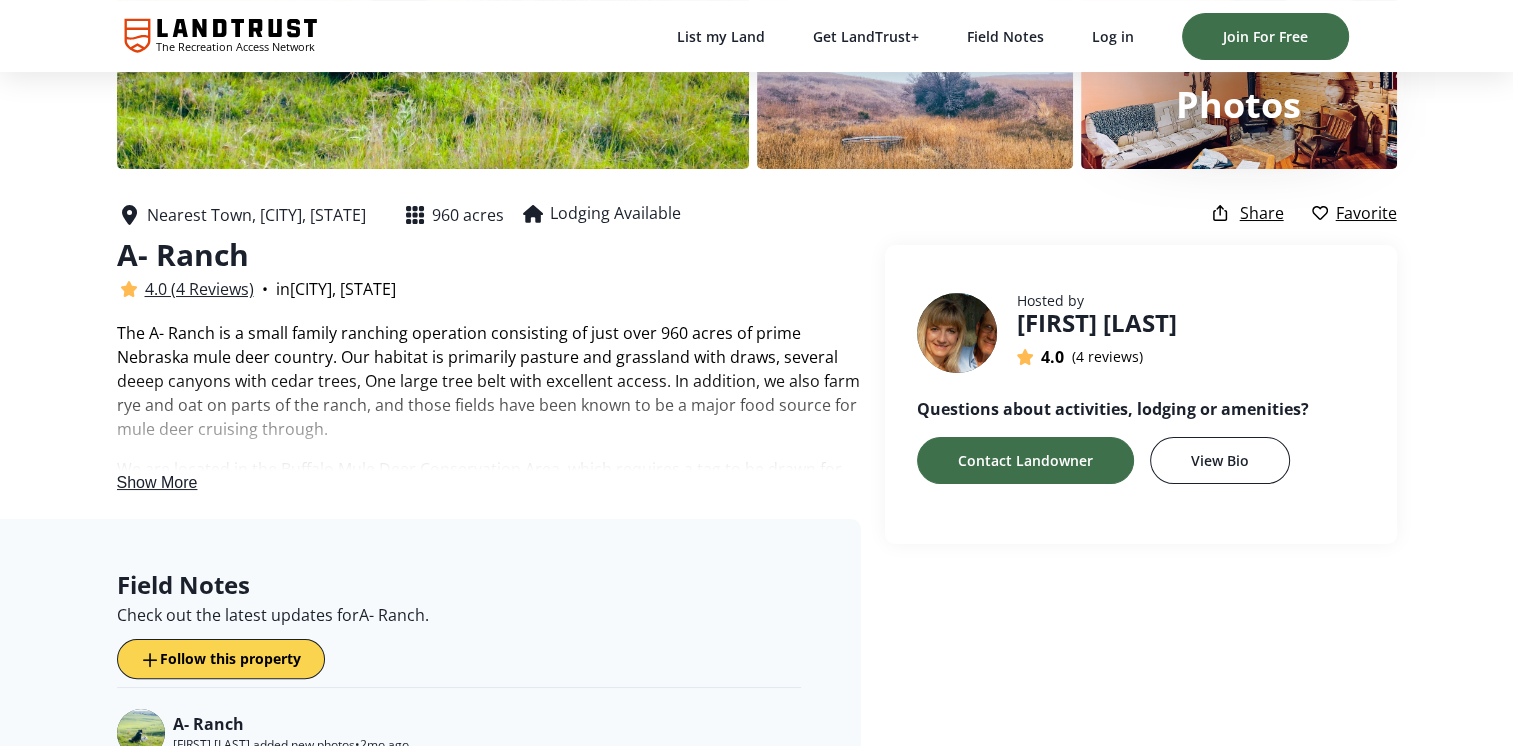 click on "Show More" at bounding box center [157, 482] 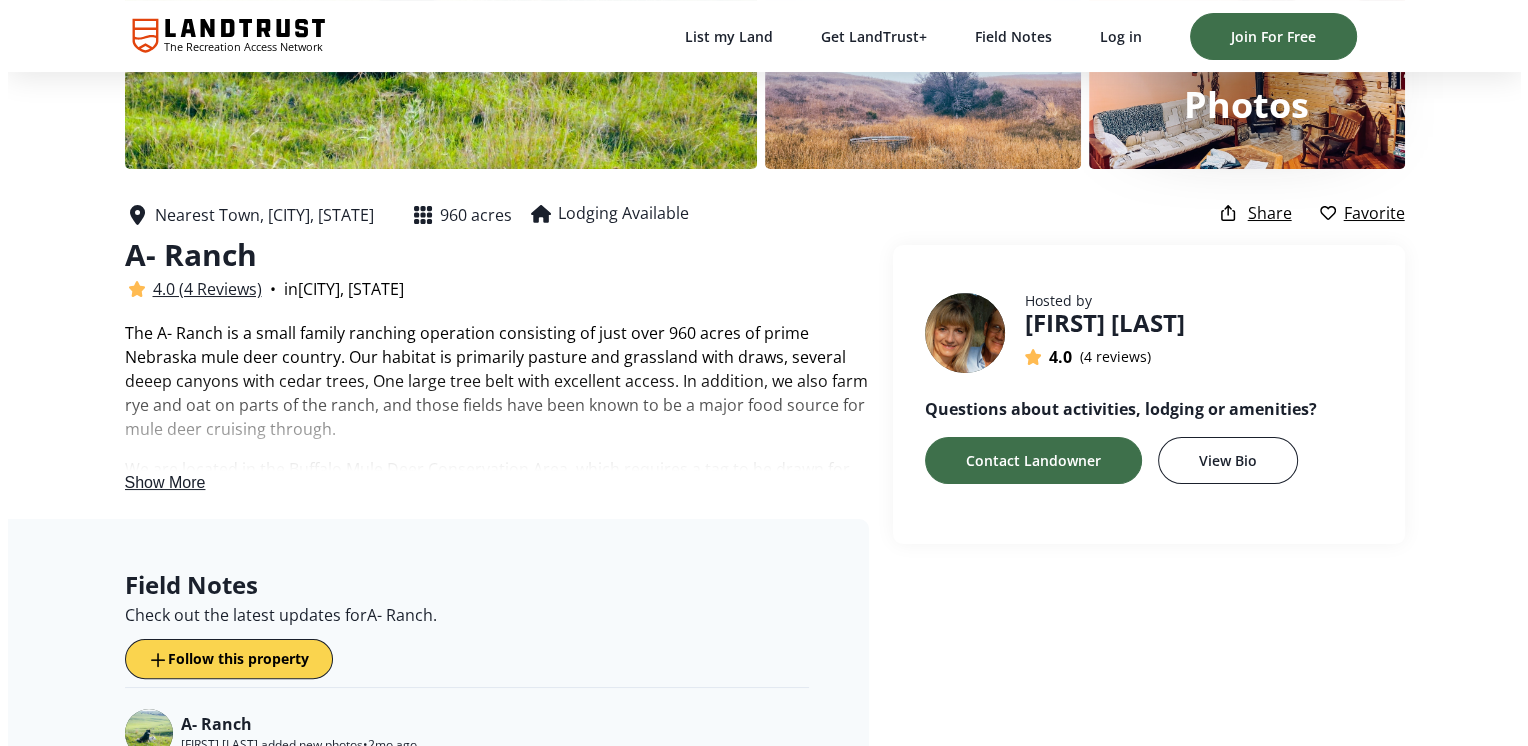 scroll, scrollTop: 0, scrollLeft: 0, axis: both 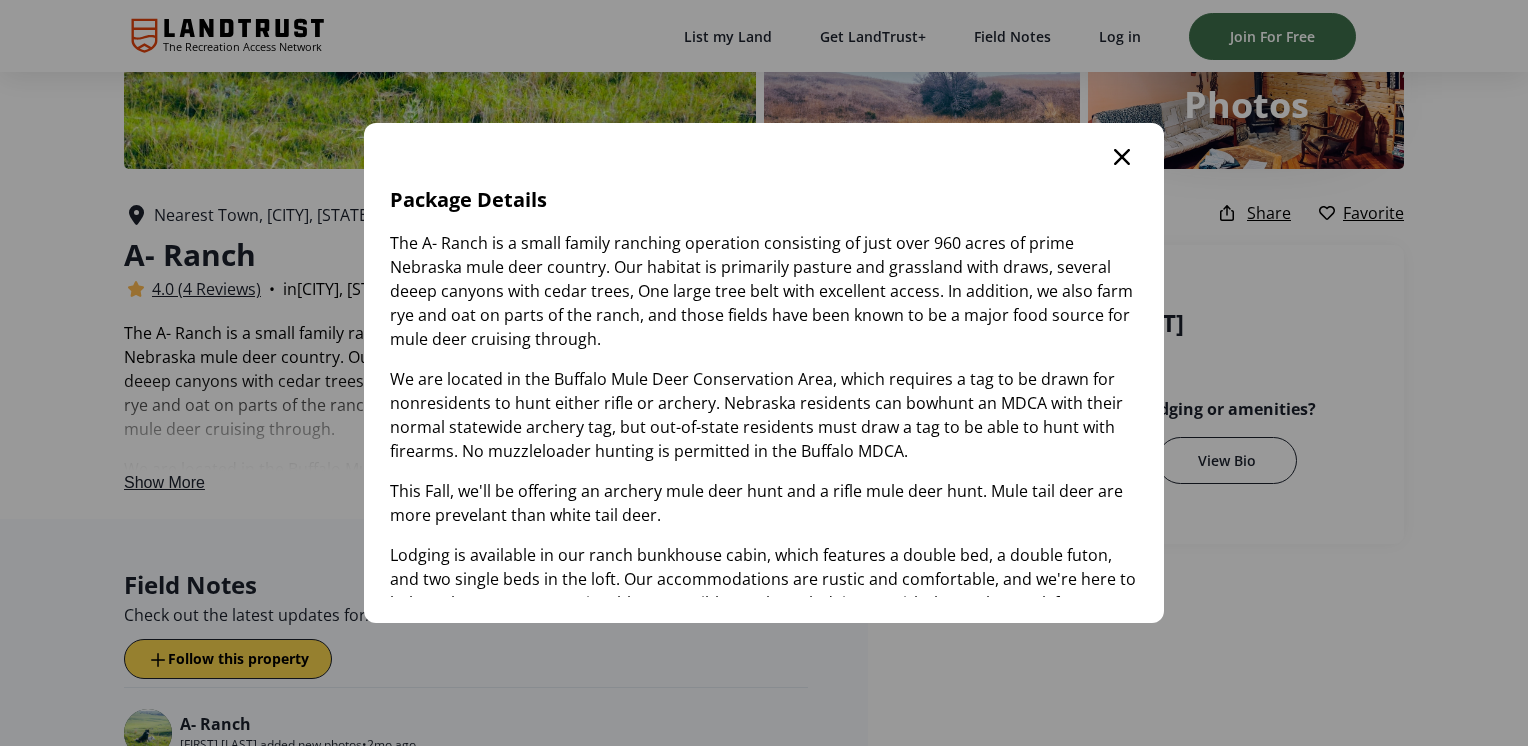 click 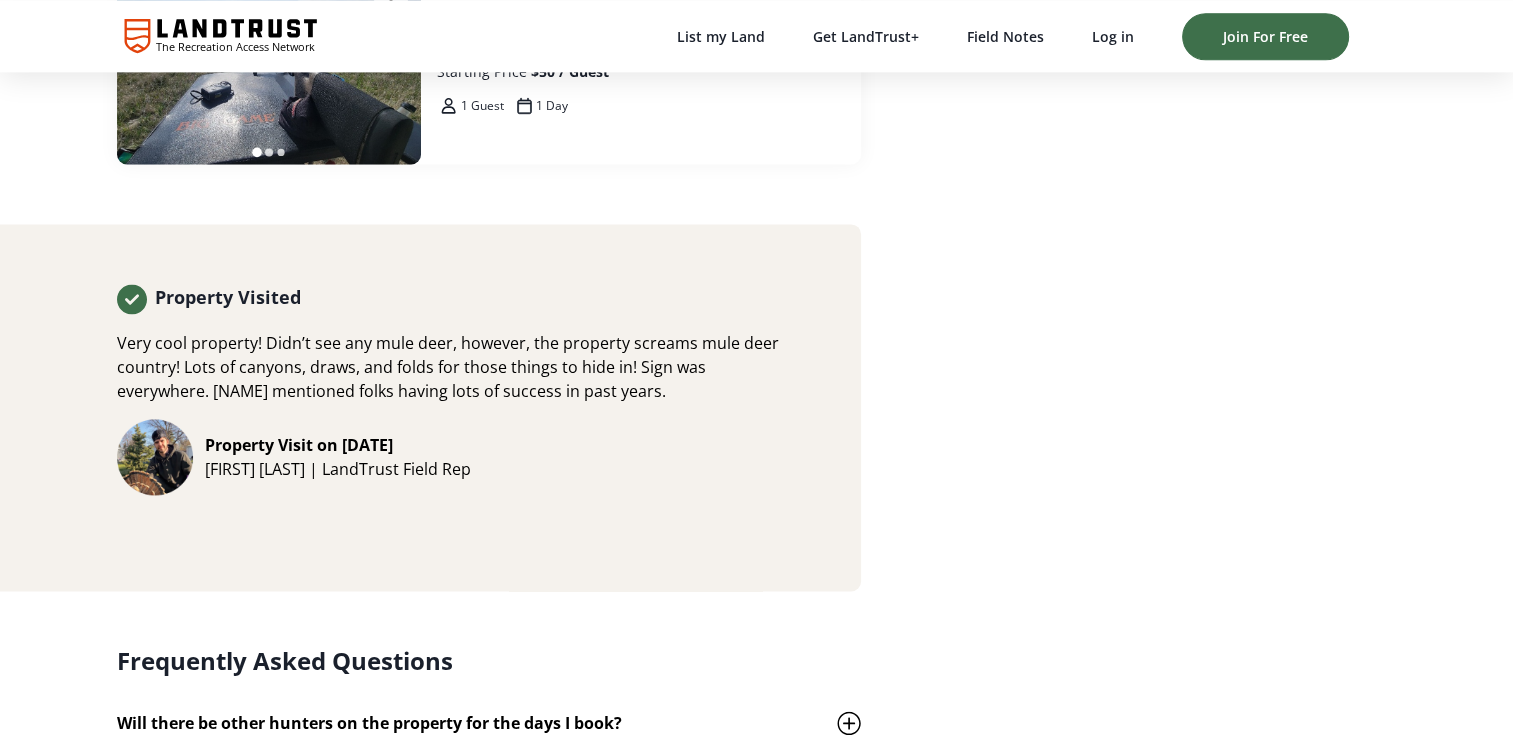 scroll, scrollTop: 2700, scrollLeft: 0, axis: vertical 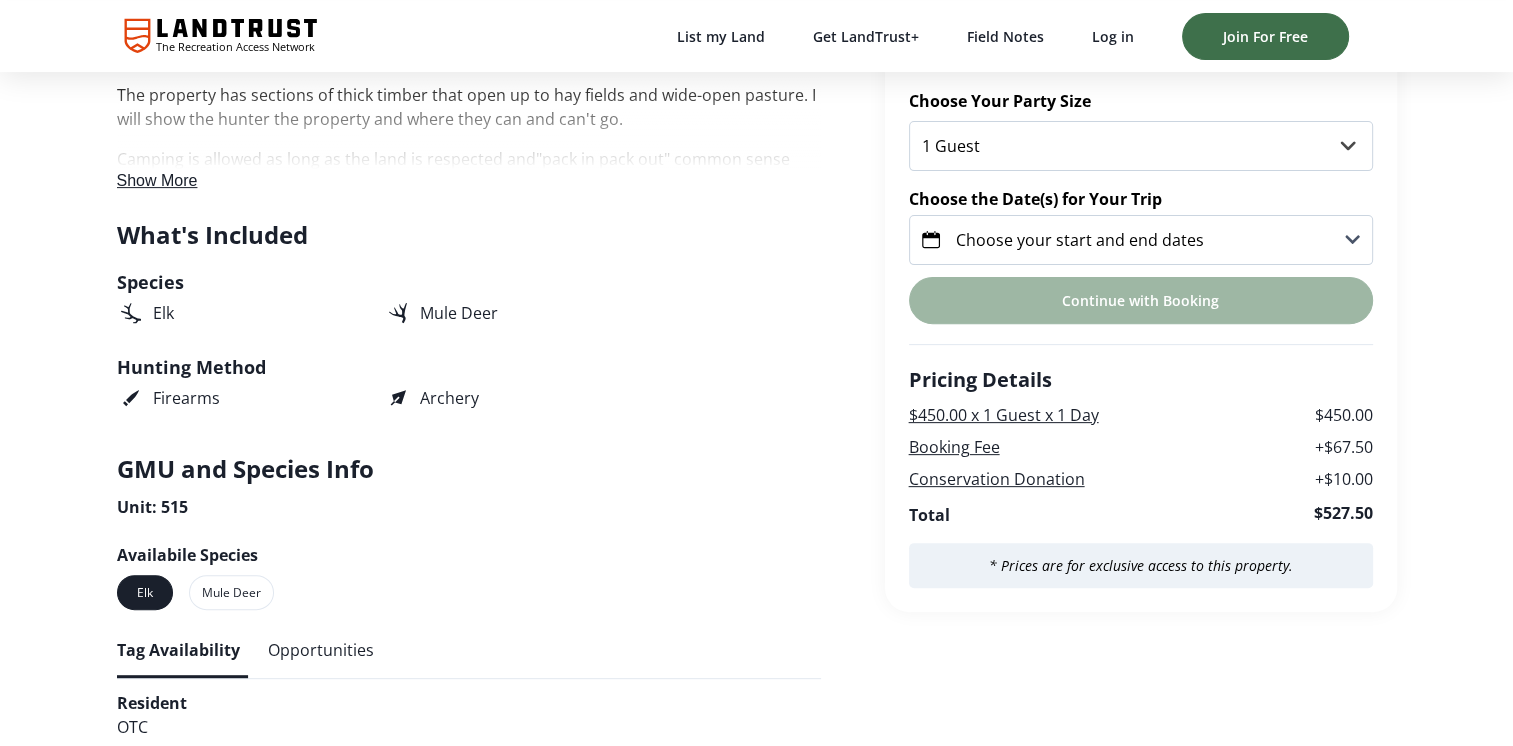click 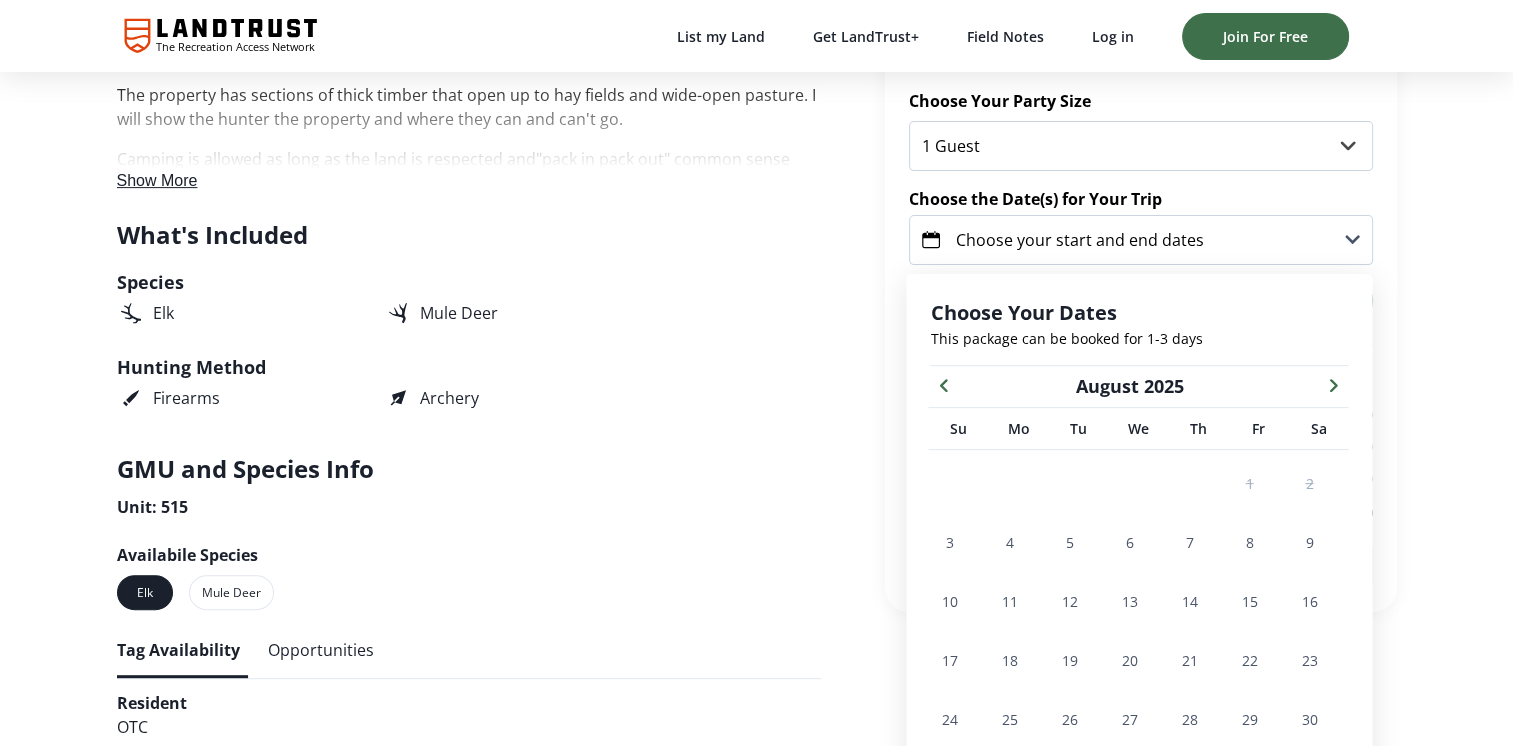 scroll, scrollTop: 776, scrollLeft: 0, axis: vertical 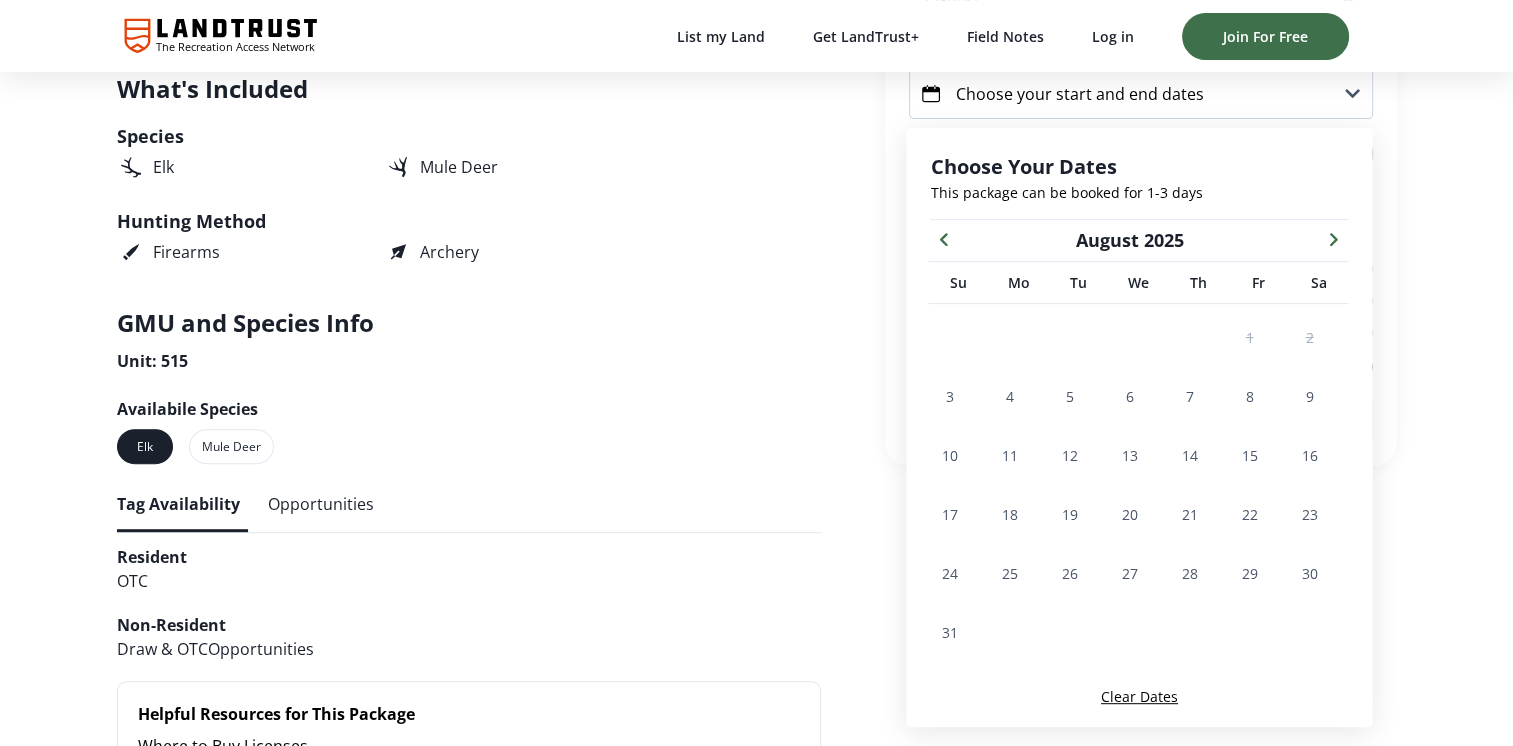 click 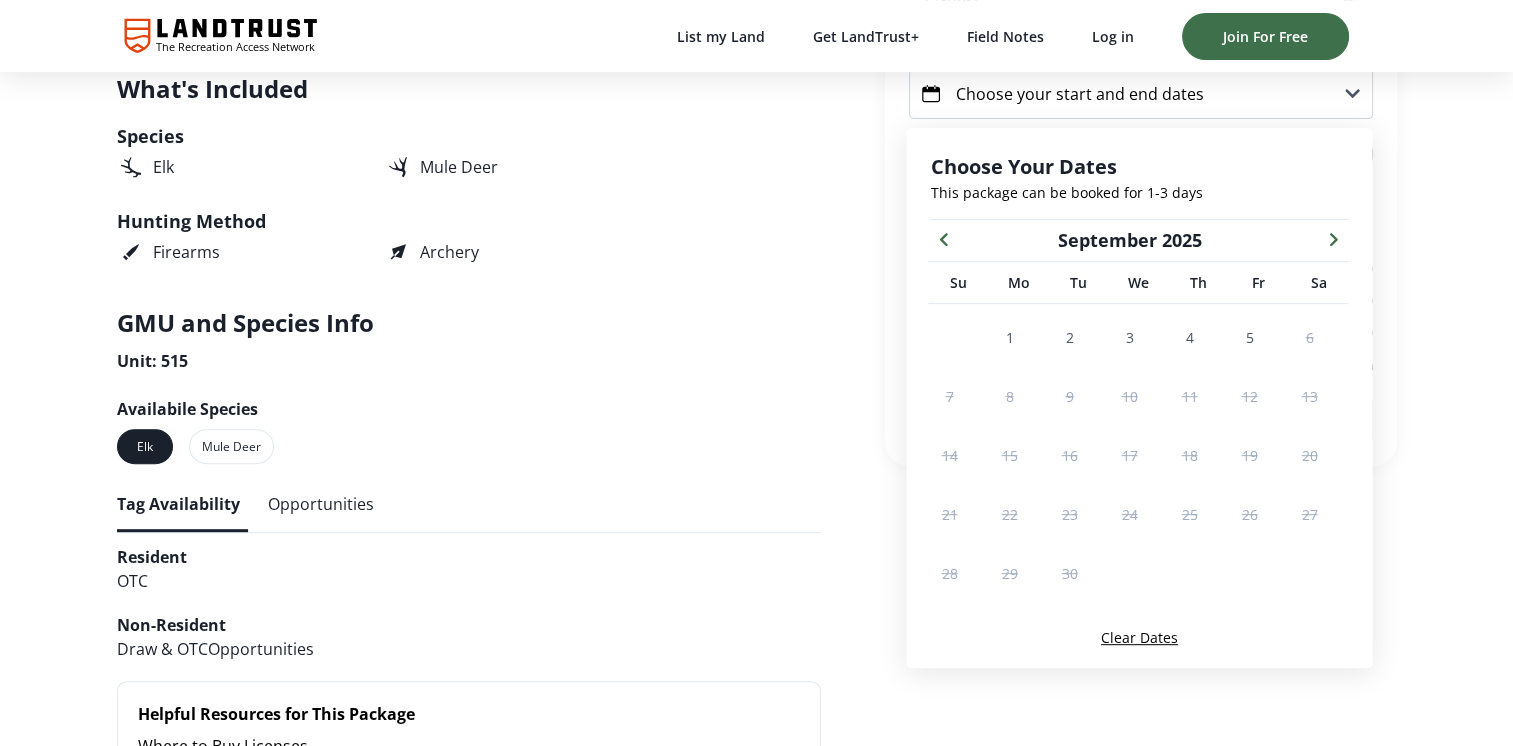 click 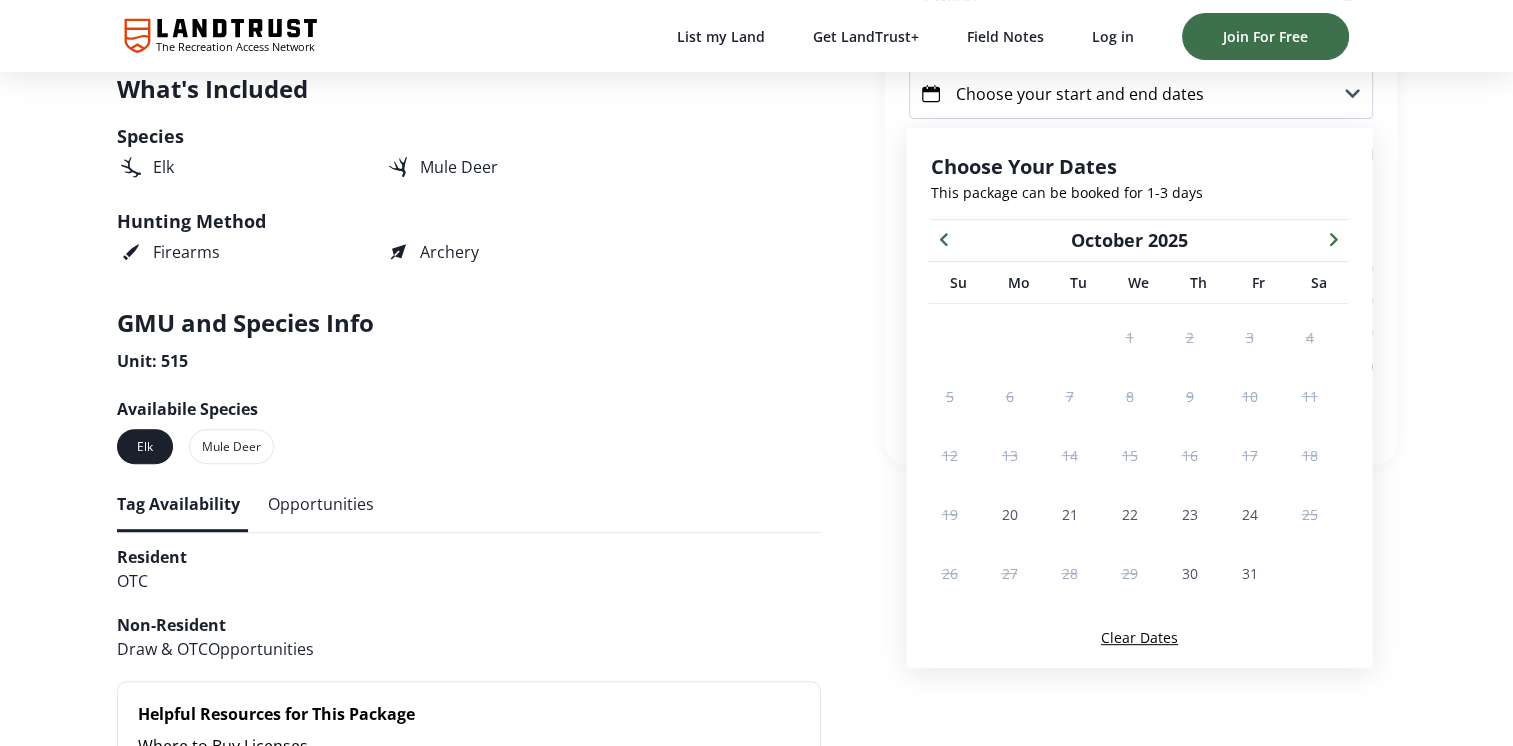 click 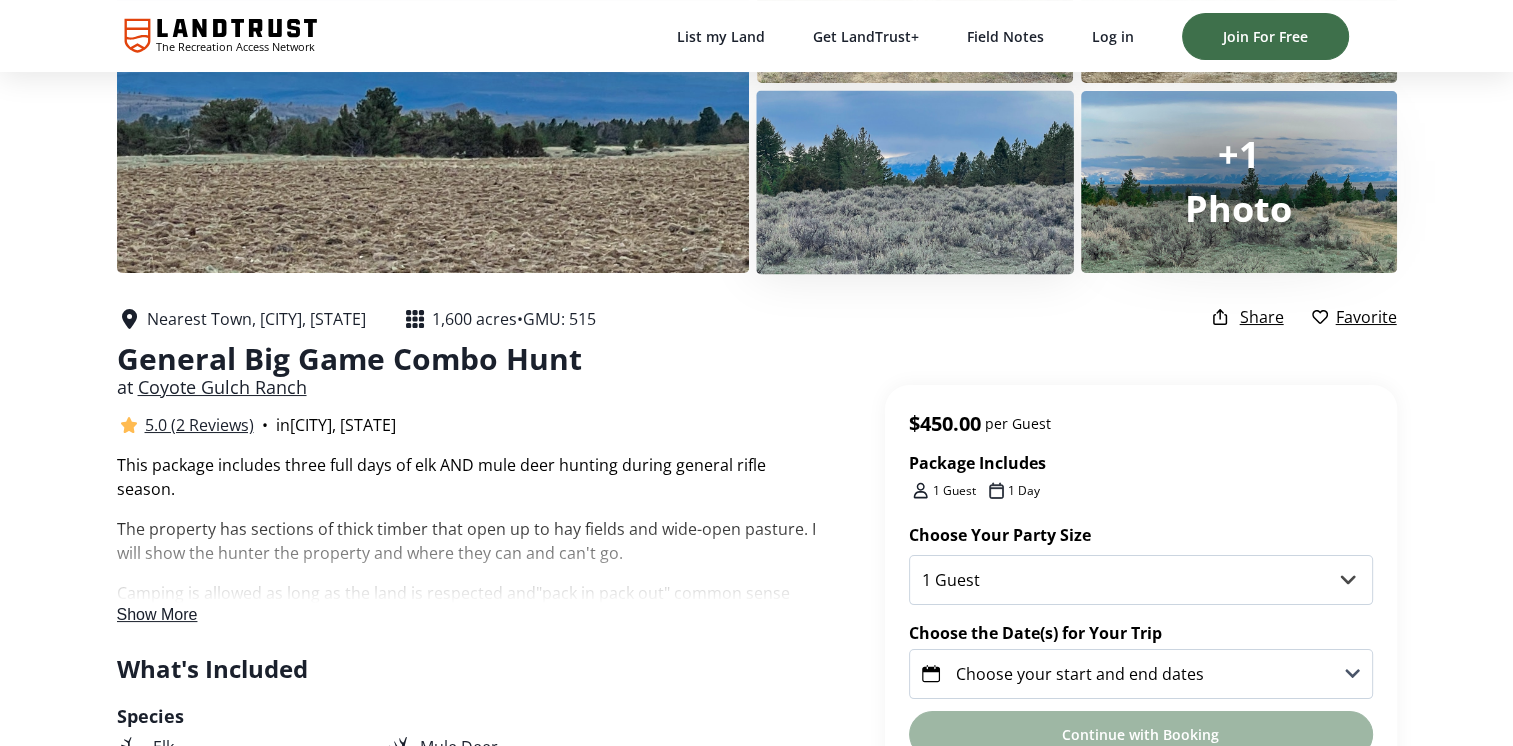 scroll, scrollTop: 200, scrollLeft: 0, axis: vertical 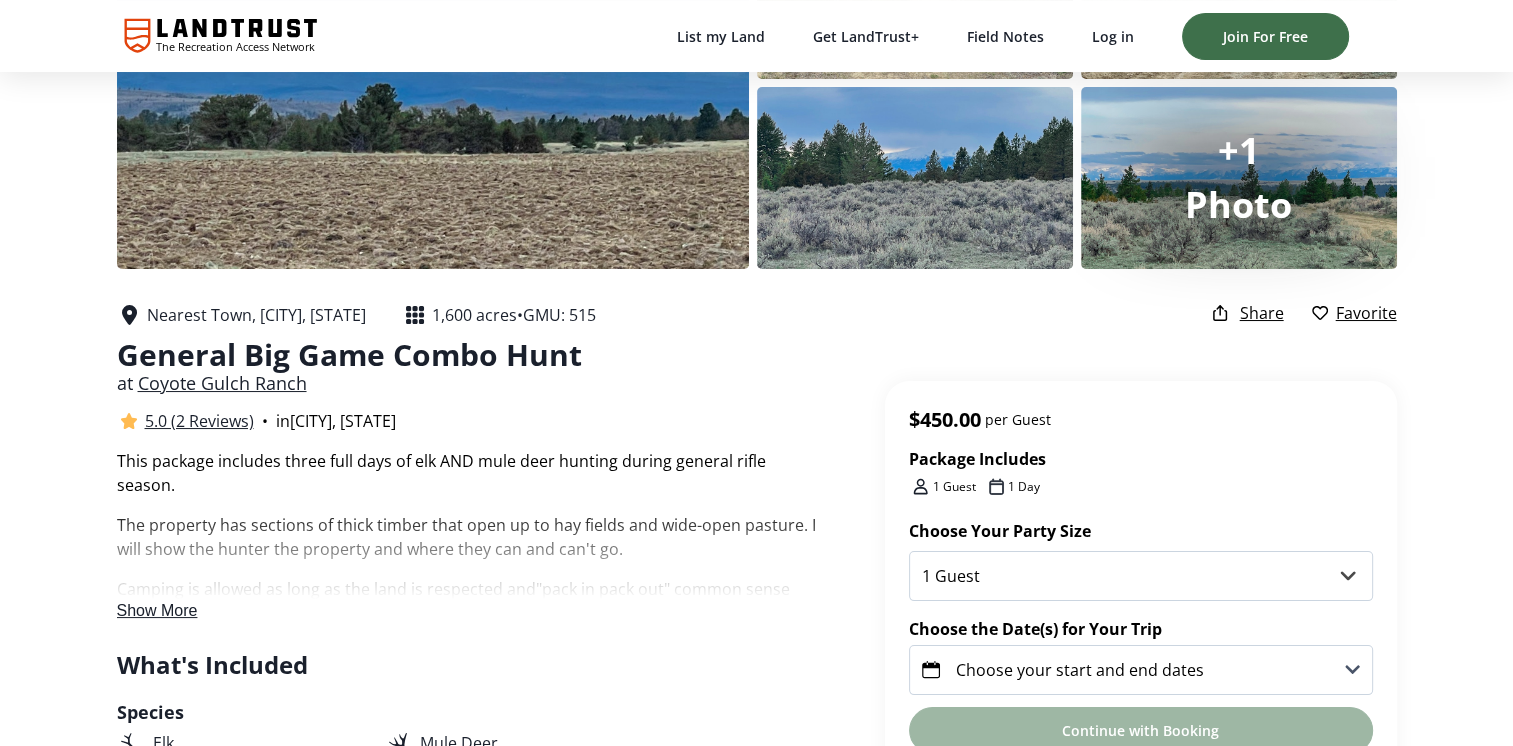 click on "Show More" at bounding box center [157, 610] 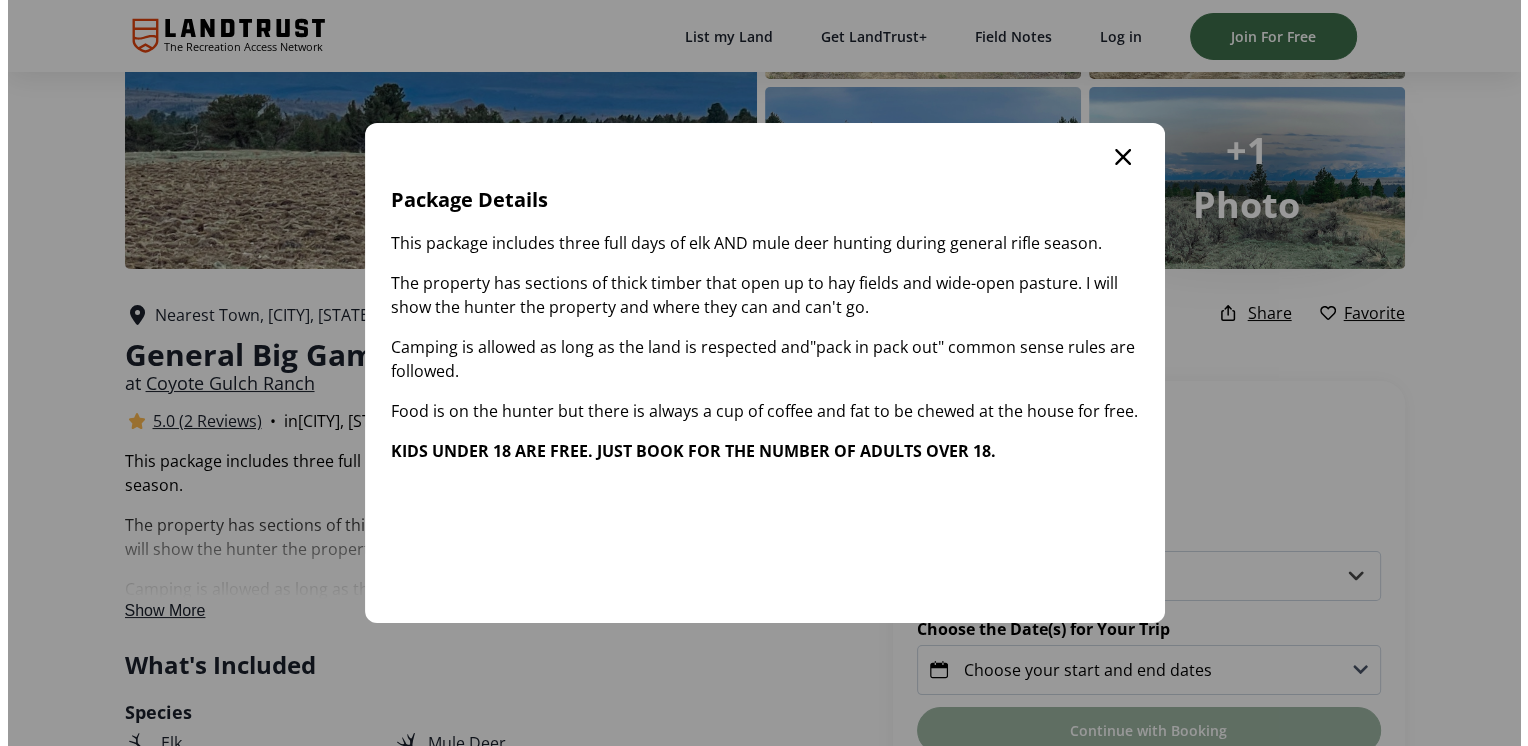 scroll, scrollTop: 0, scrollLeft: 0, axis: both 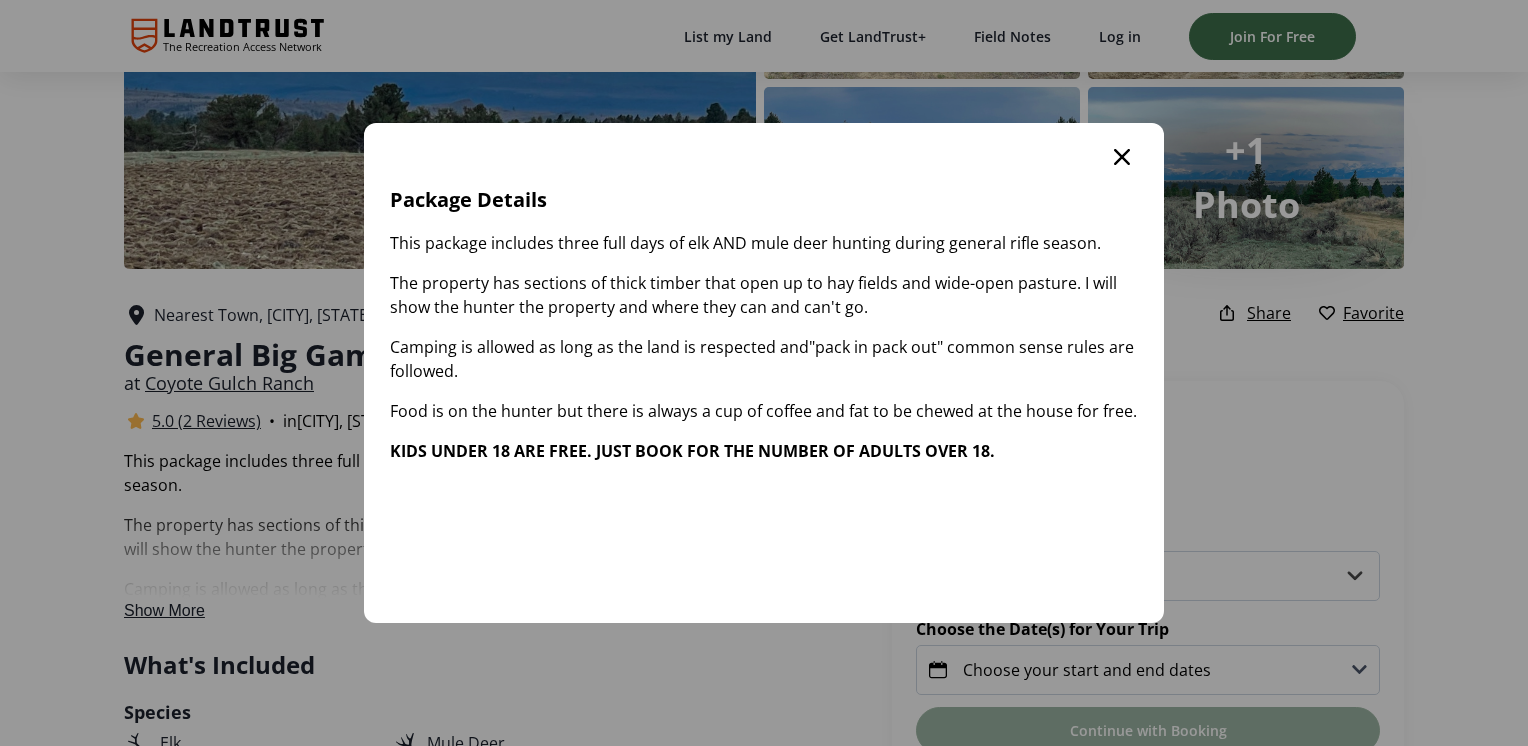 click 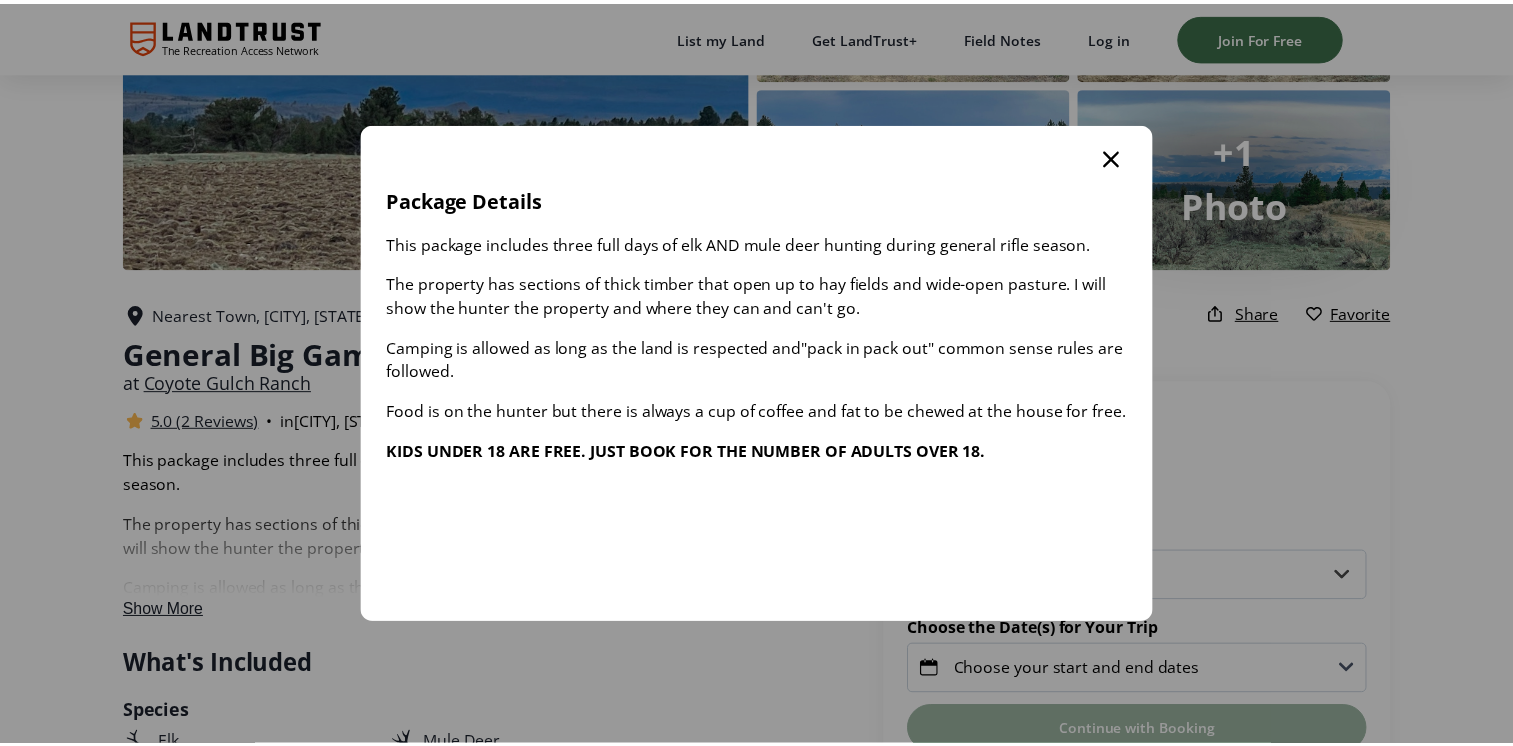 scroll, scrollTop: 200, scrollLeft: 0, axis: vertical 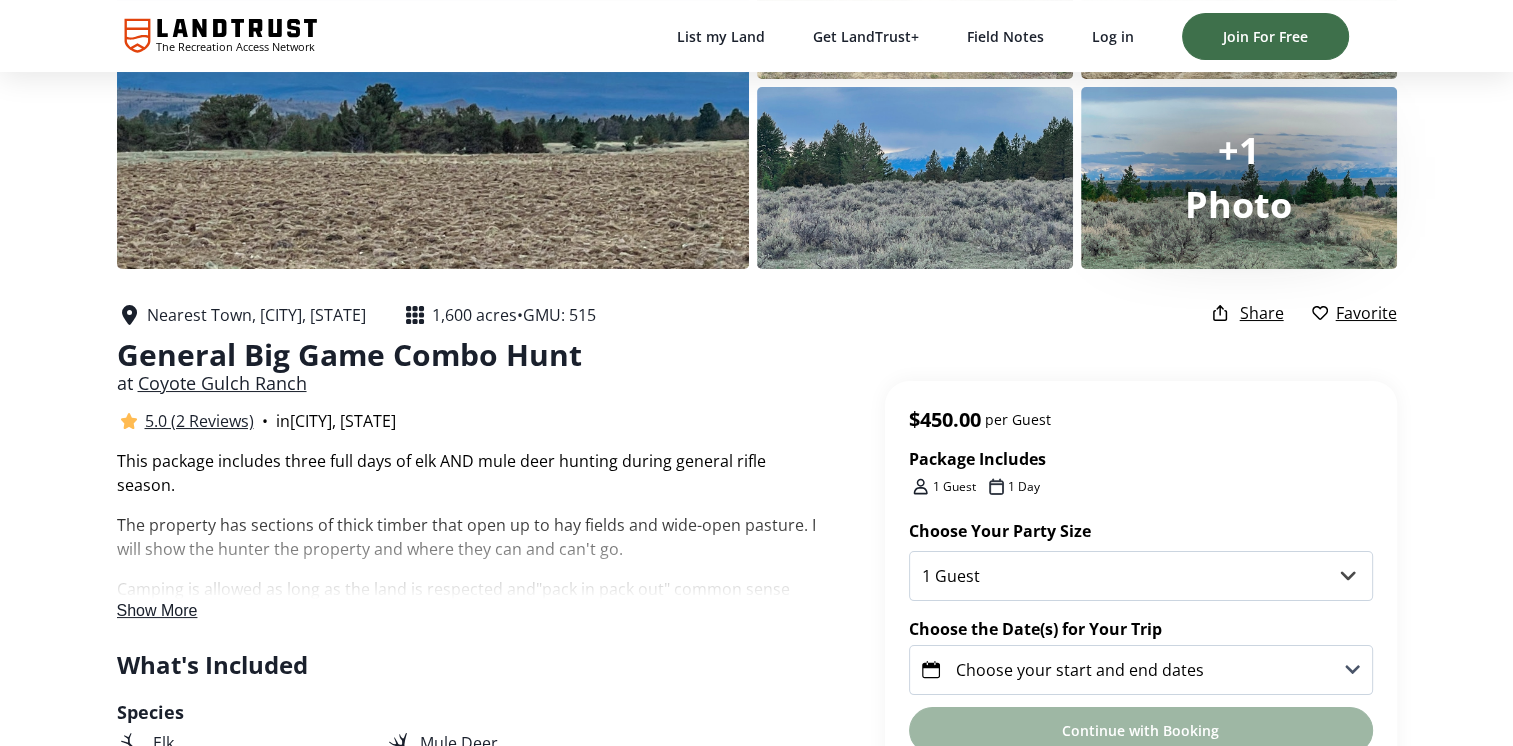 click on "Coyote Gulch Ranch" at bounding box center [222, 383] 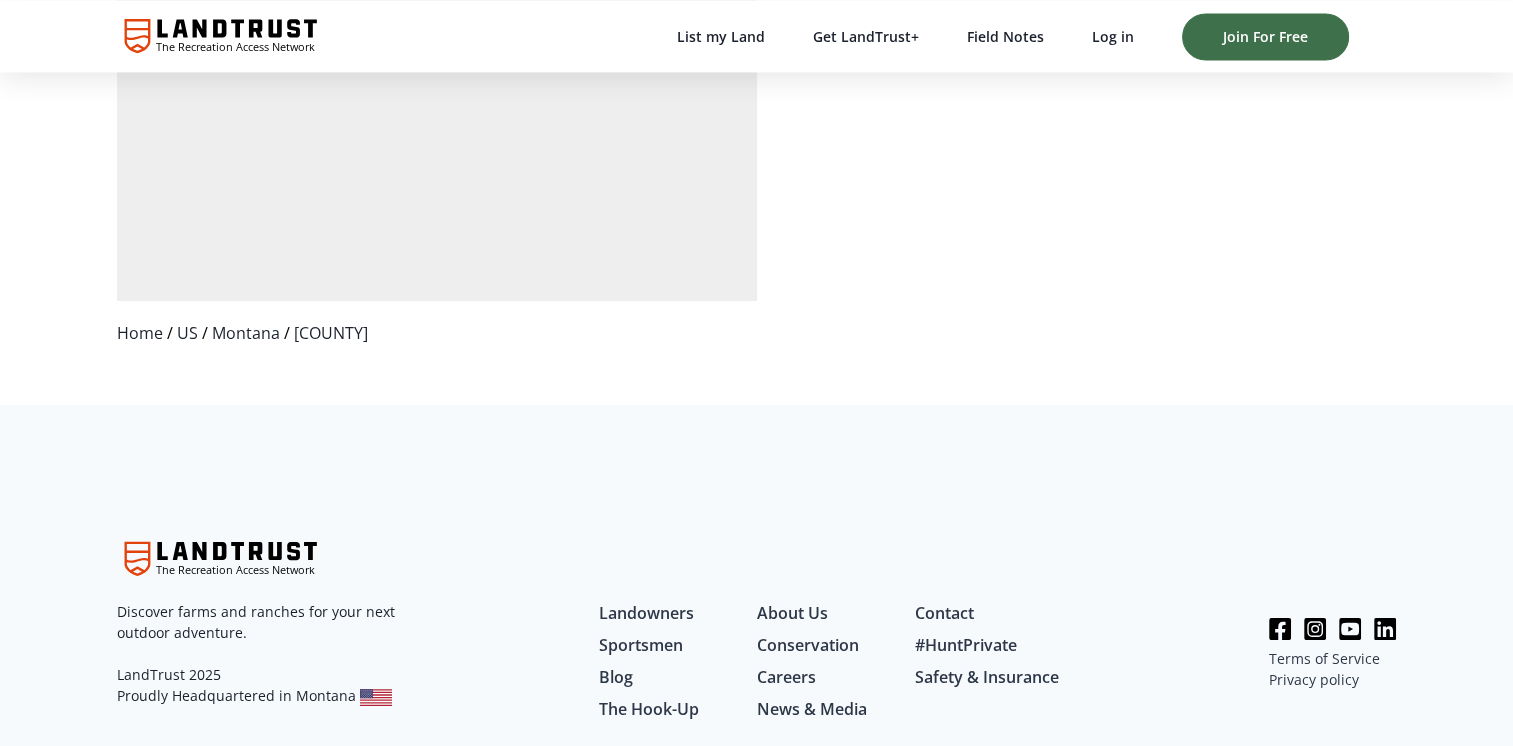 scroll, scrollTop: 10800, scrollLeft: 0, axis: vertical 